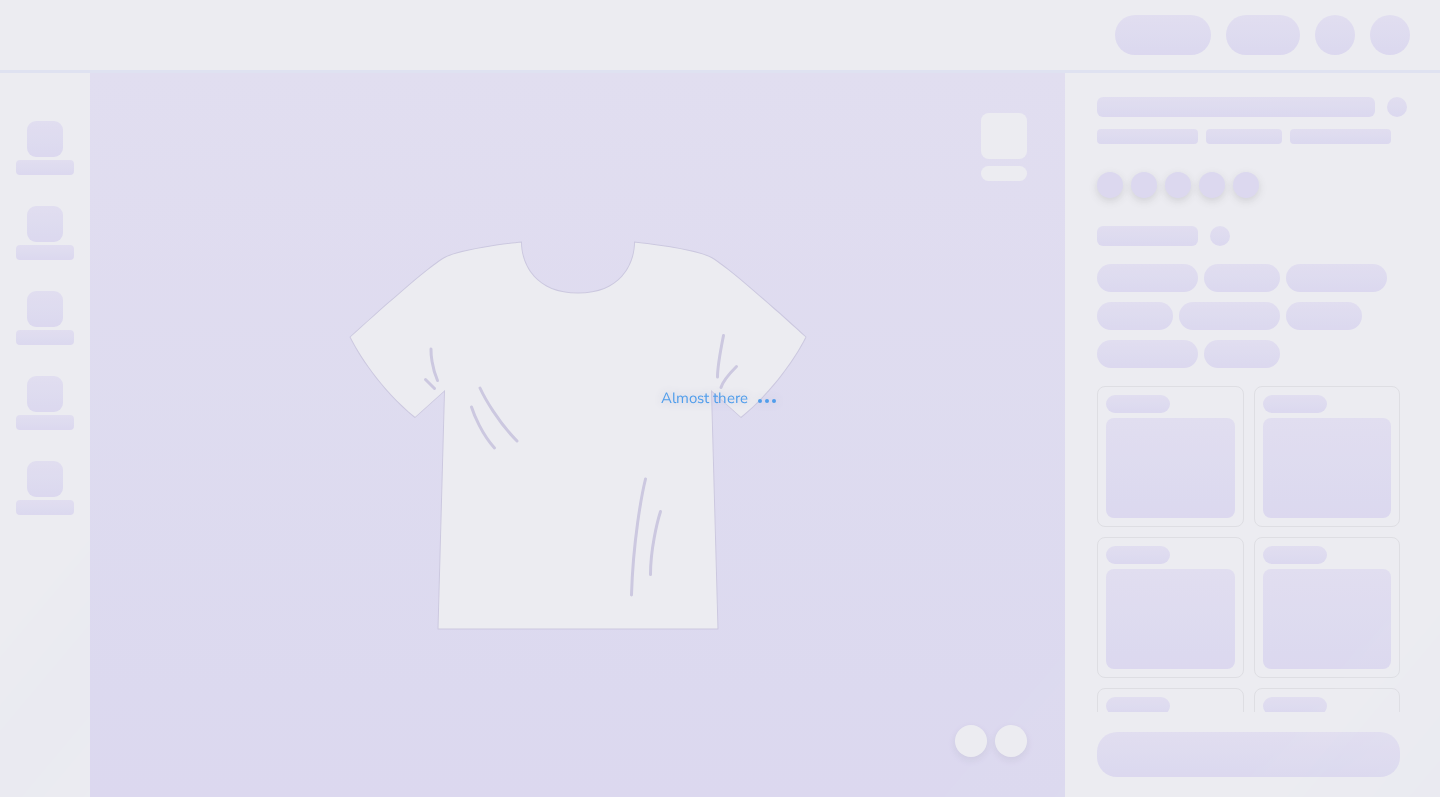 scroll, scrollTop: 0, scrollLeft: 0, axis: both 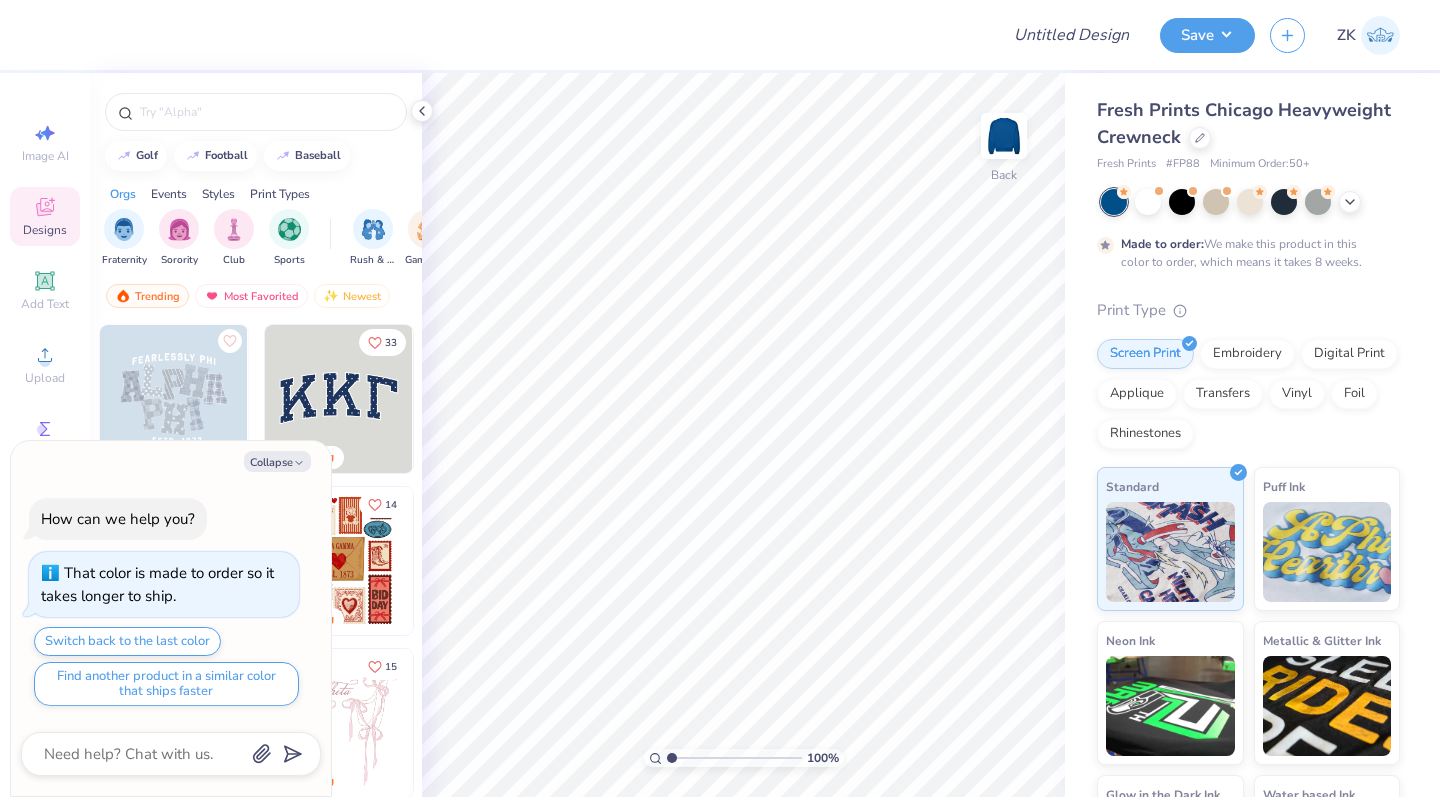 type on "x" 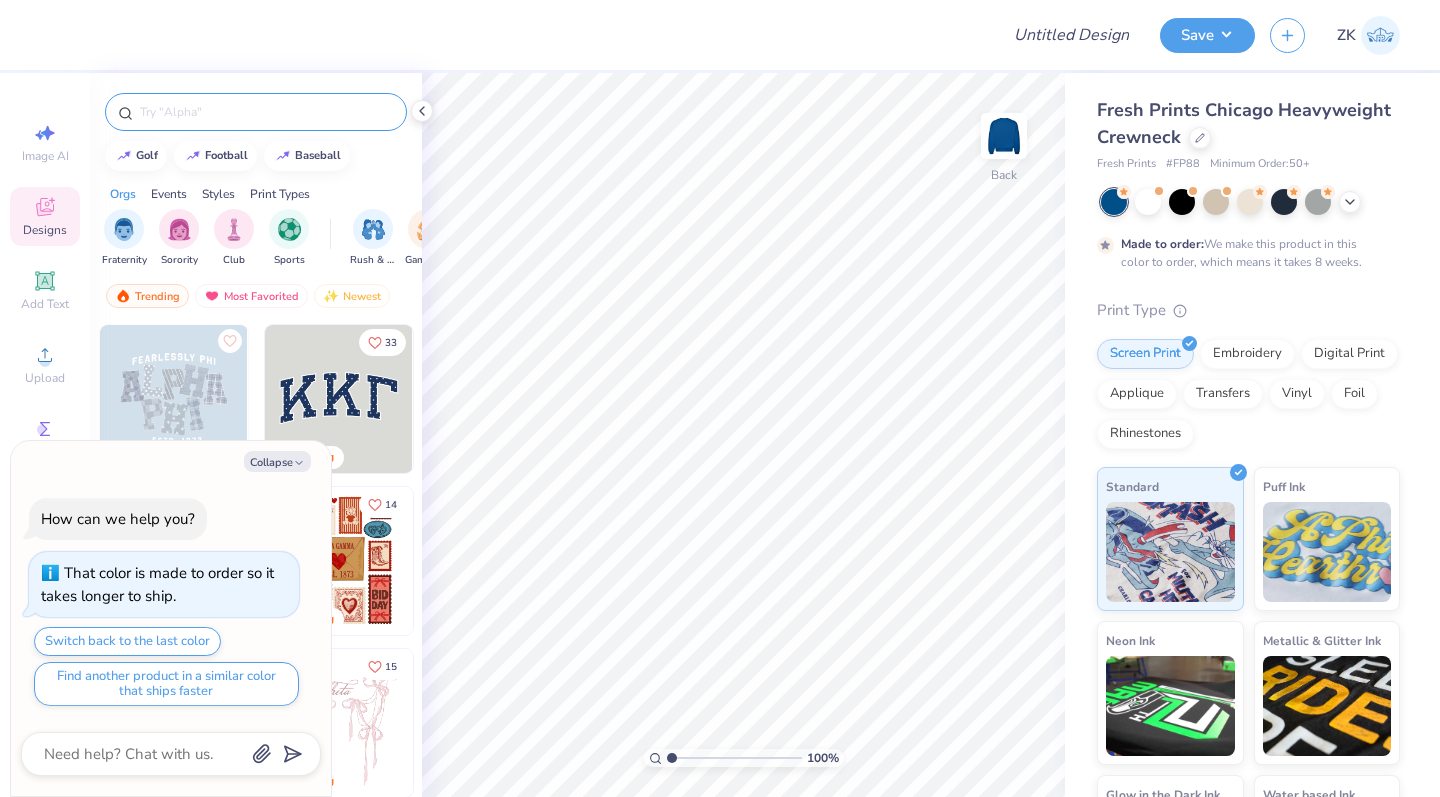 click at bounding box center [266, 112] 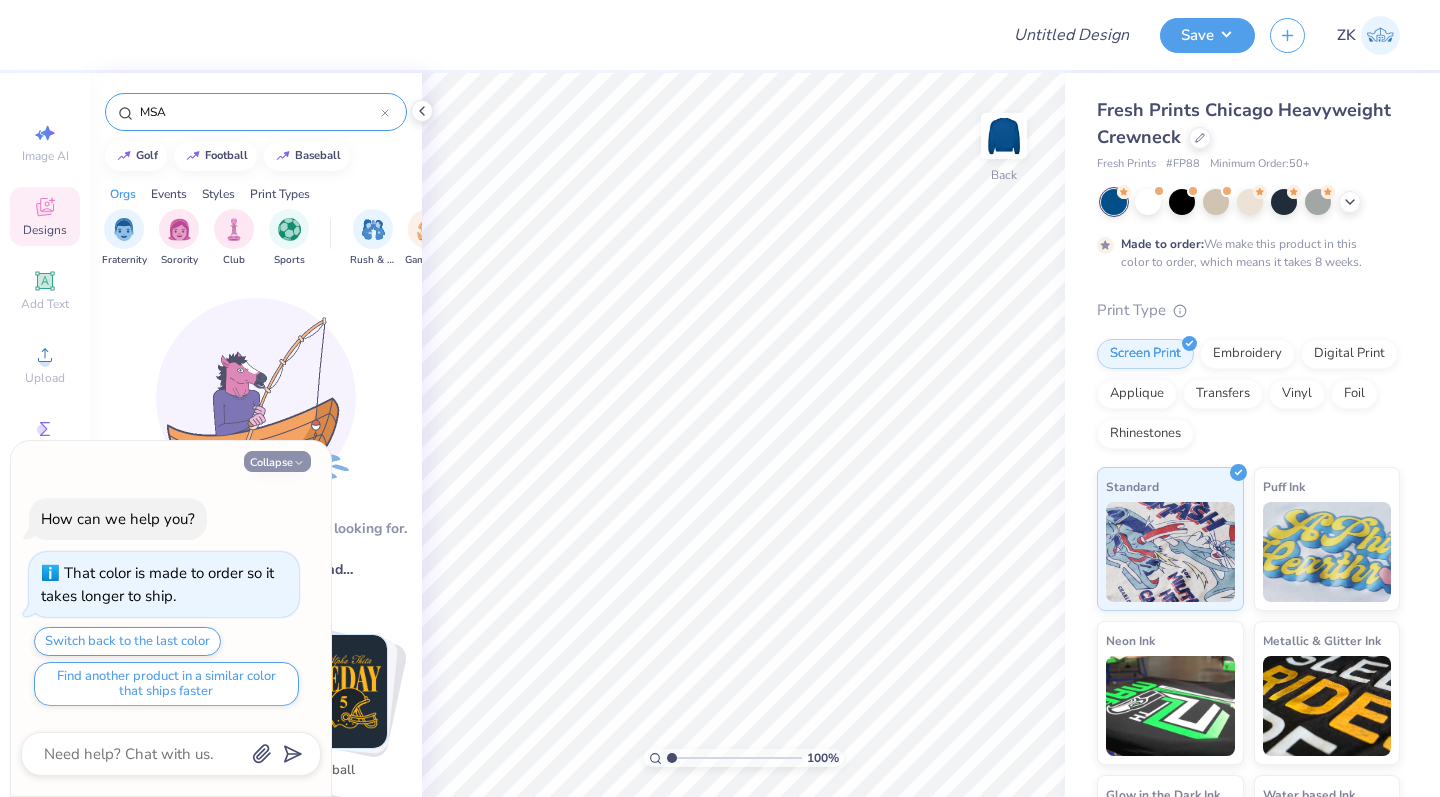 type on "MSA" 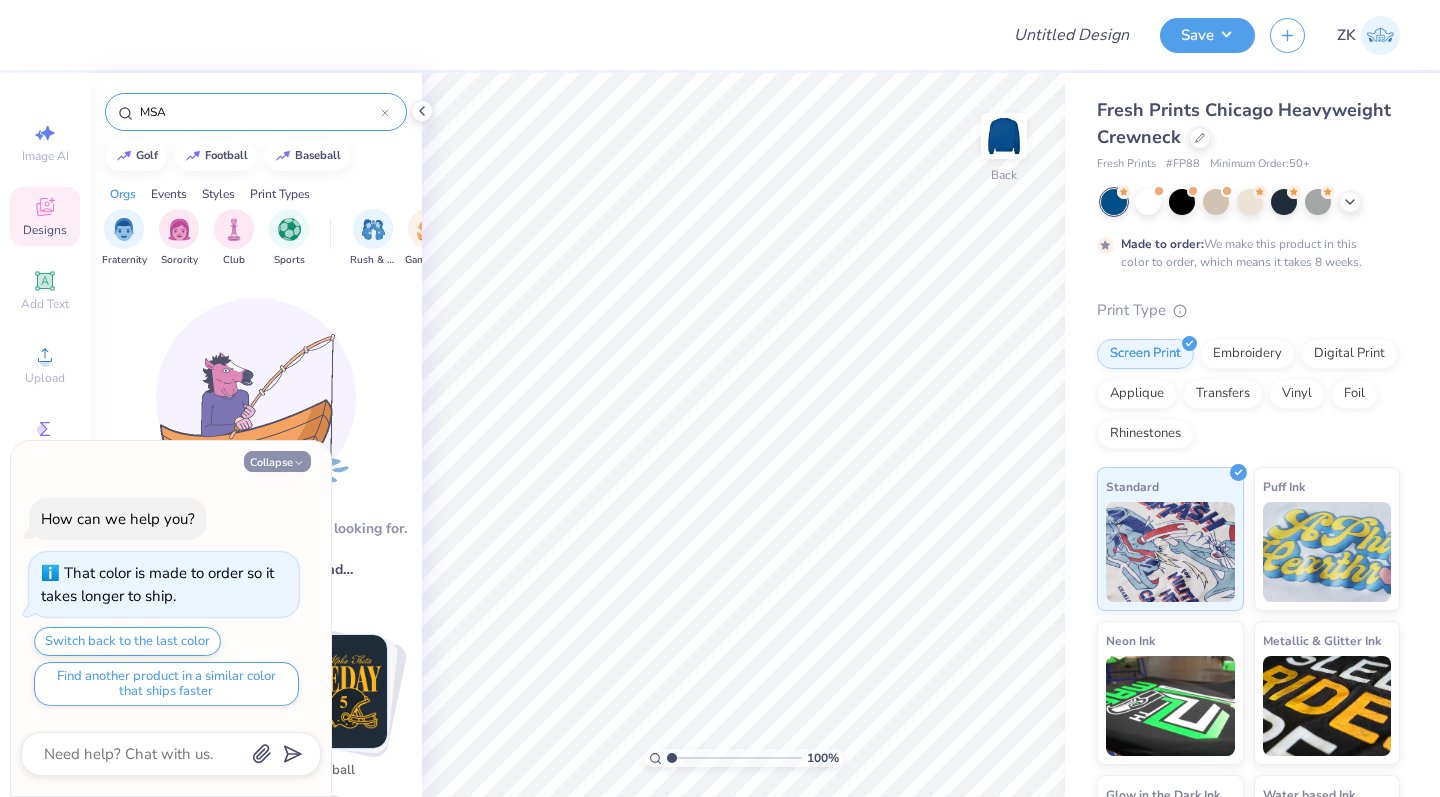 click 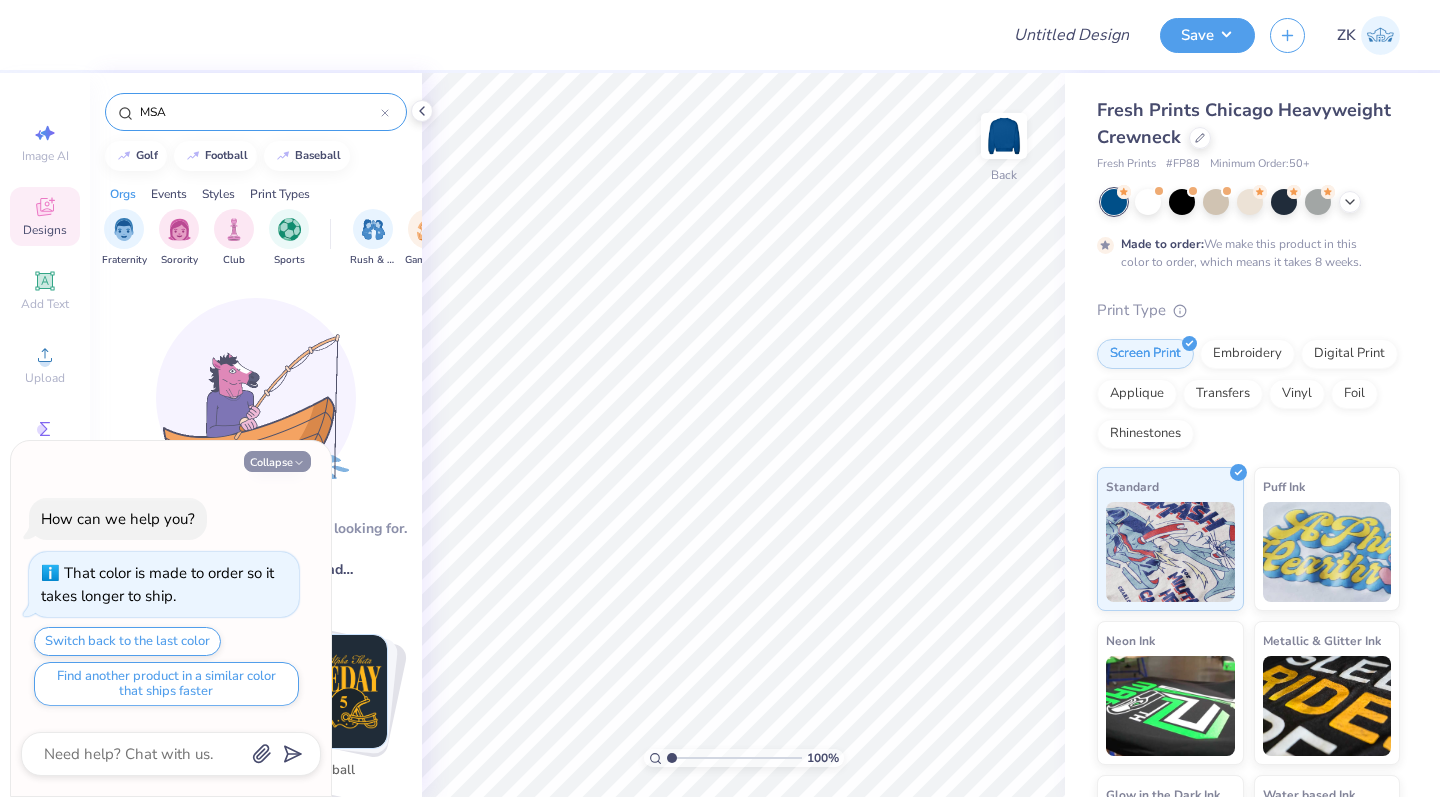 type on "x" 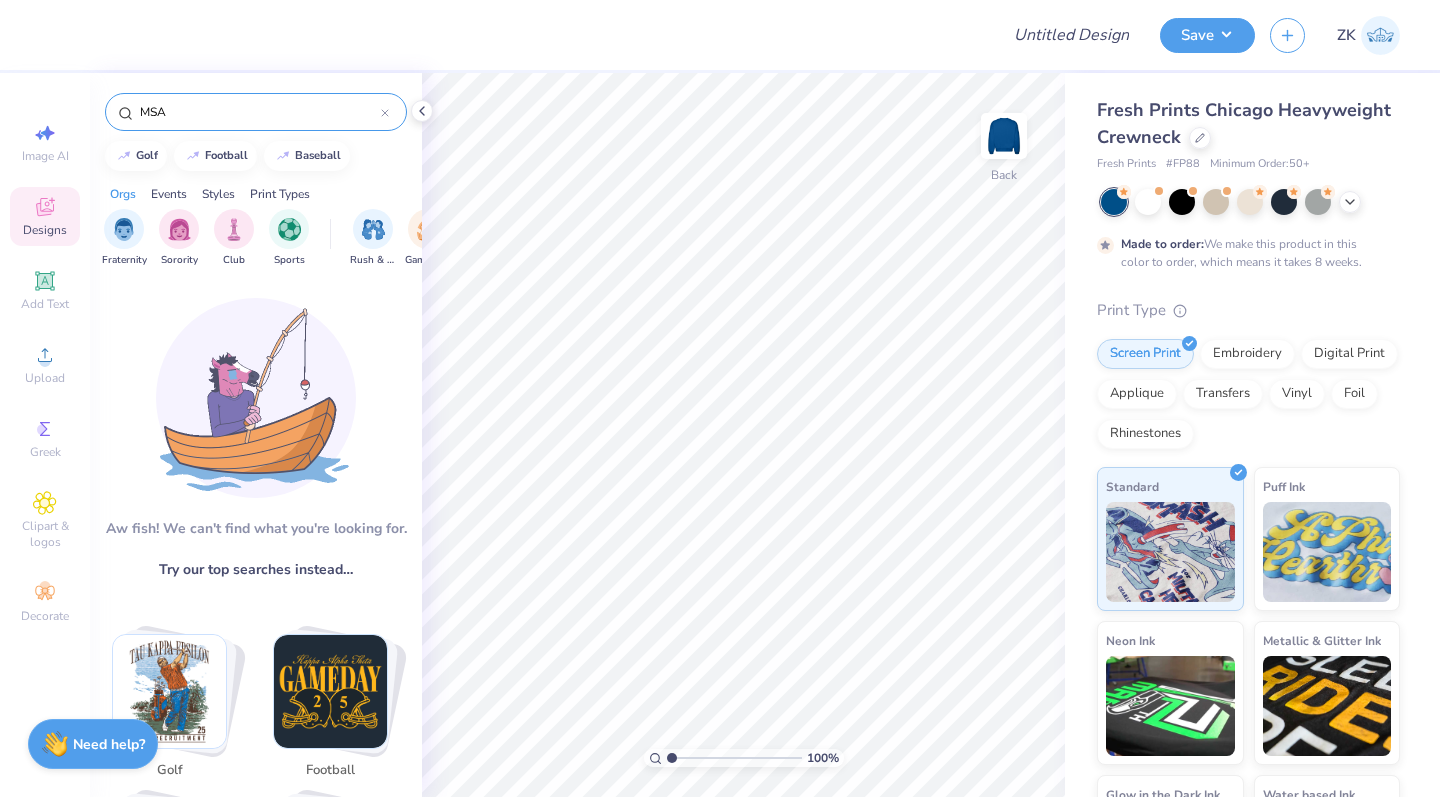 click on "MSA" at bounding box center [259, 112] 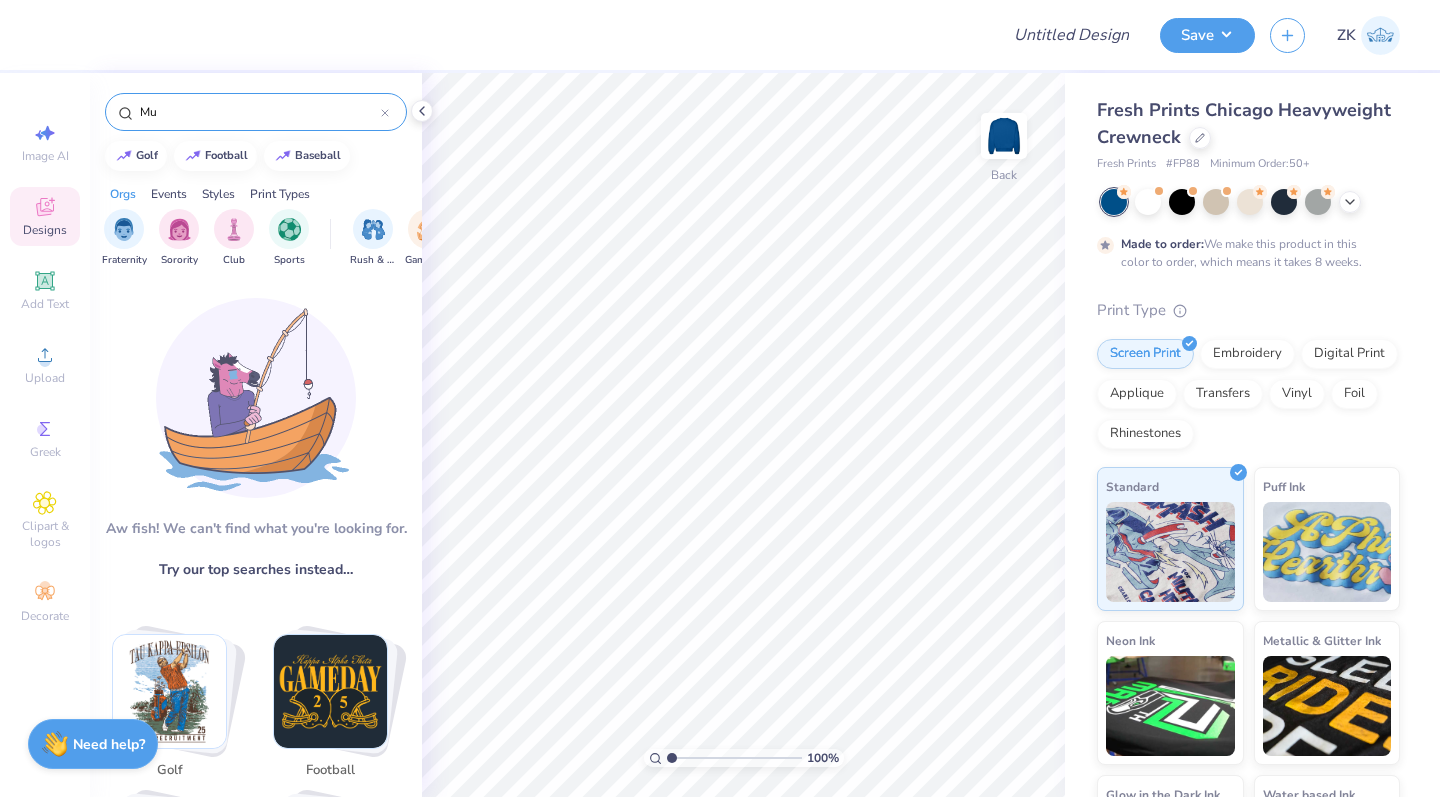 type on "M" 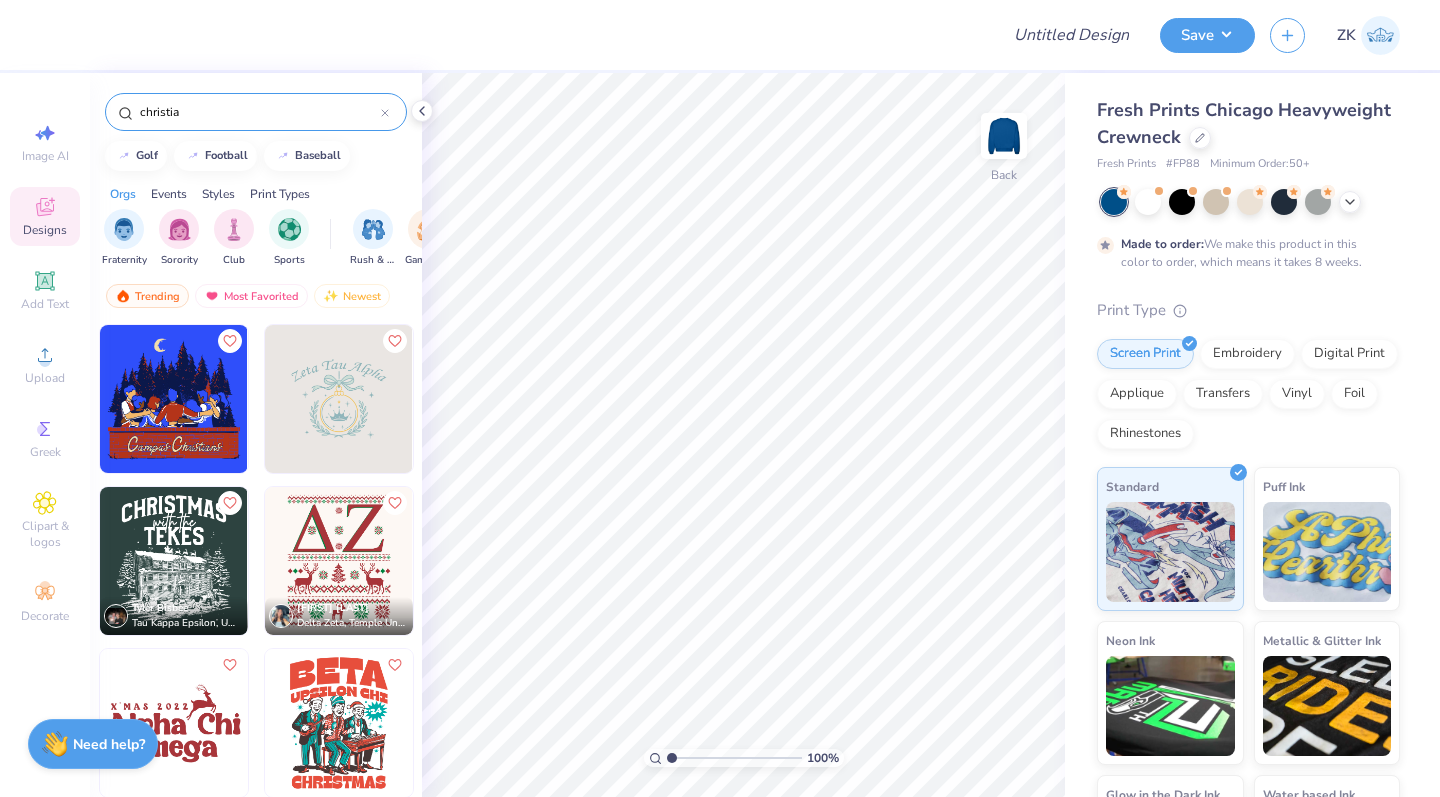 type on "christian" 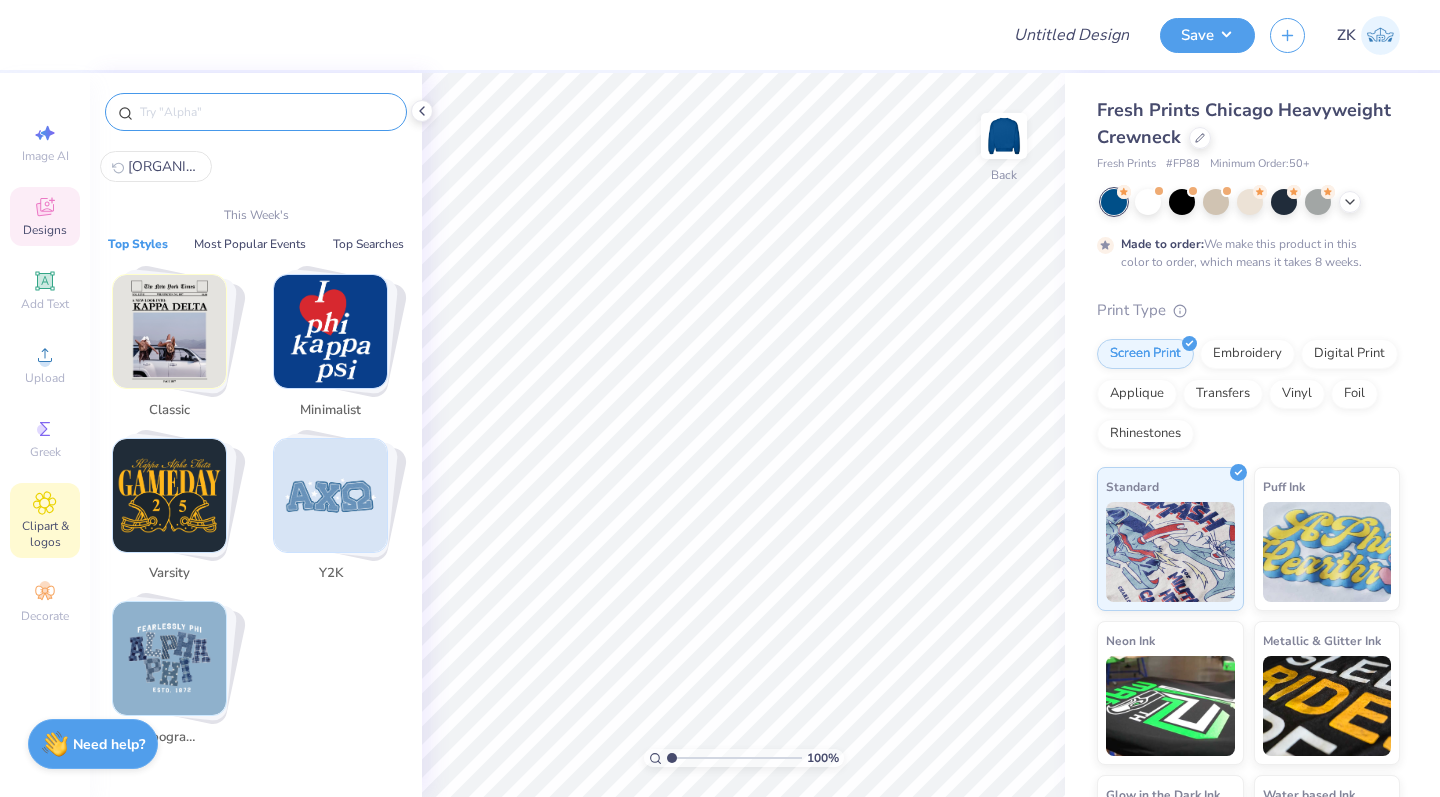 type 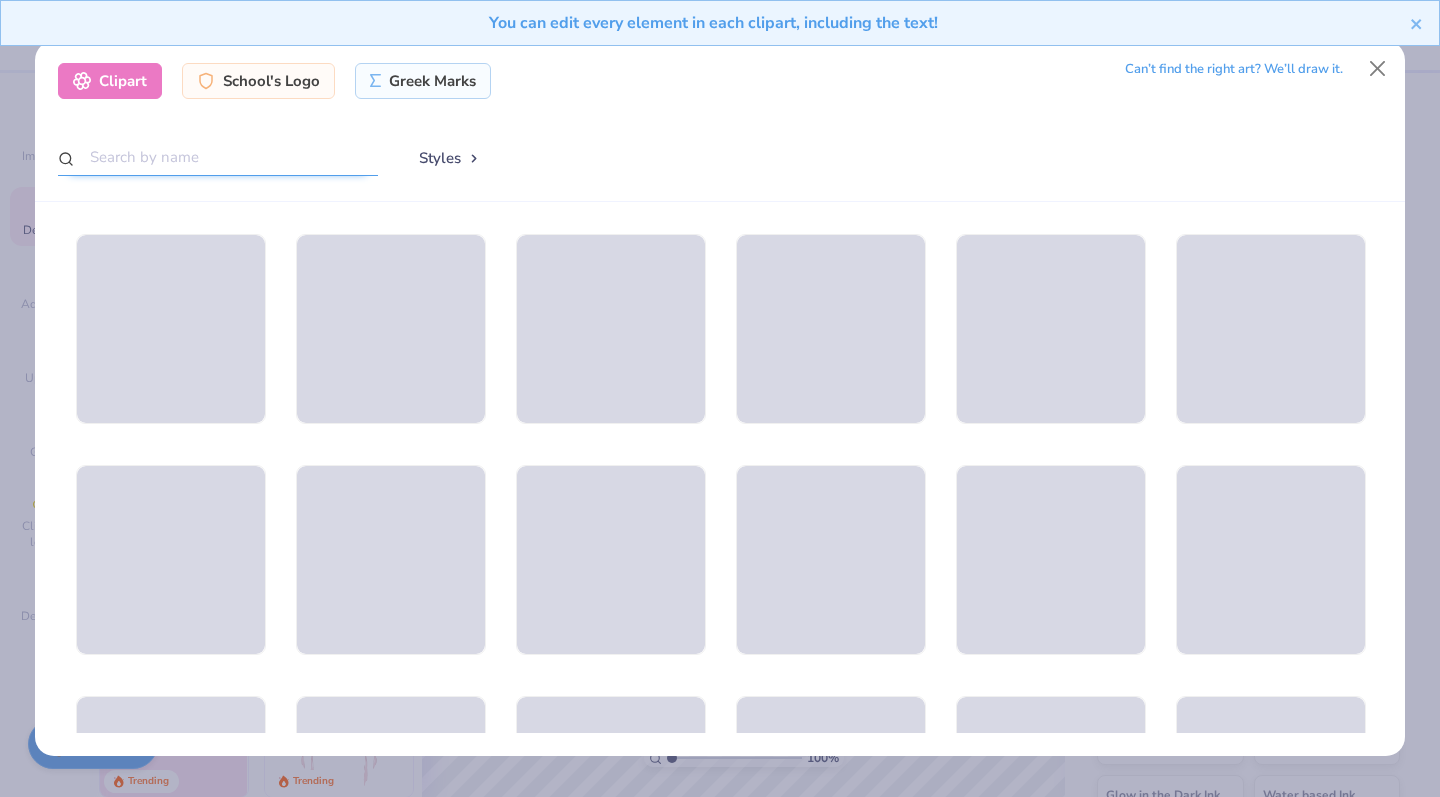 click at bounding box center (218, 157) 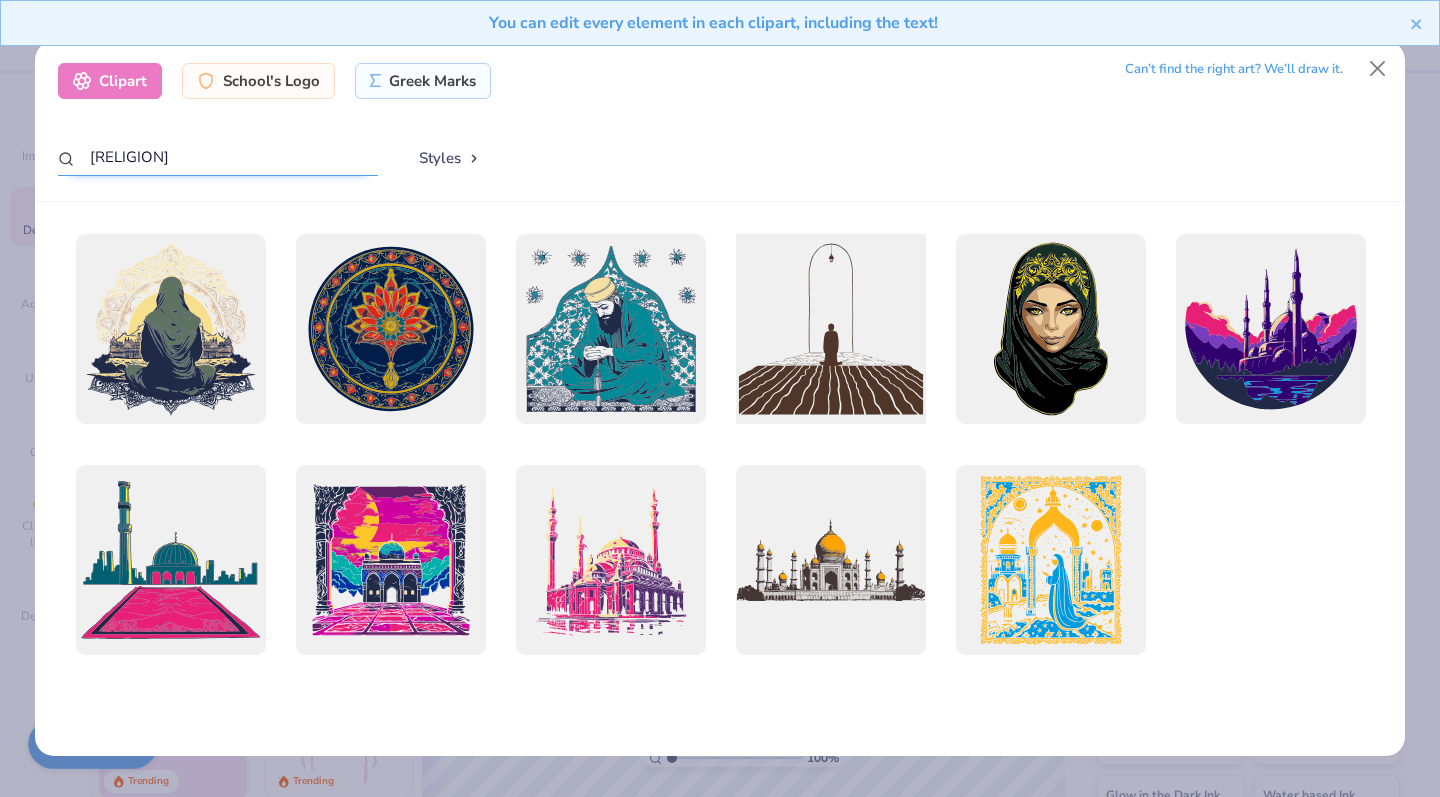 type on "[RELIGION]" 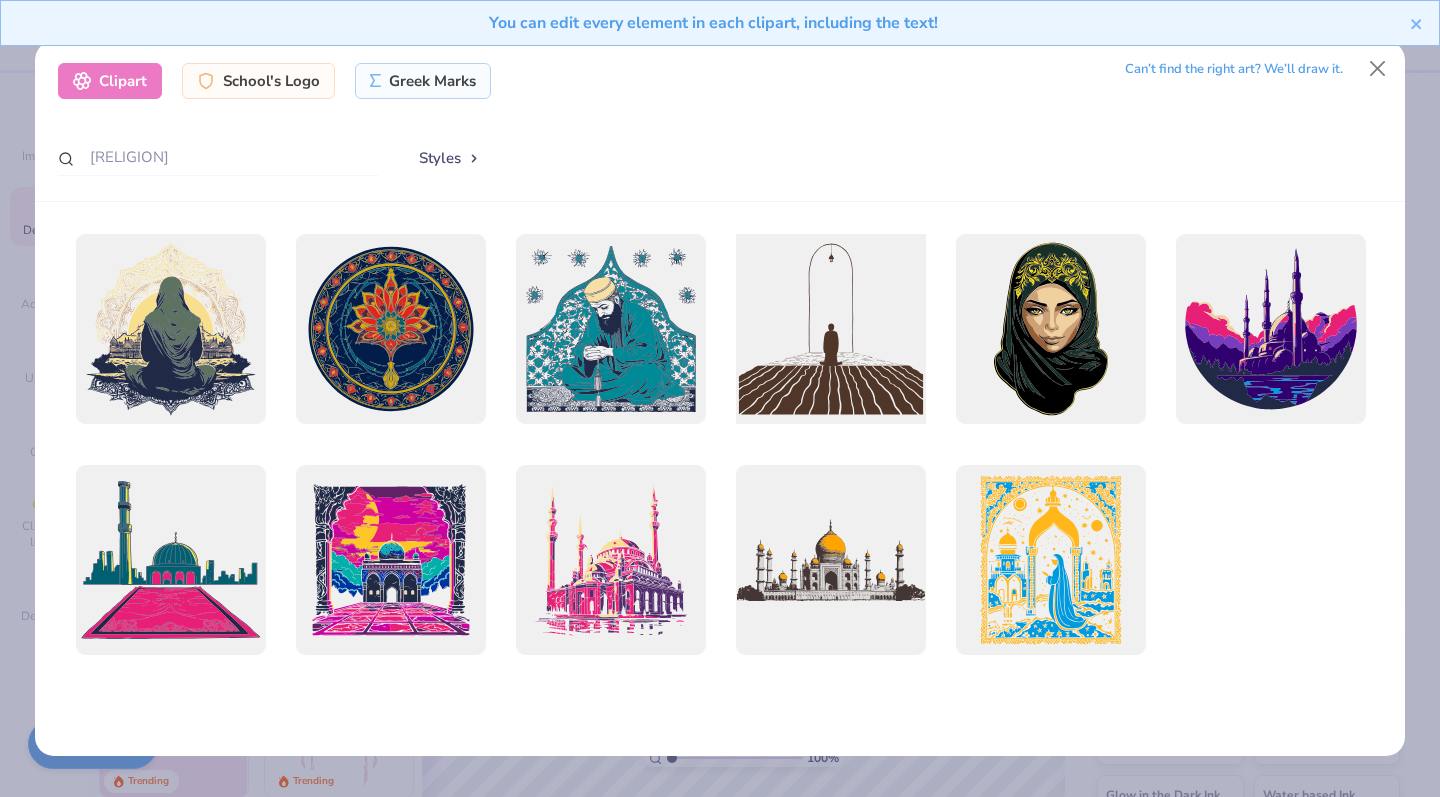 click at bounding box center (830, 329) 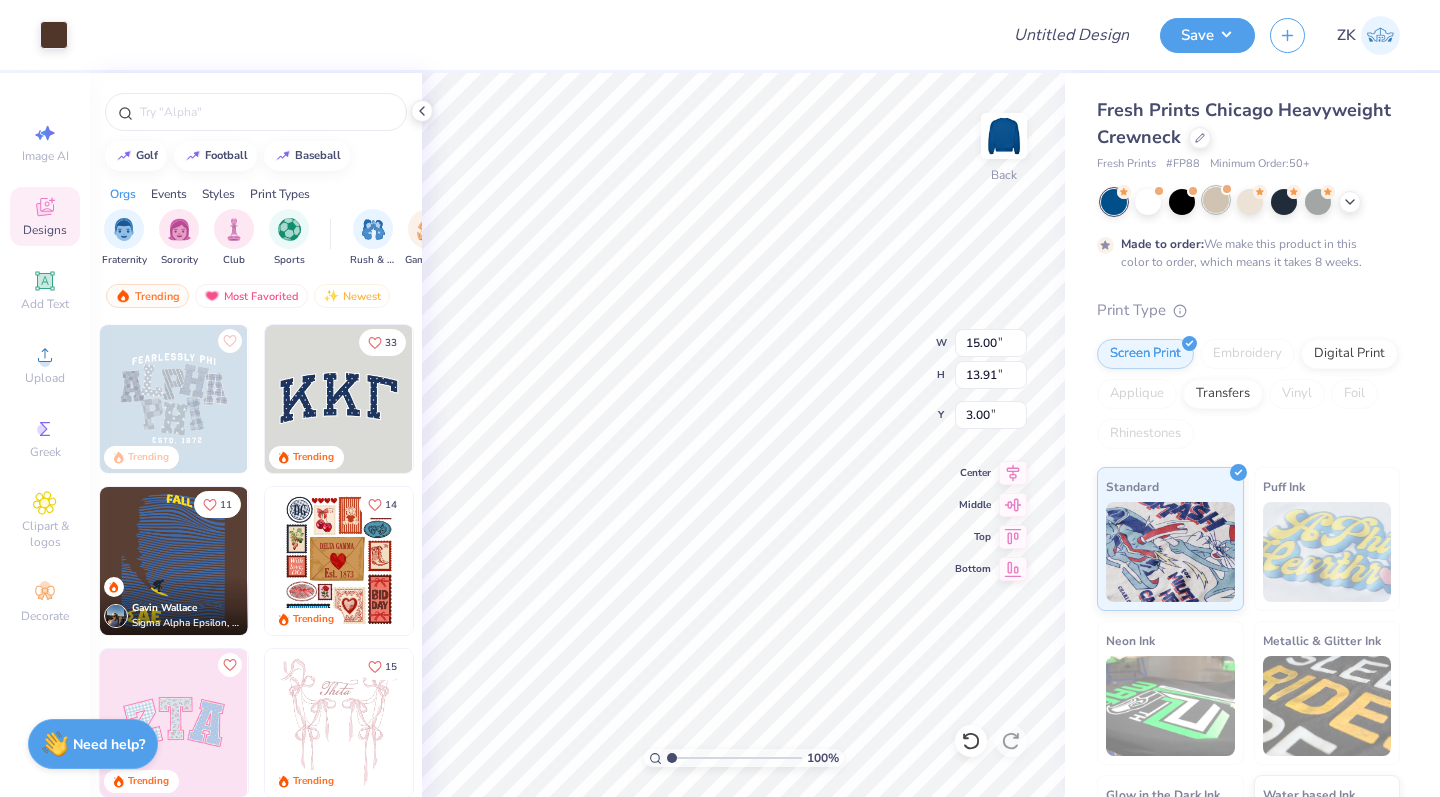 click at bounding box center [1216, 200] 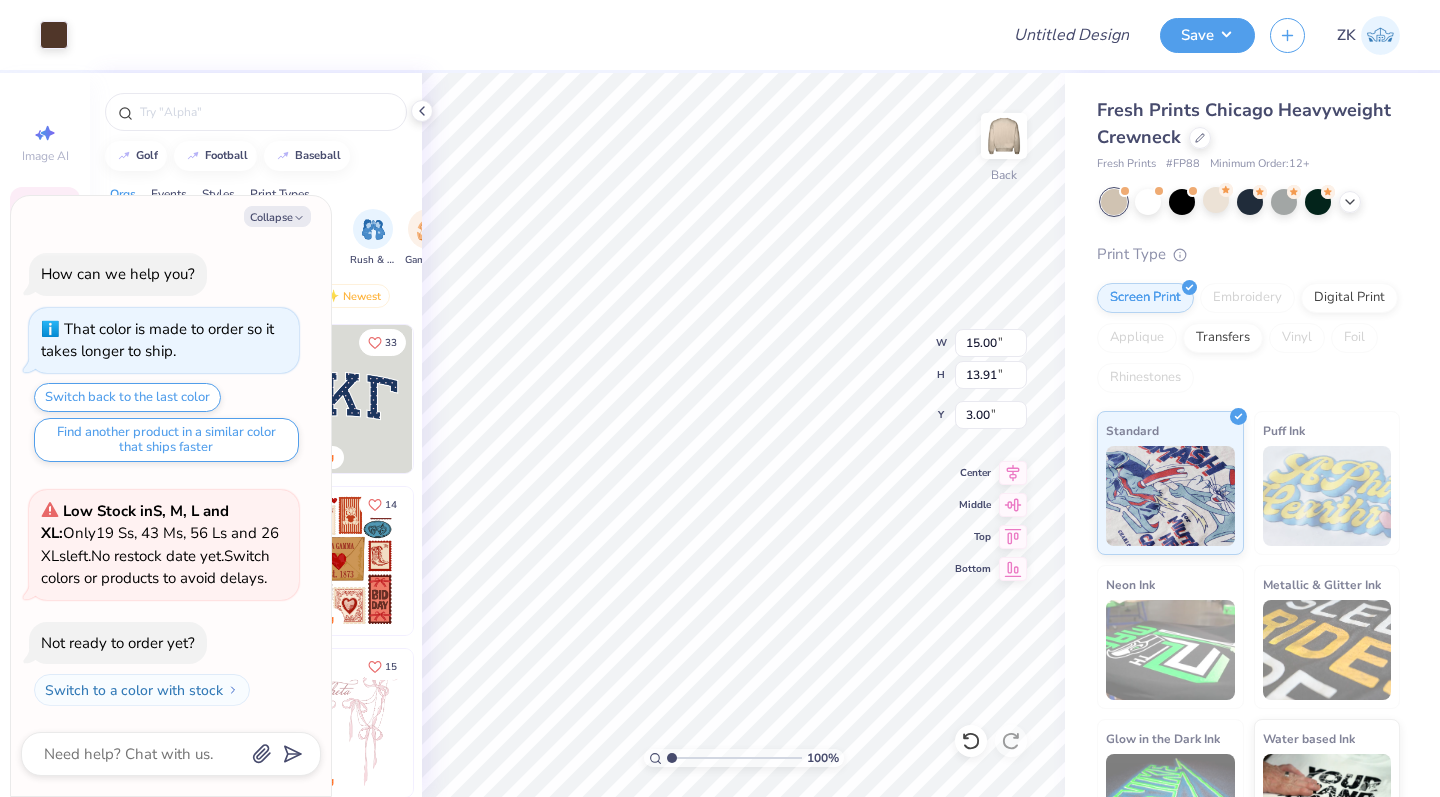 scroll, scrollTop: 336, scrollLeft: 0, axis: vertical 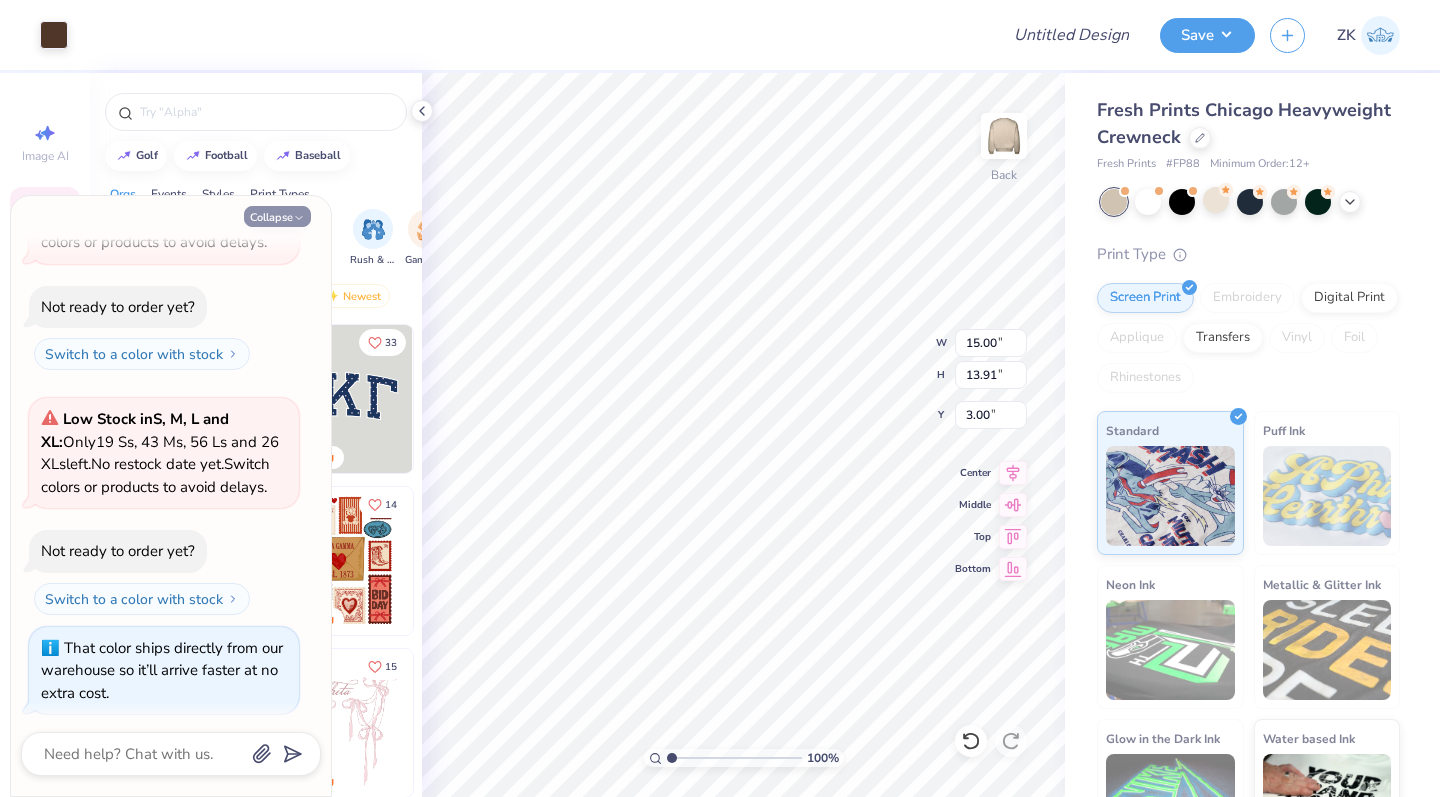 click on "Collapse" at bounding box center (277, 216) 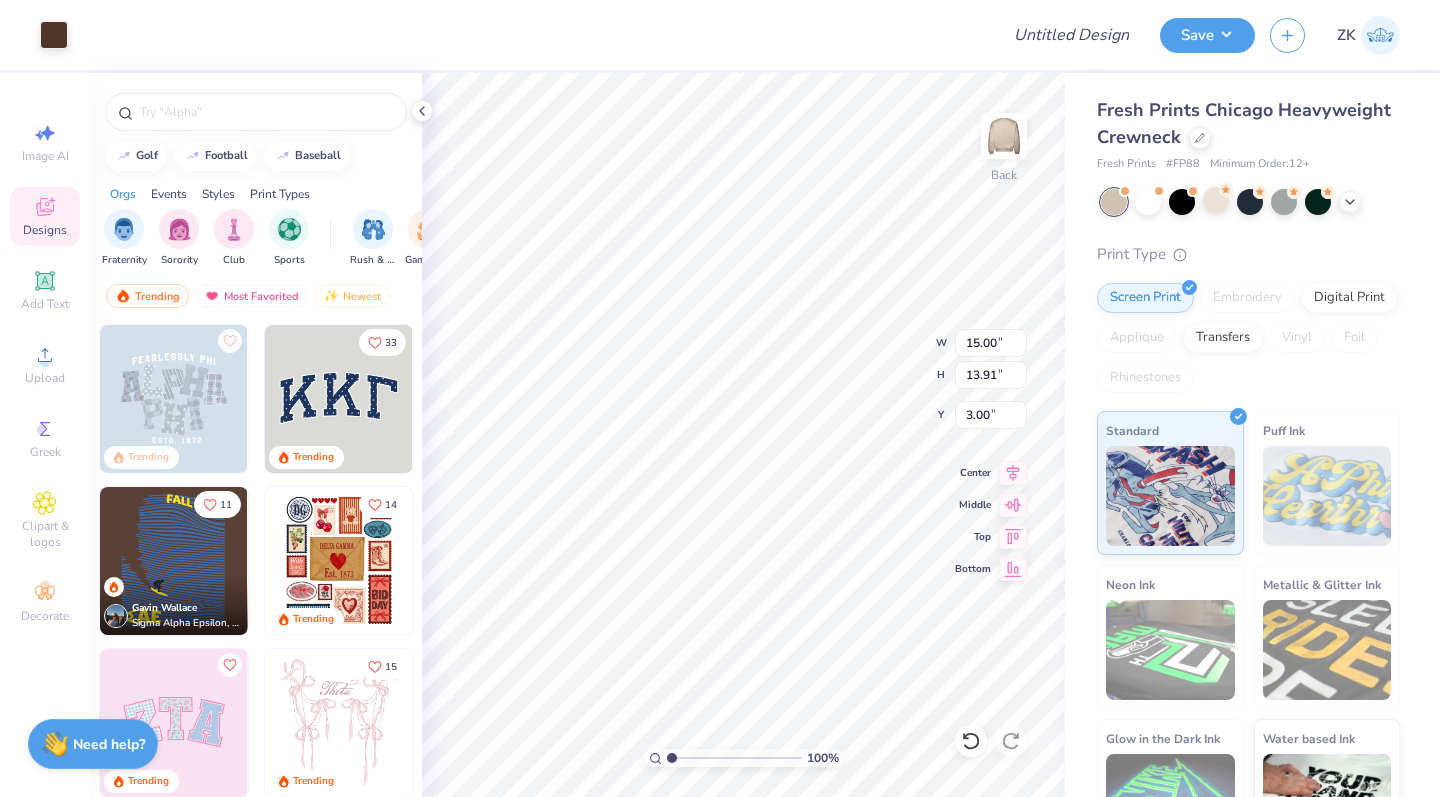 type on "x" 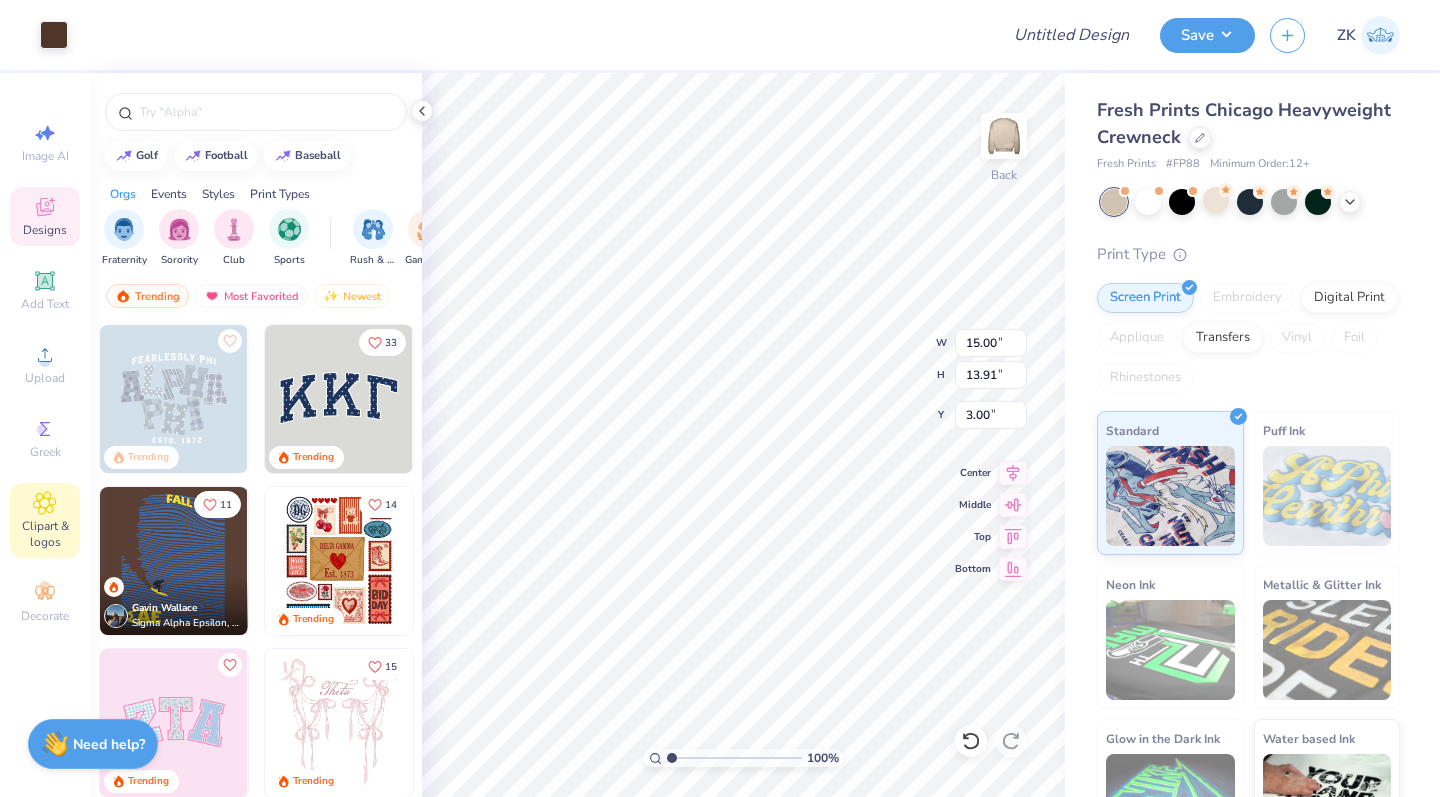 click on "Clipart & logos" at bounding box center [45, 534] 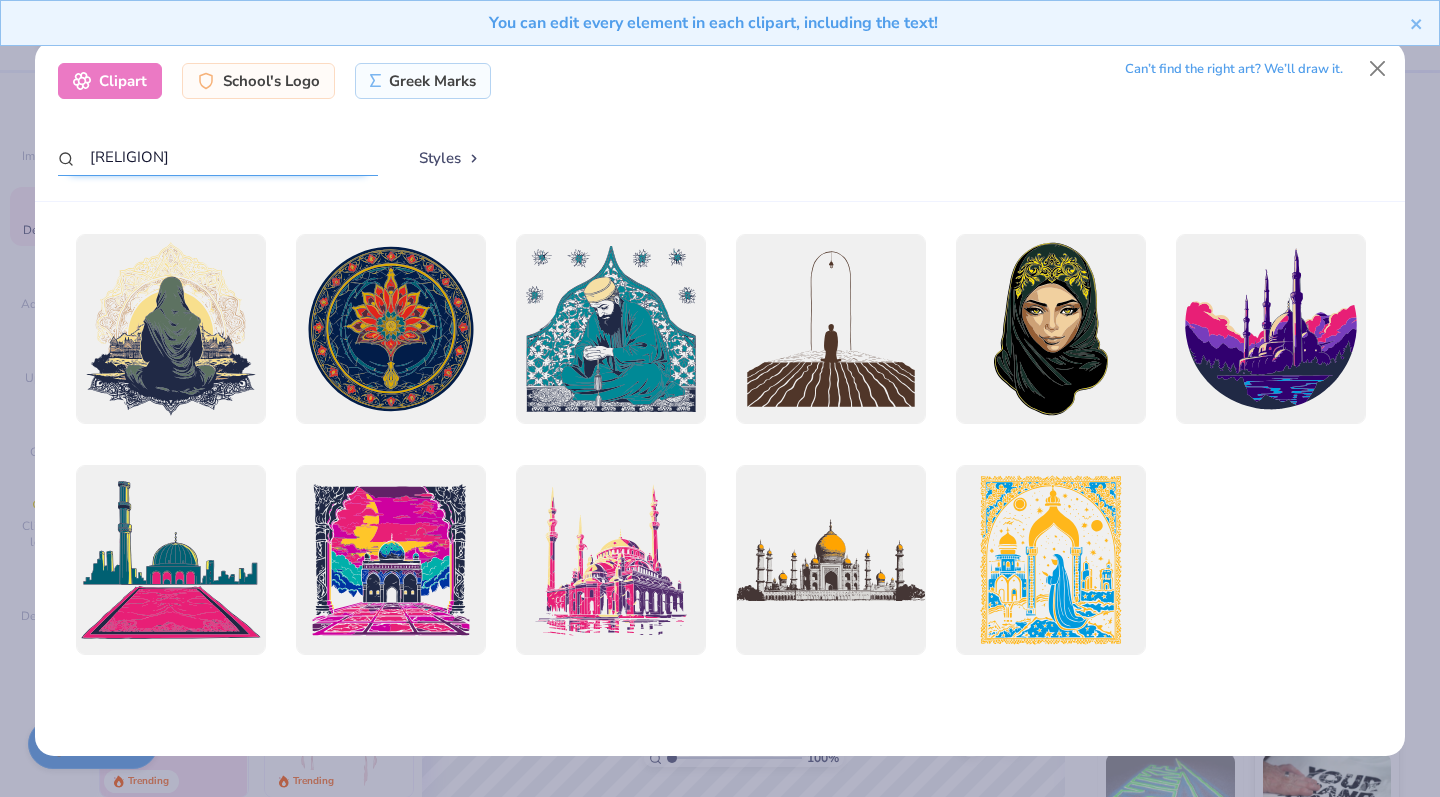 drag, startPoint x: 155, startPoint y: 149, endPoint x: 59, endPoint y: 157, distance: 96.332756 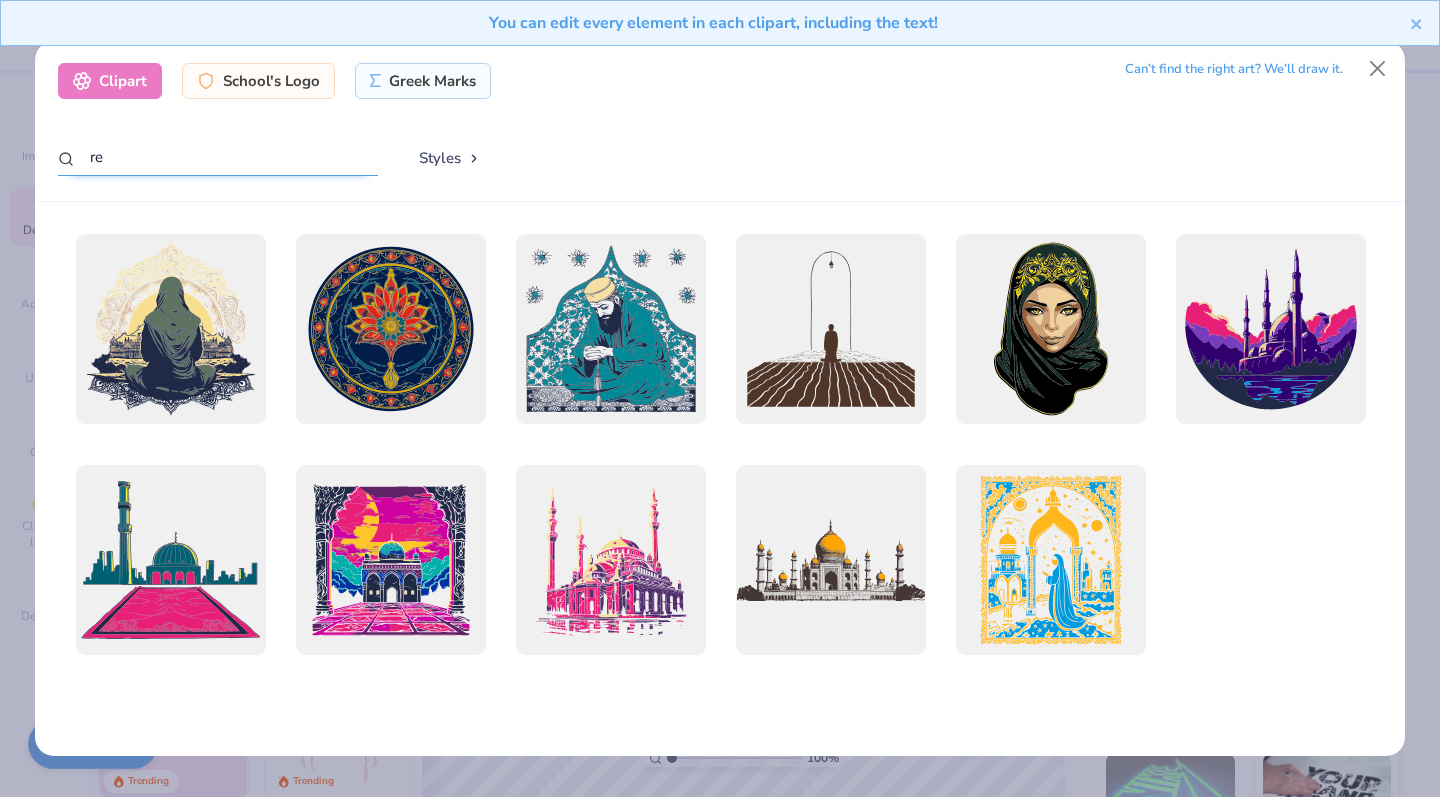 type on "r" 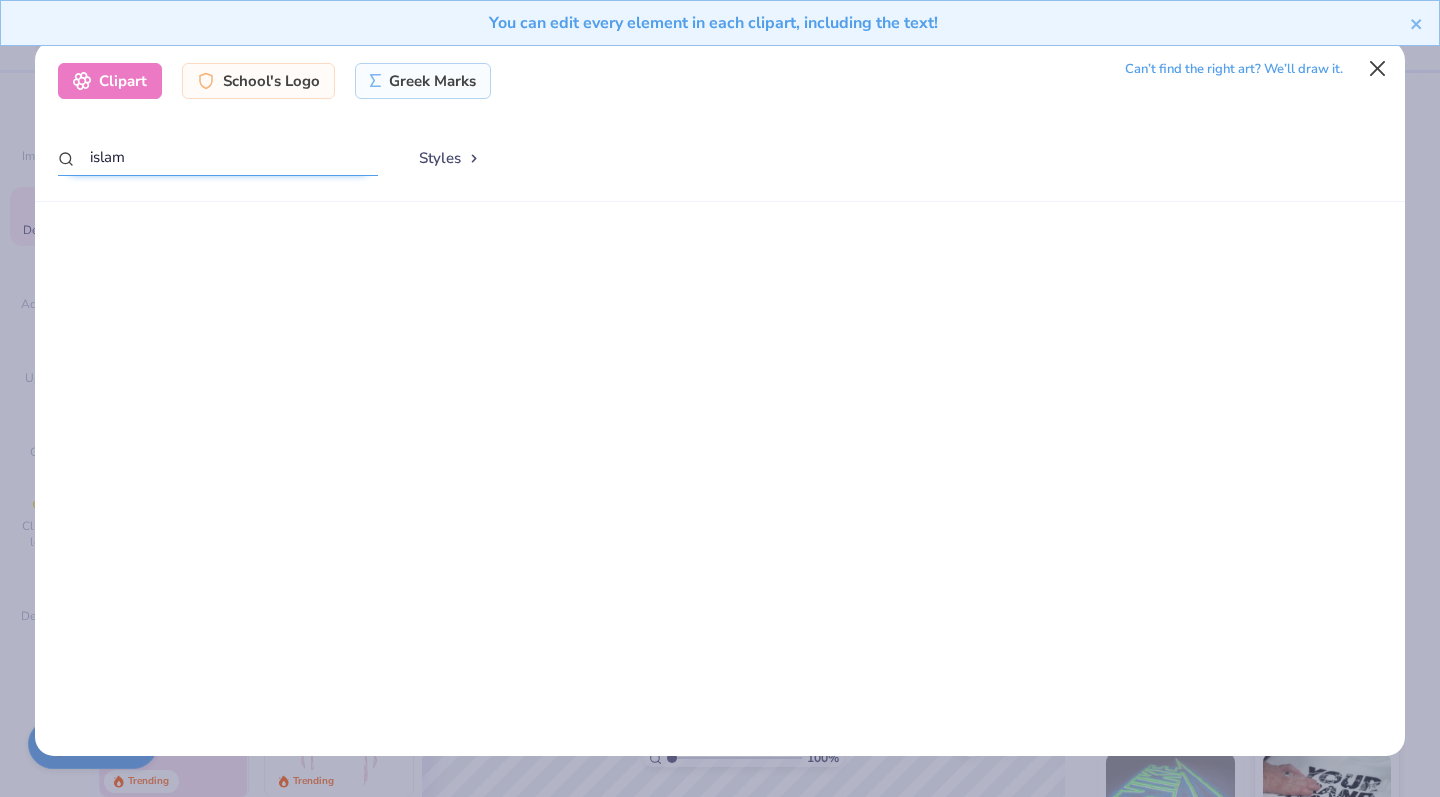 scroll, scrollTop: 0, scrollLeft: 0, axis: both 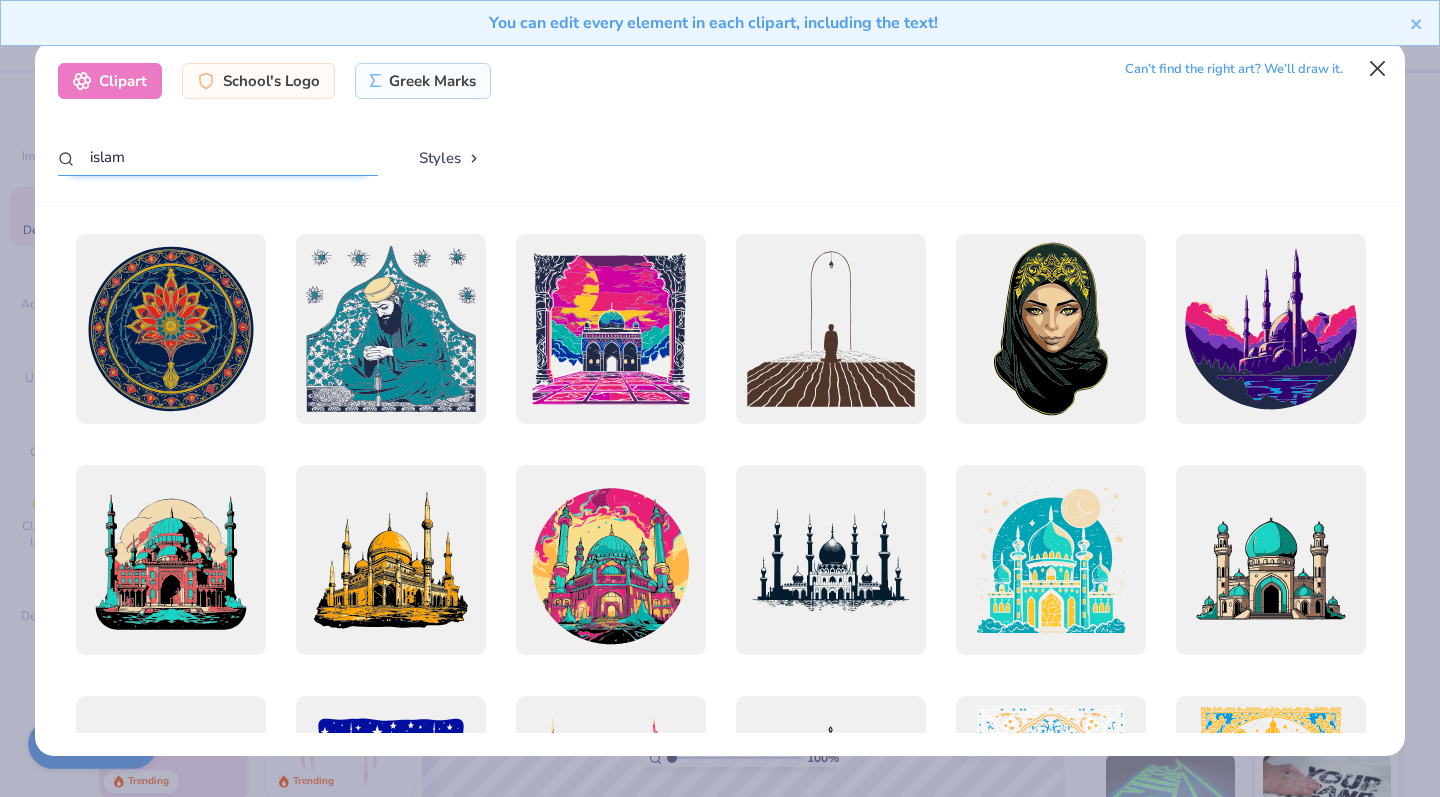 type on "islam" 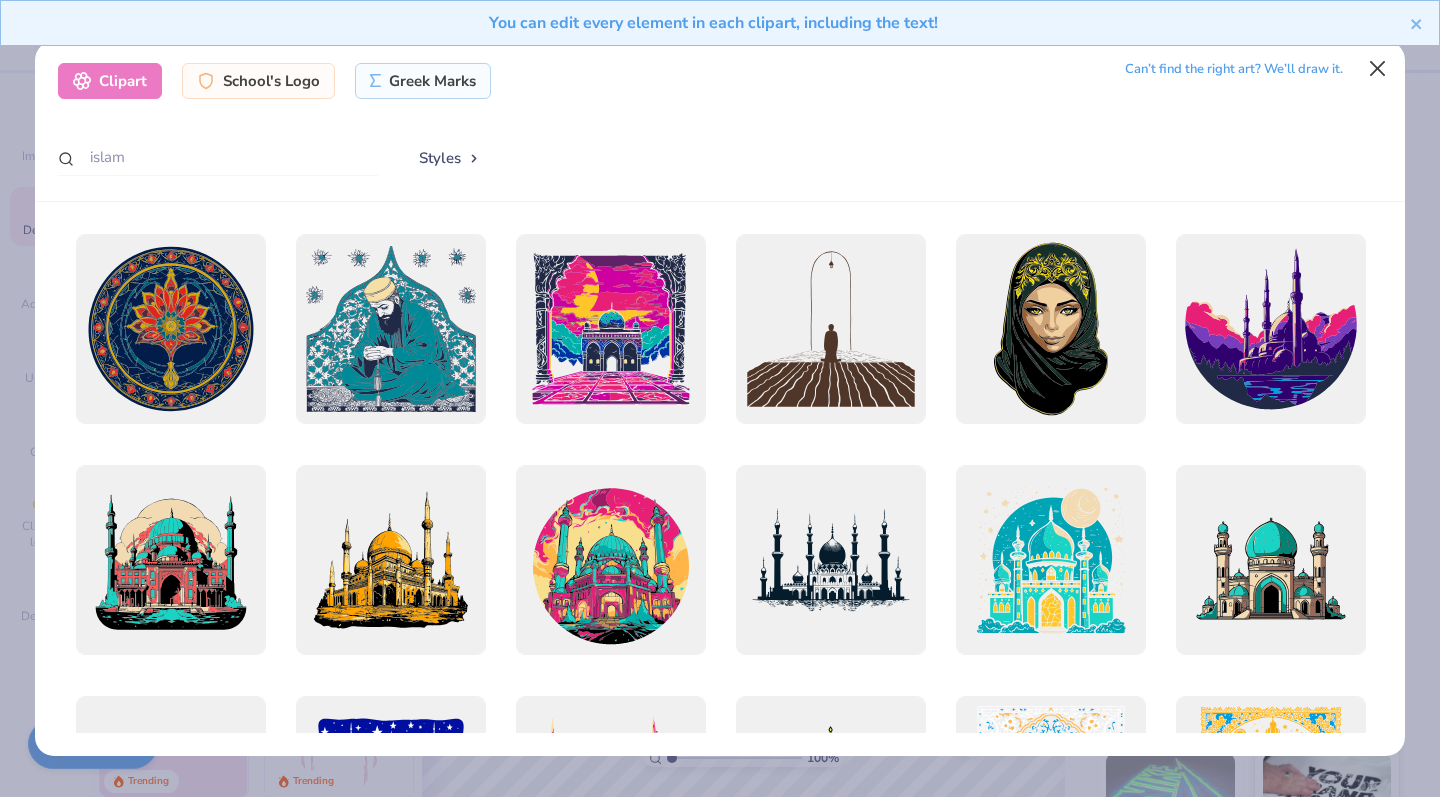 click at bounding box center [1378, 69] 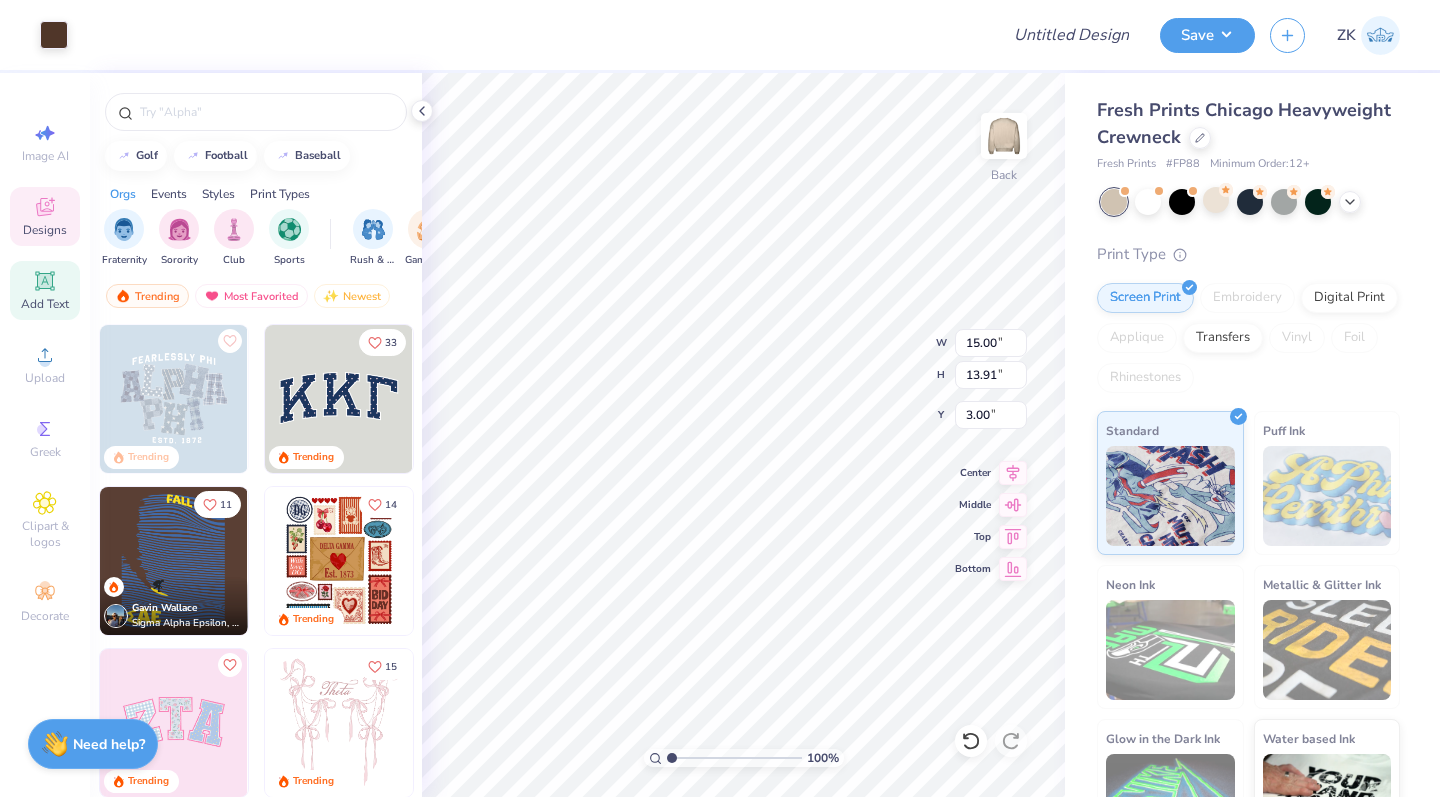 click 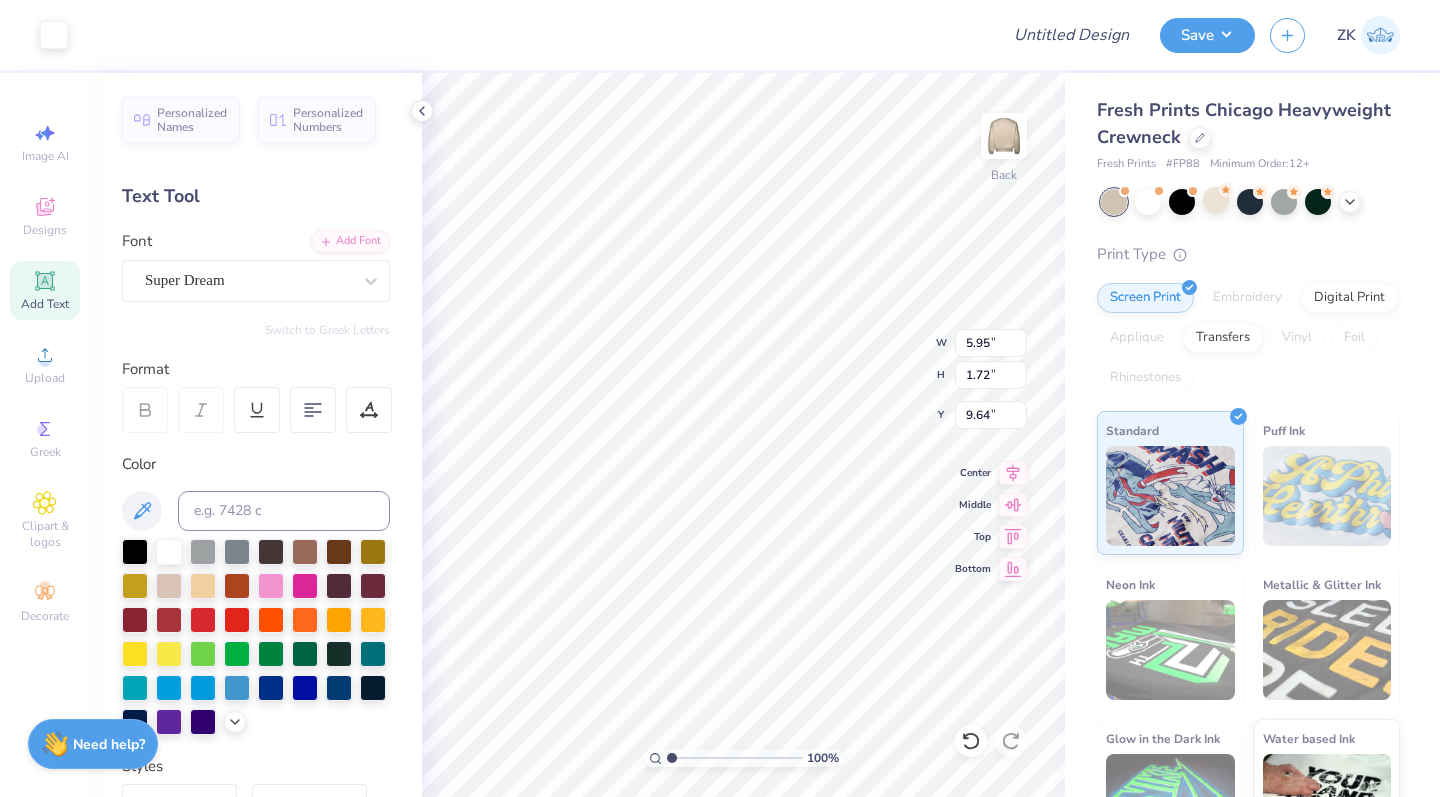 type on "5.95" 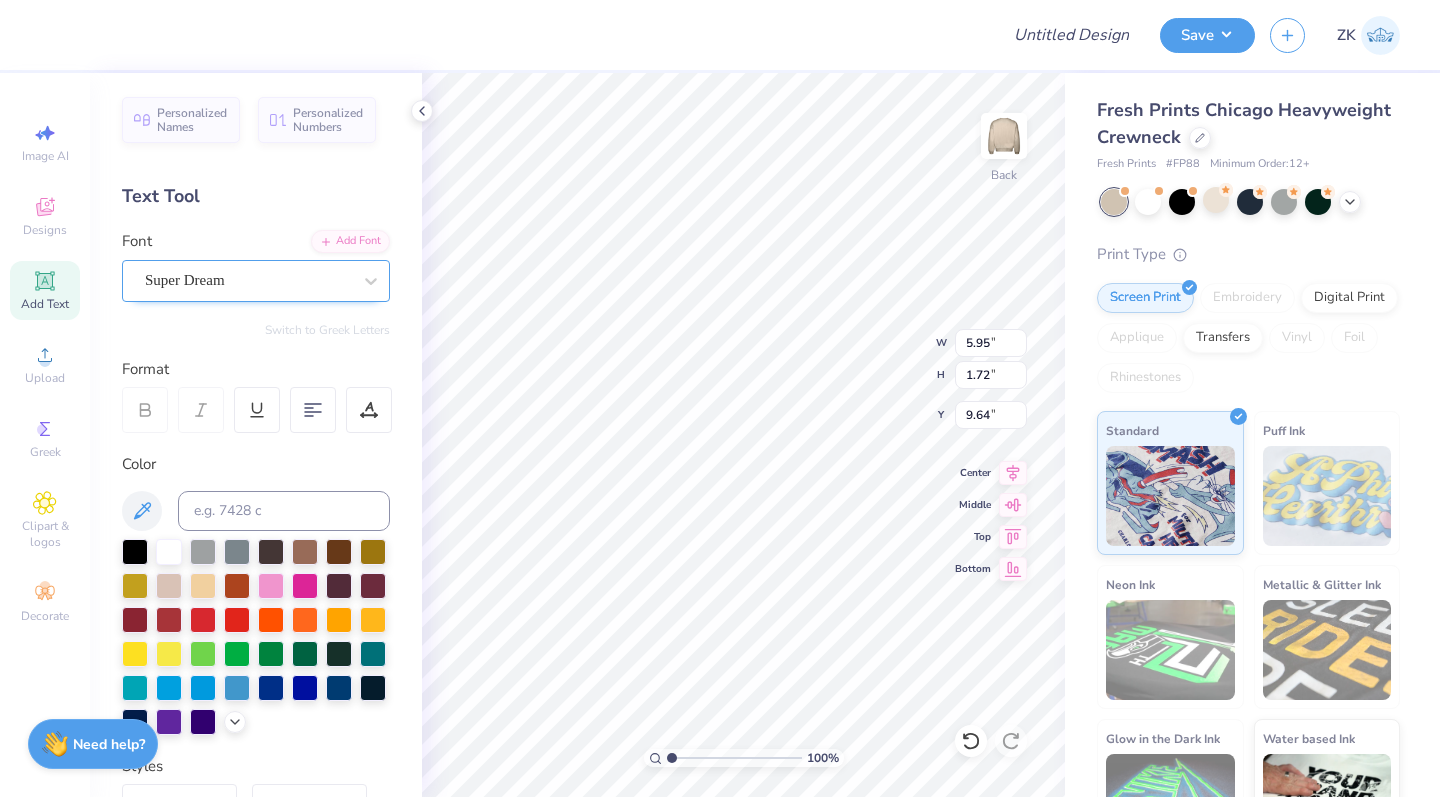 click on "Super Dream" at bounding box center (248, 280) 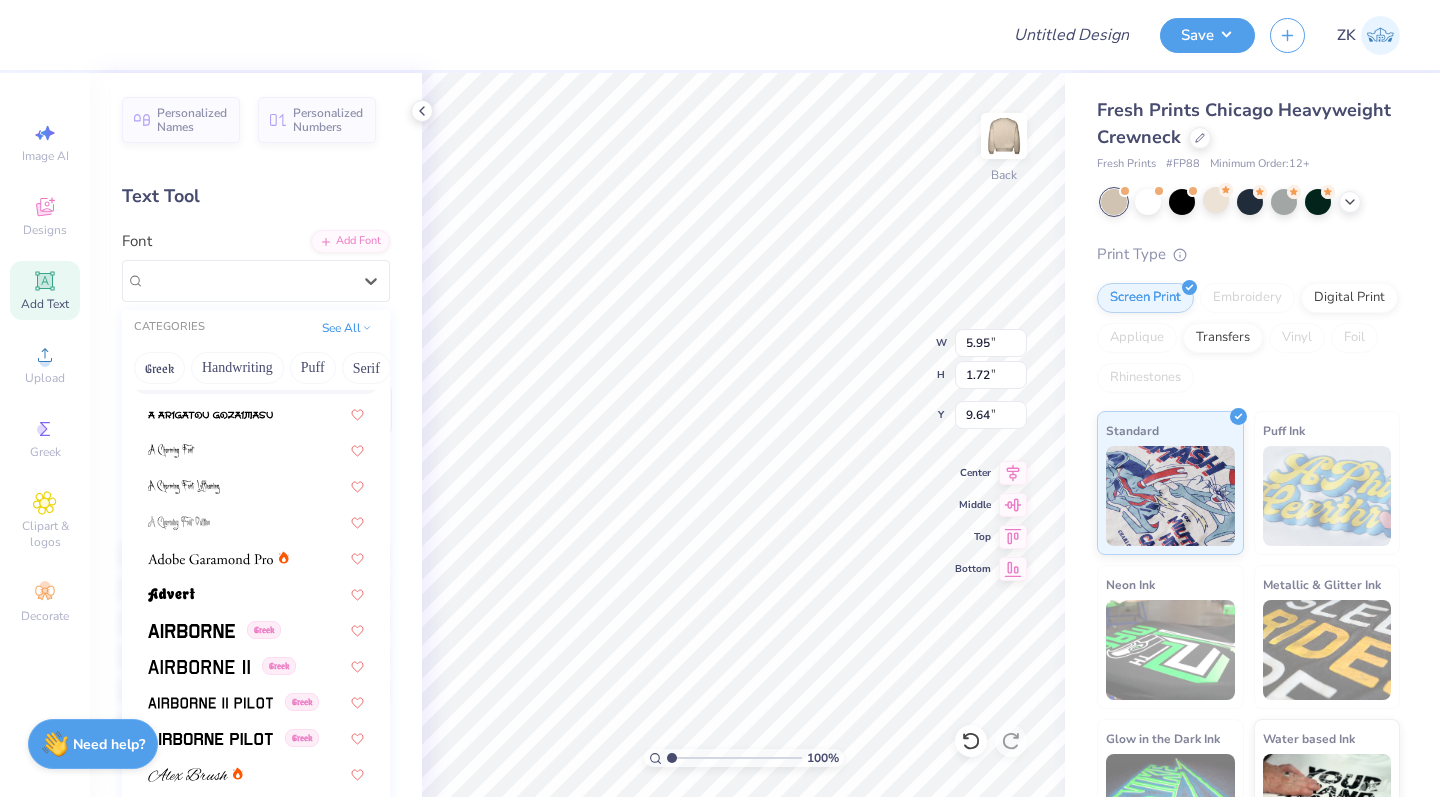scroll, scrollTop: 160, scrollLeft: 0, axis: vertical 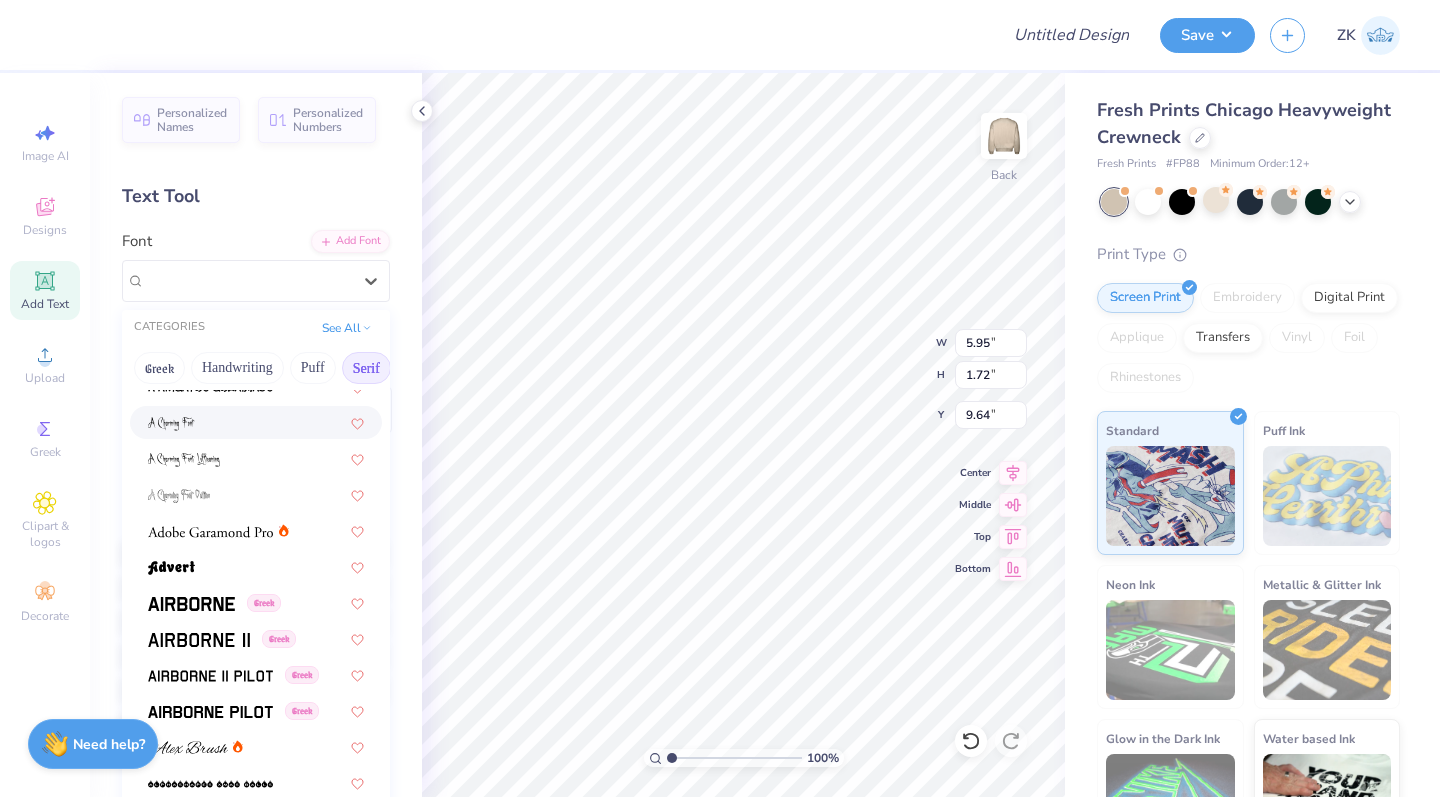 click on "Serif" at bounding box center [366, 368] 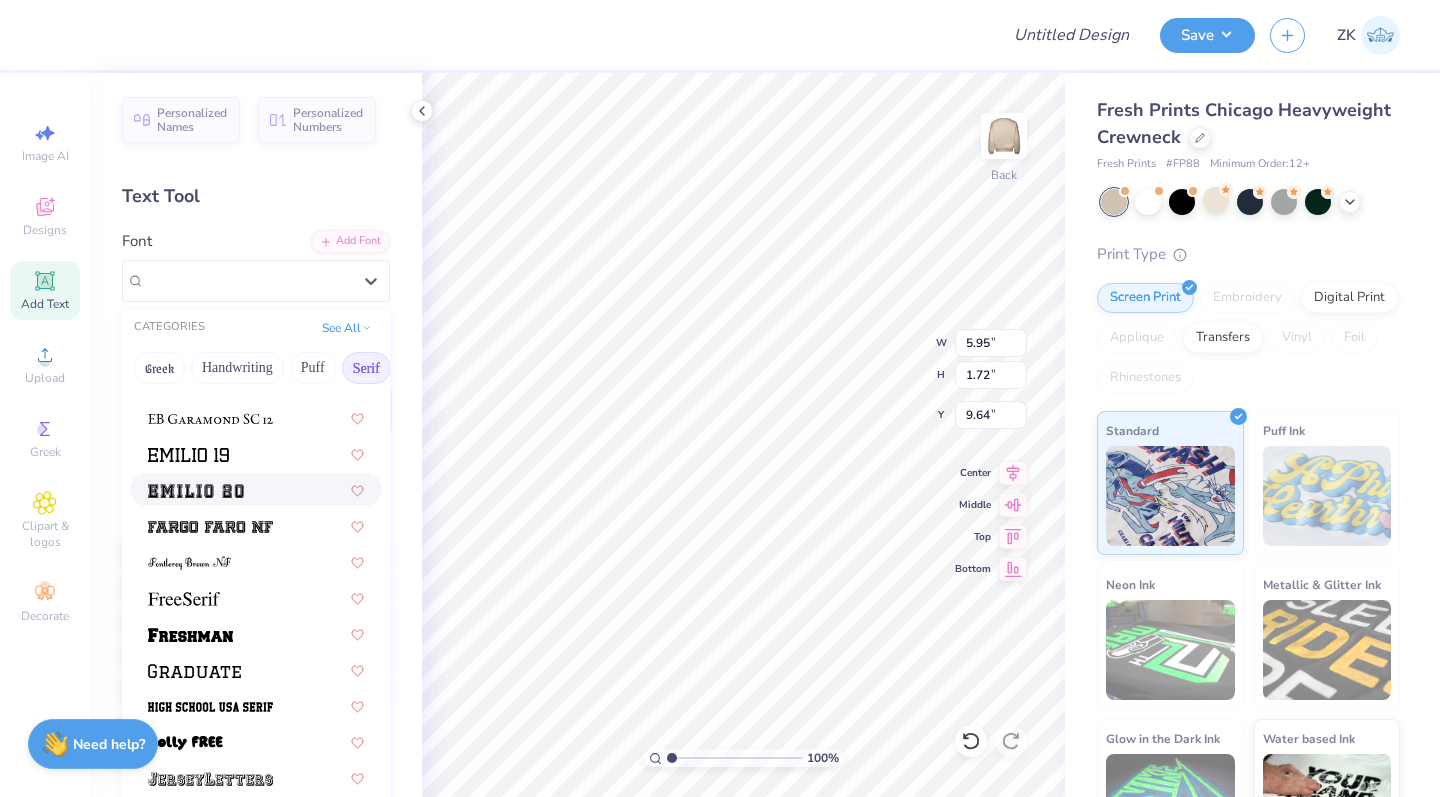 scroll, scrollTop: 1574, scrollLeft: 0, axis: vertical 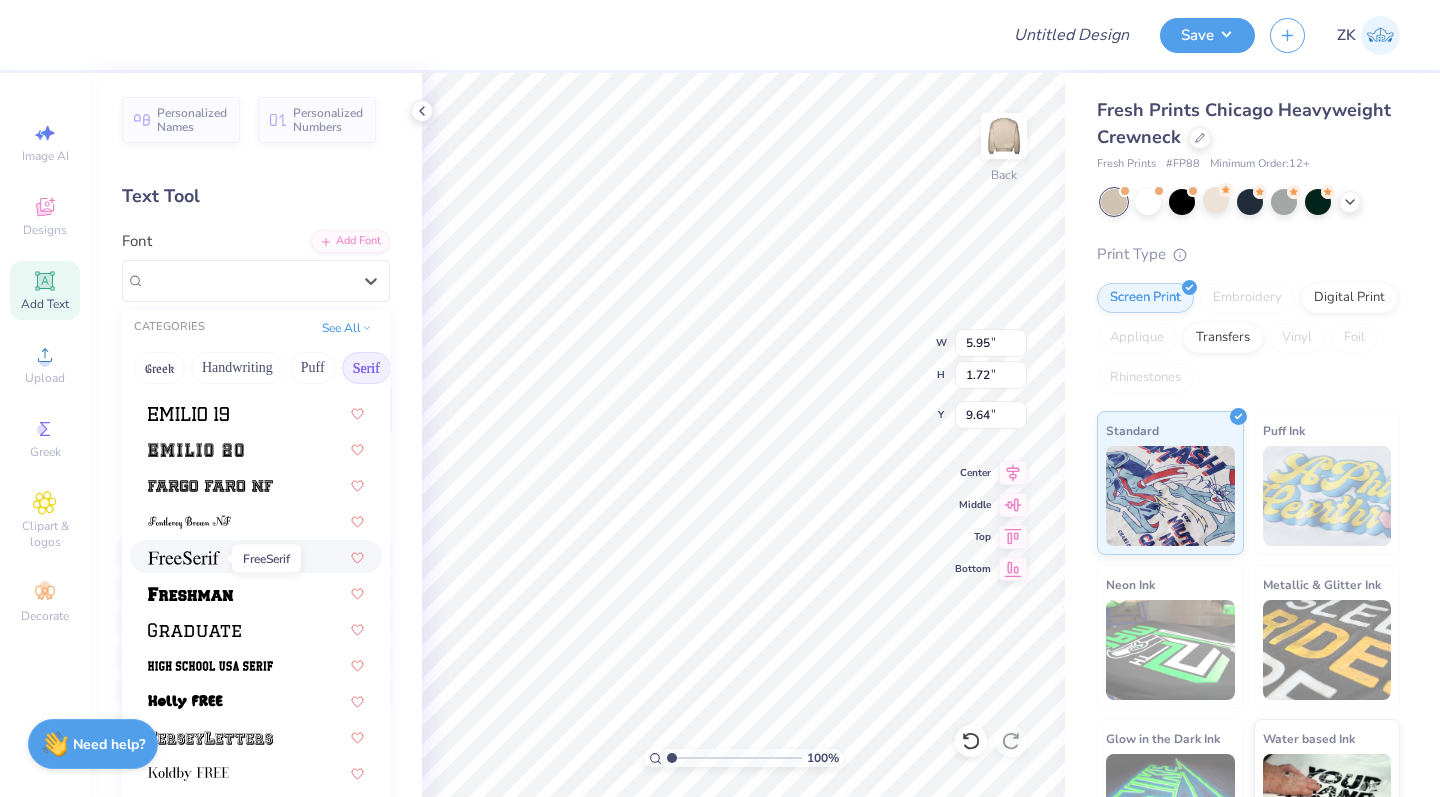 click at bounding box center [184, 558] 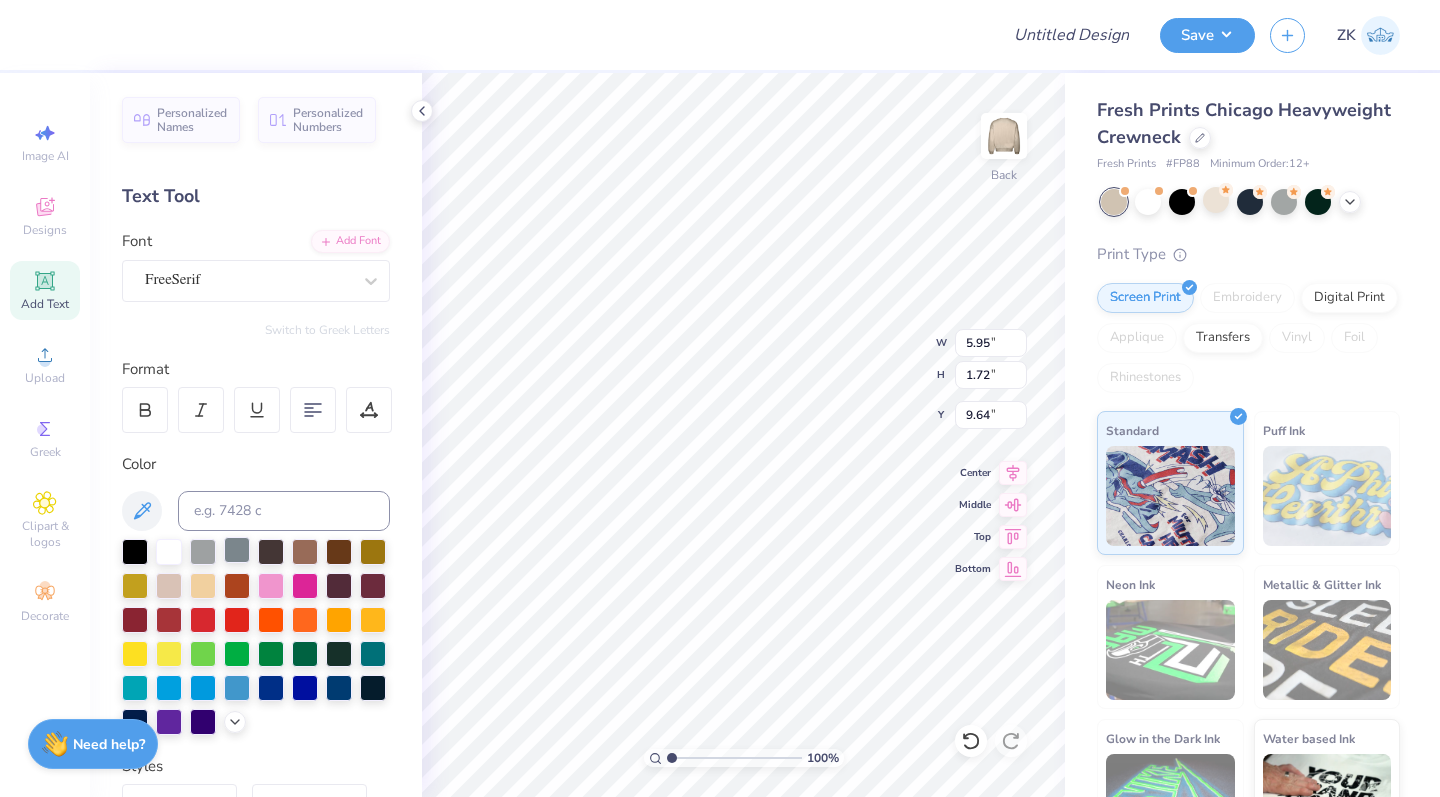 scroll, scrollTop: 0, scrollLeft: 4, axis: horizontal 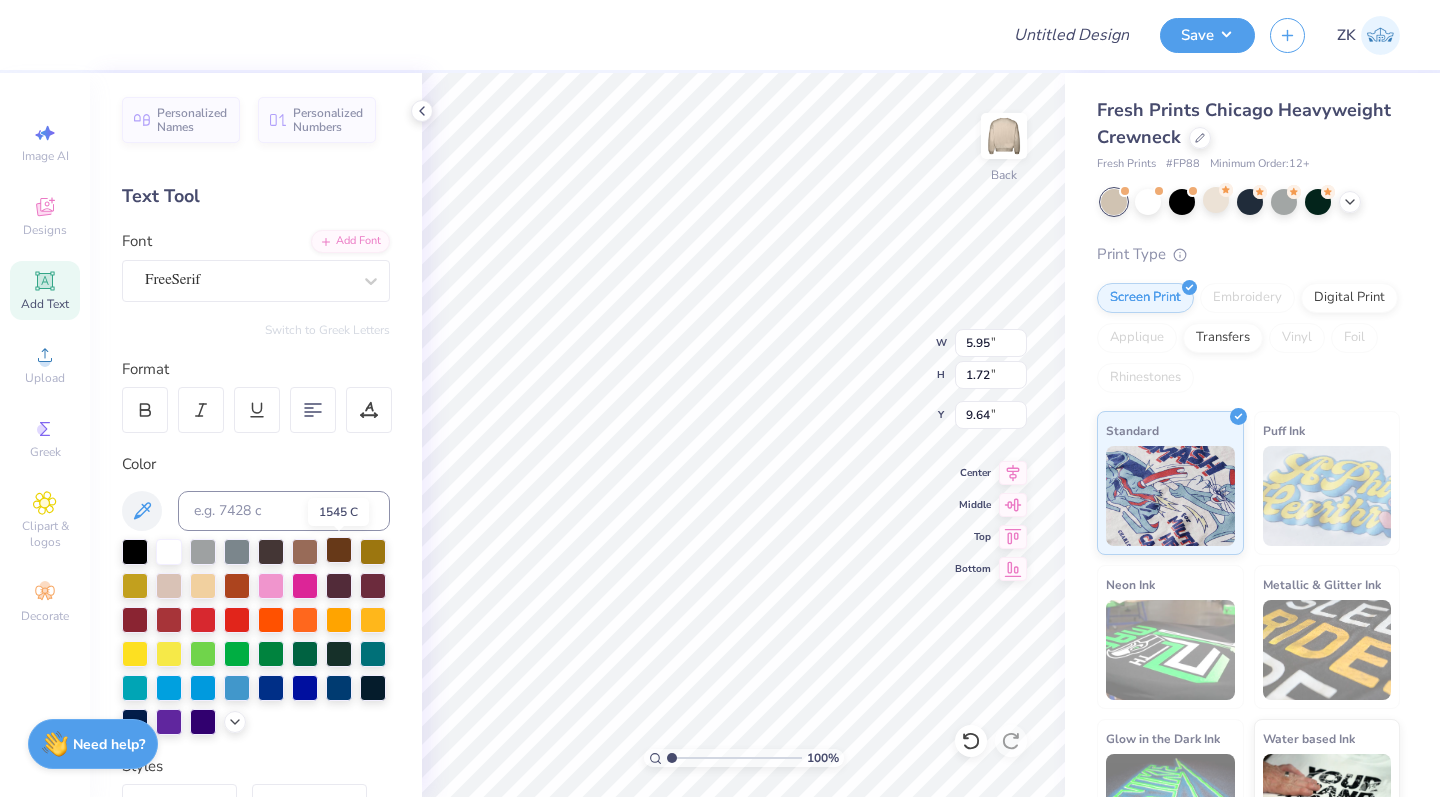 type on "[INSTITUTION] [ACRONYM]" 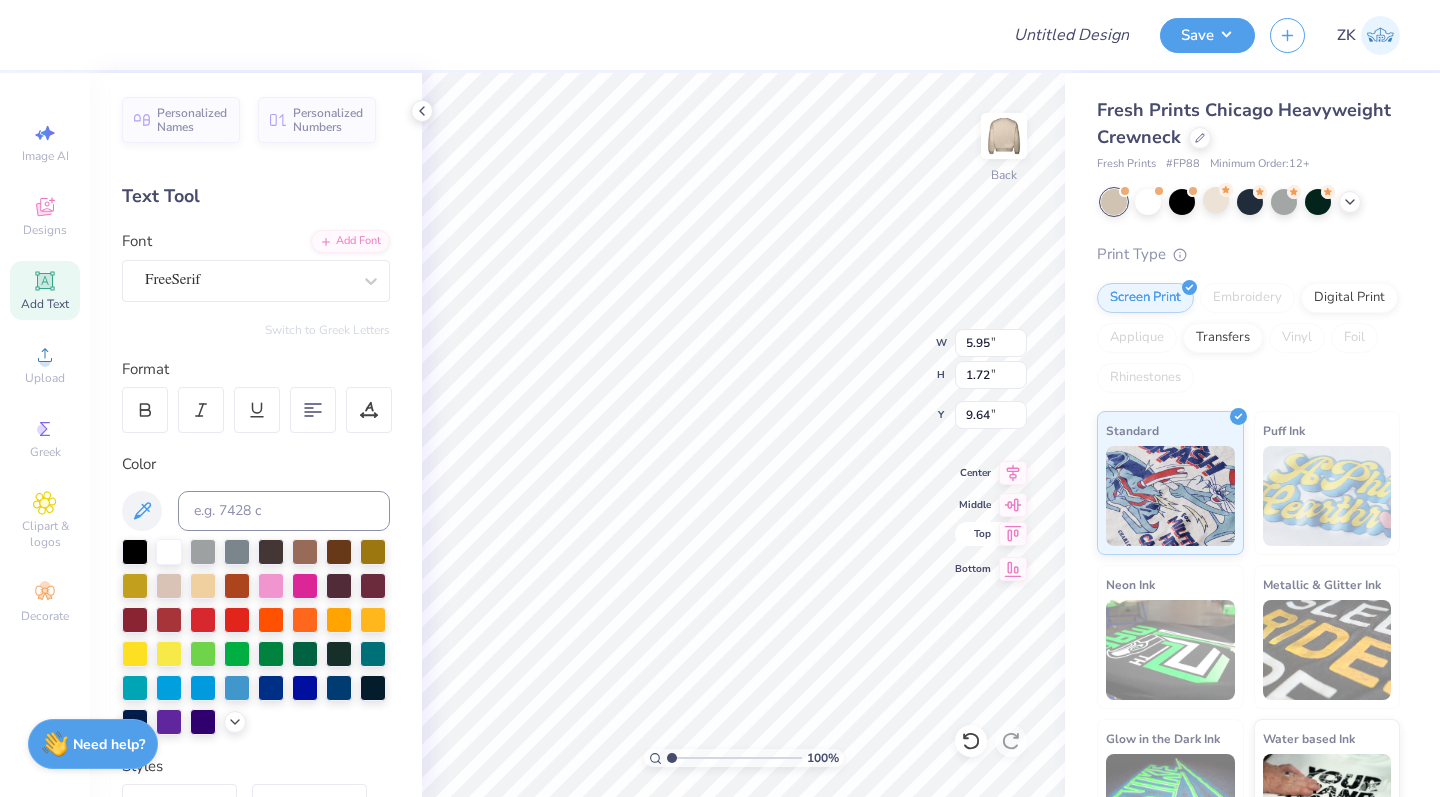 click 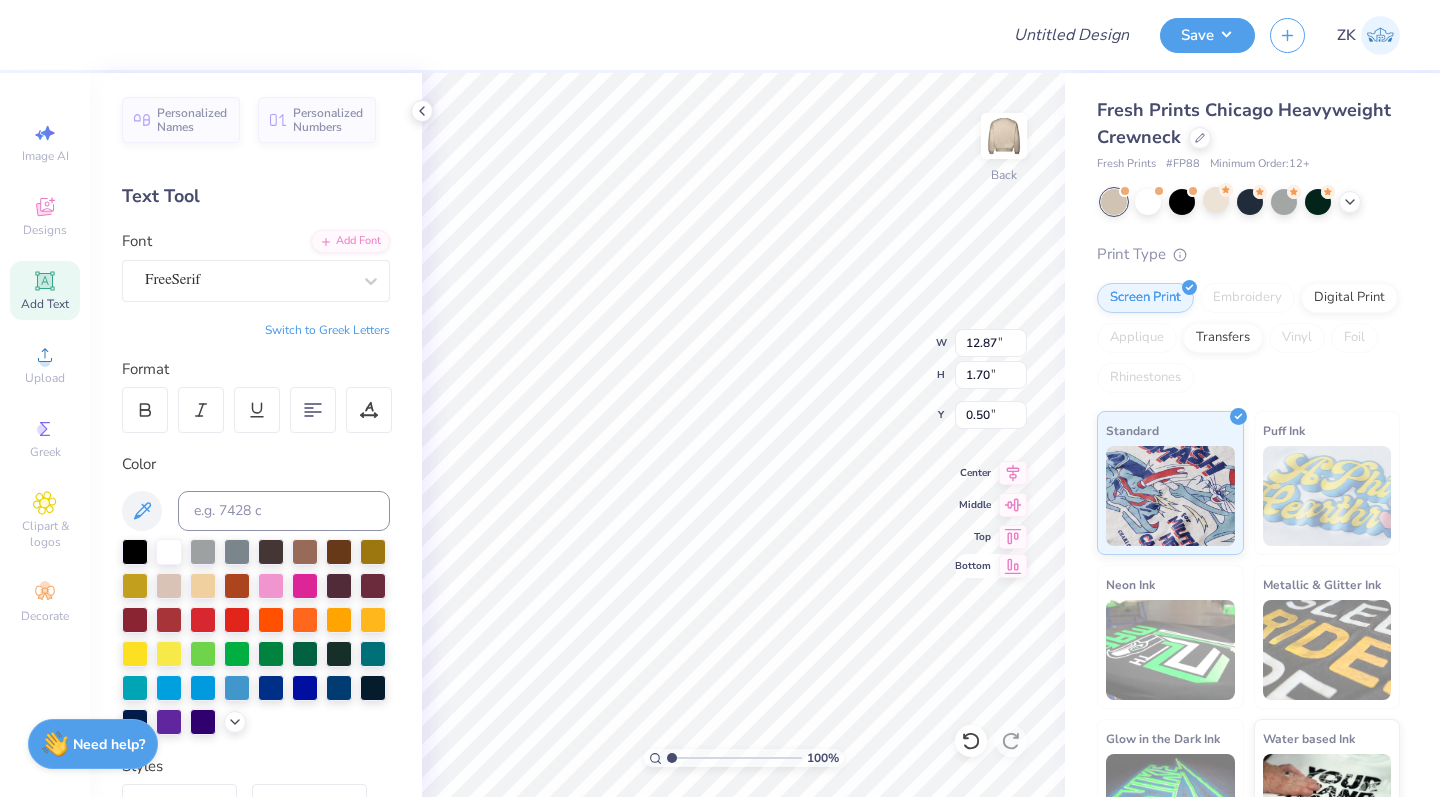 click 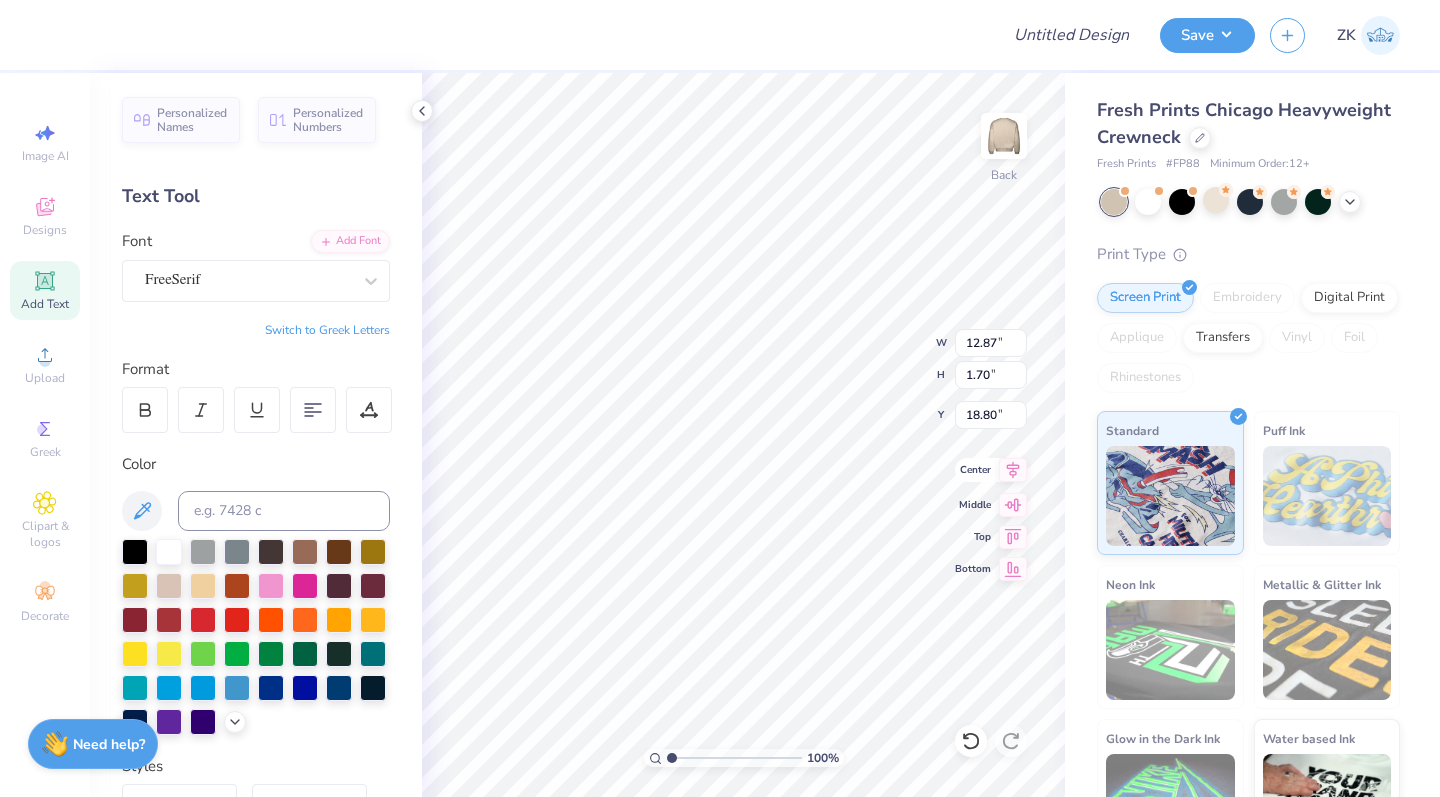 click 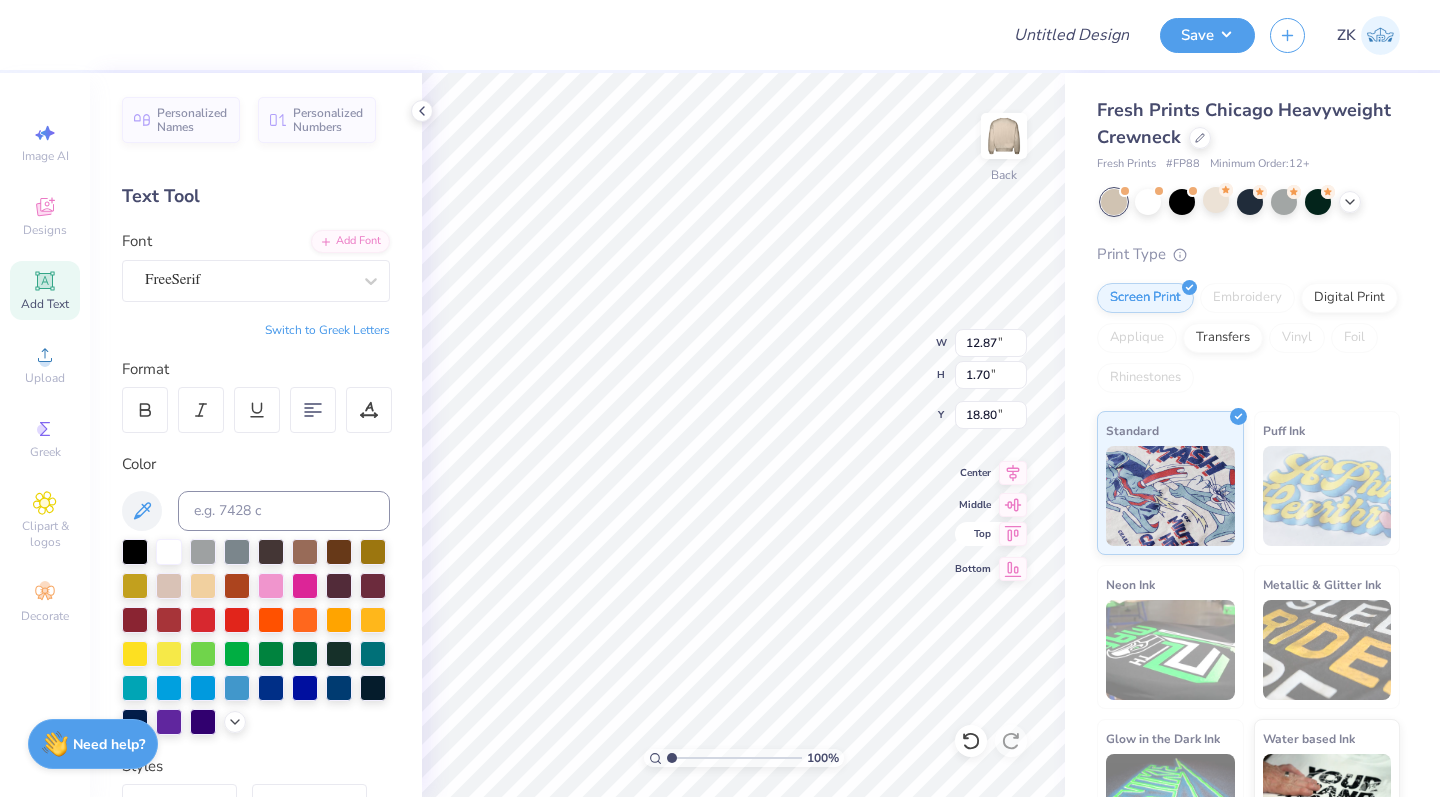 click 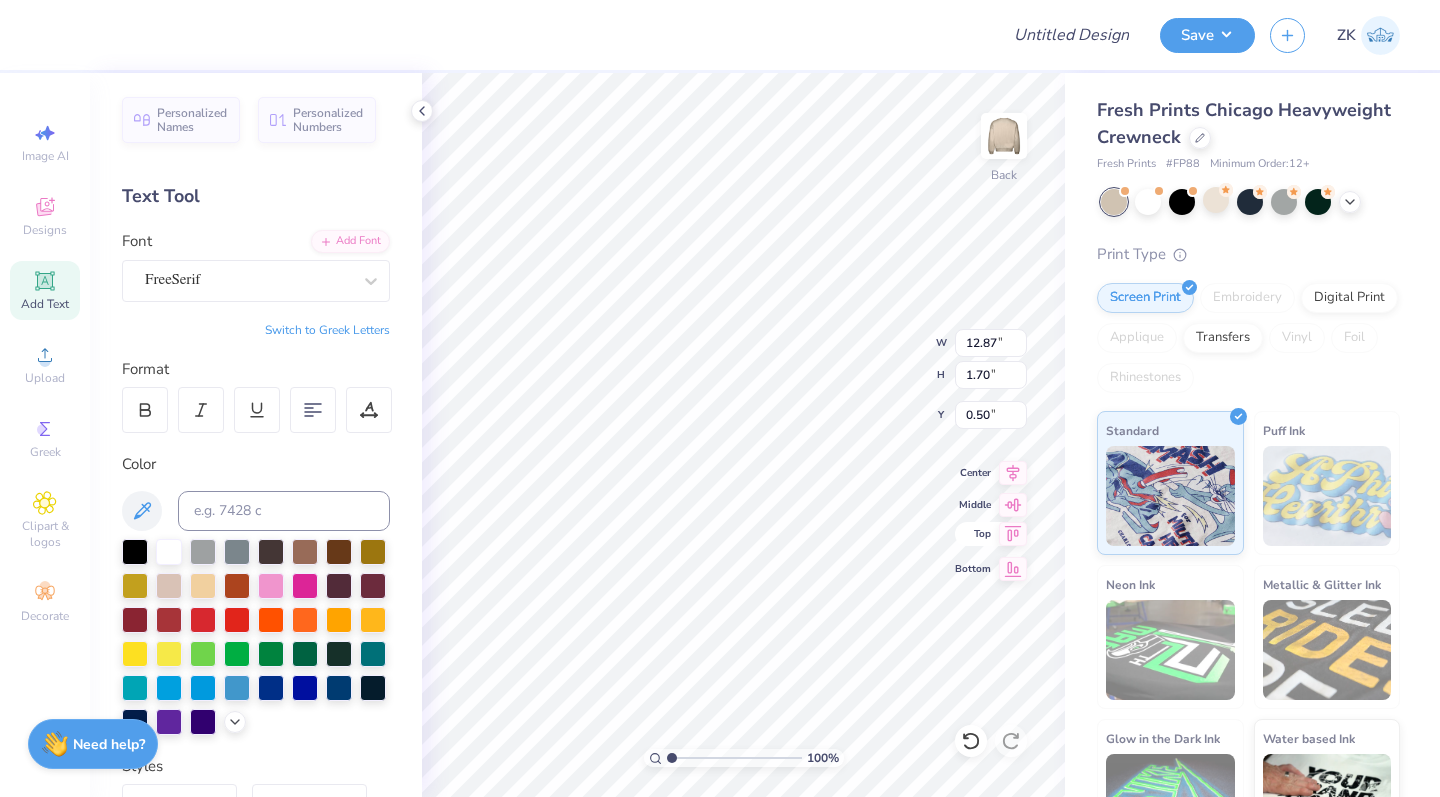 type on "15.00" 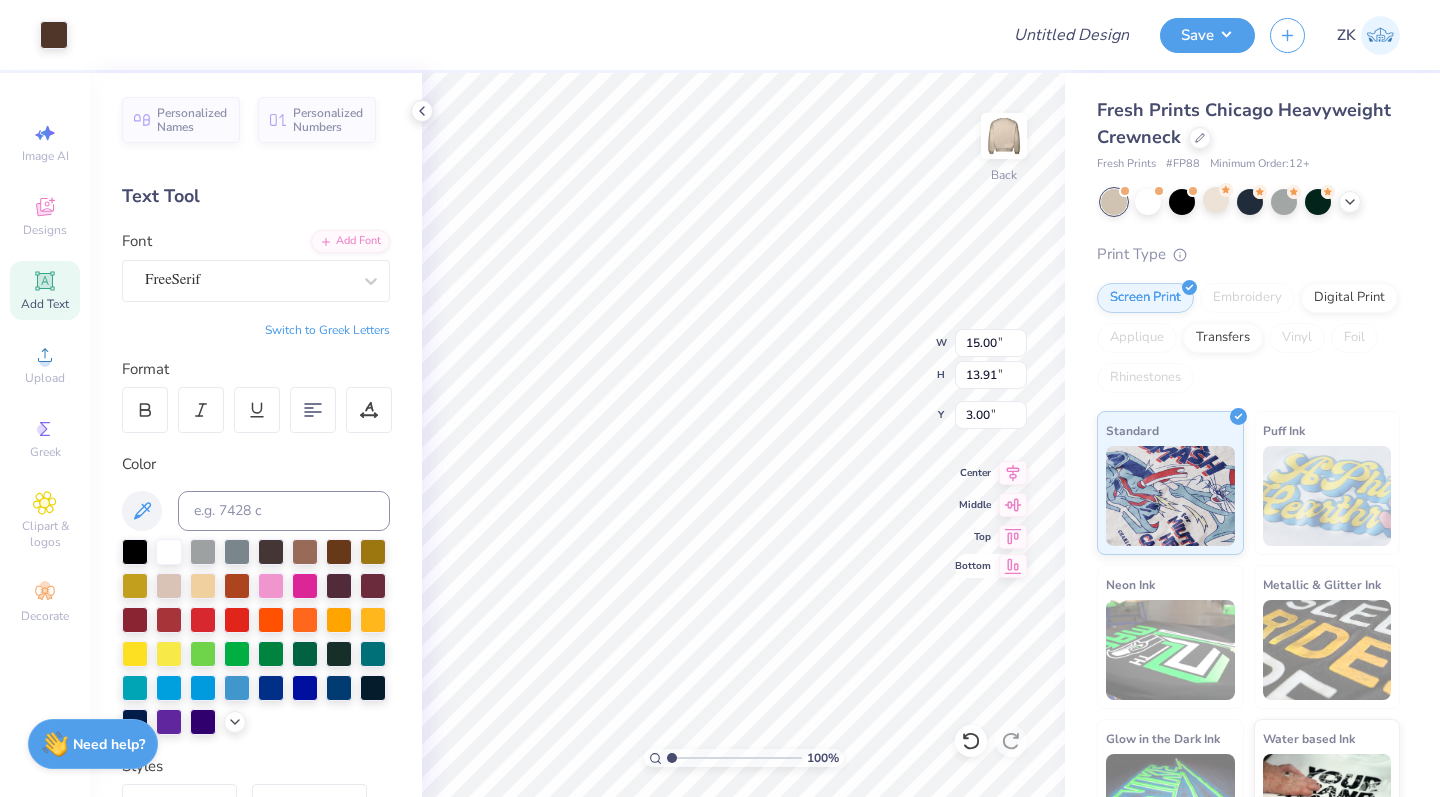 click 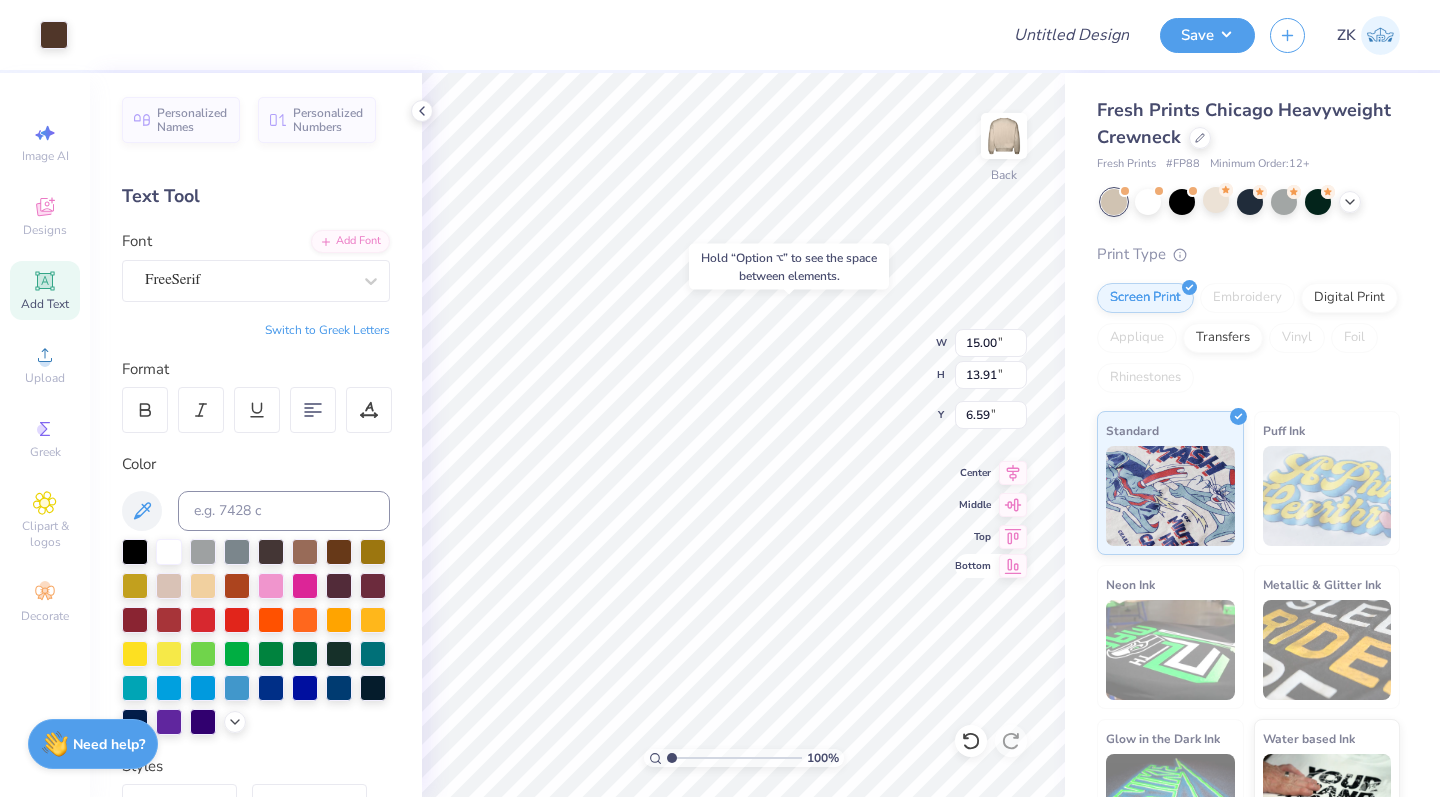 type on "6.14" 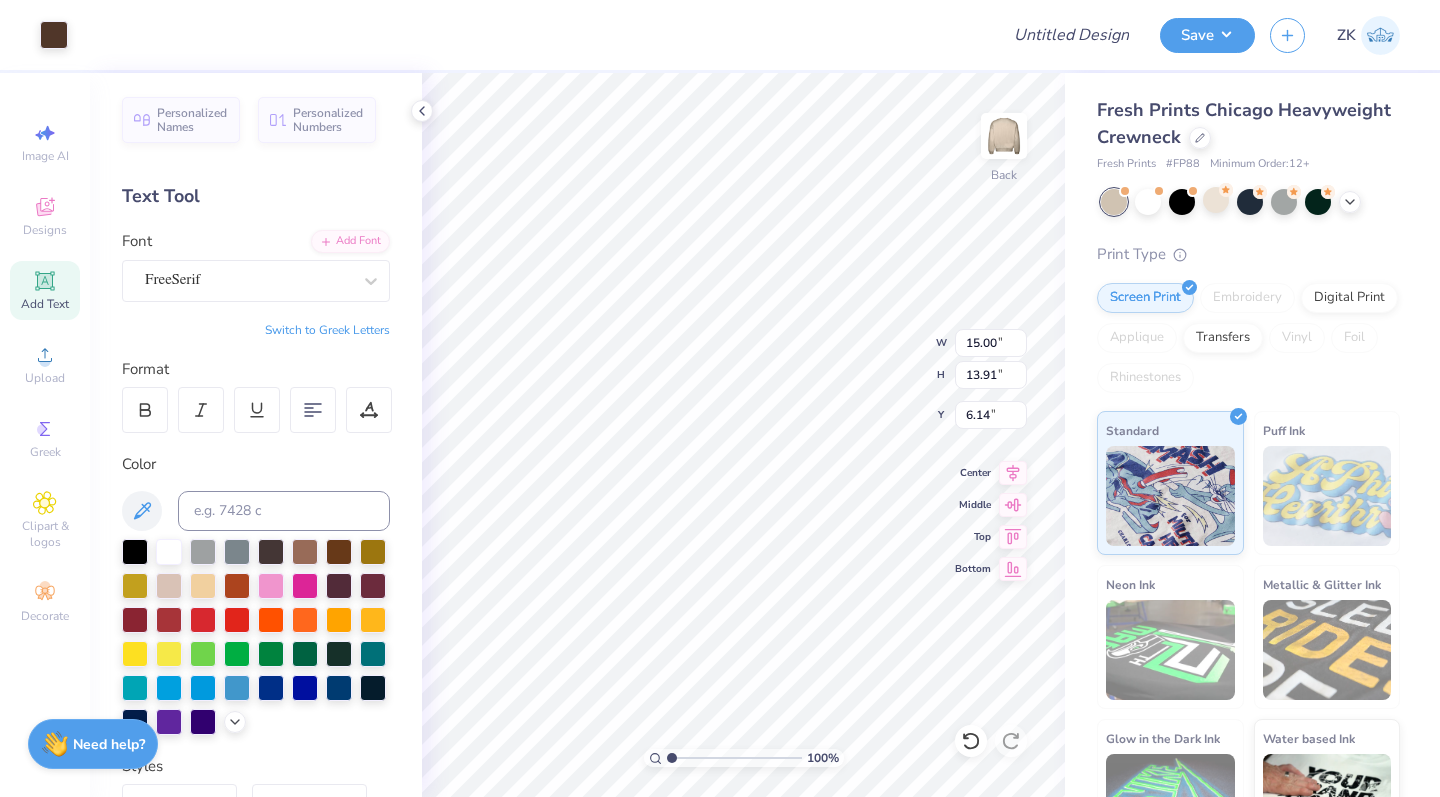 type on "6.19" 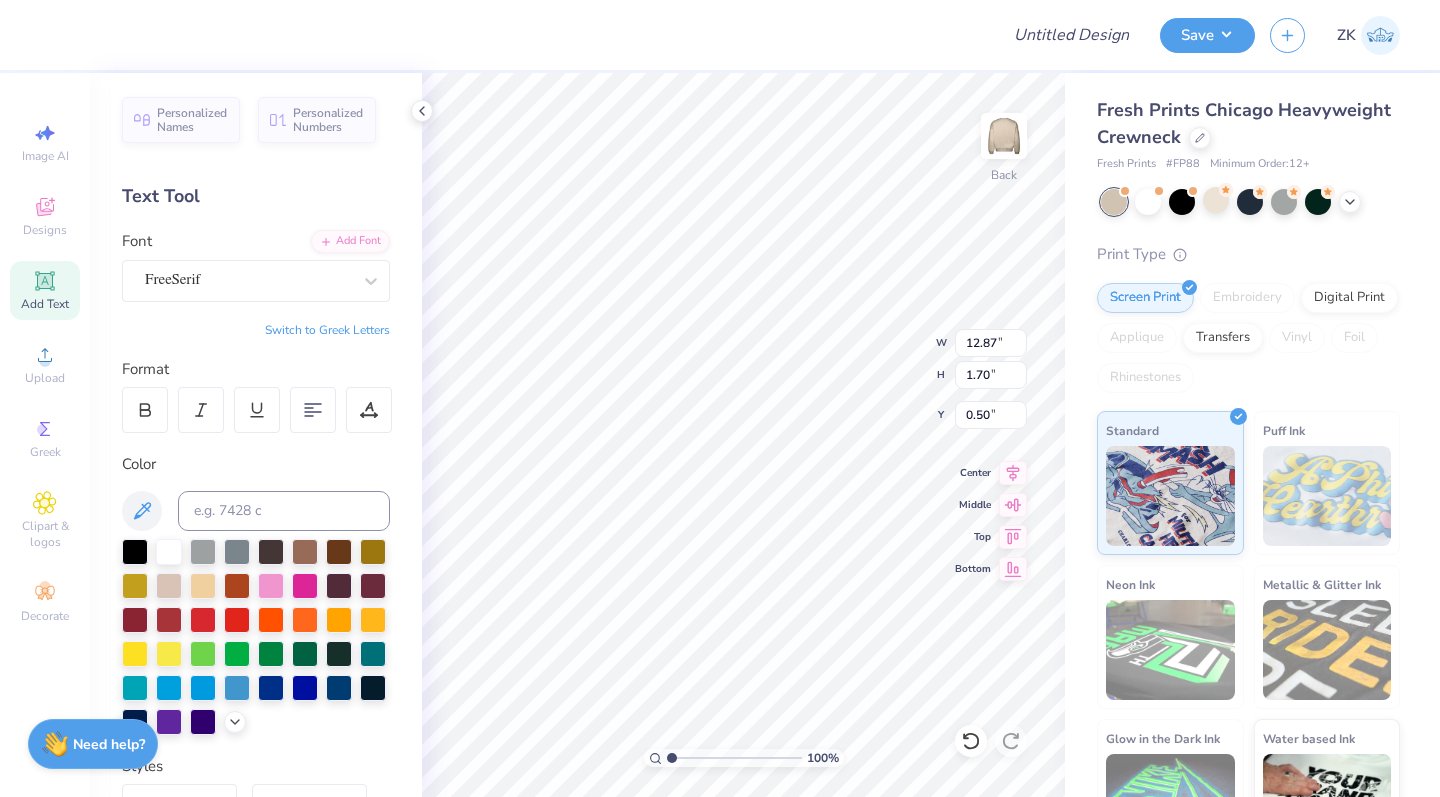 scroll, scrollTop: 0, scrollLeft: 1, axis: horizontal 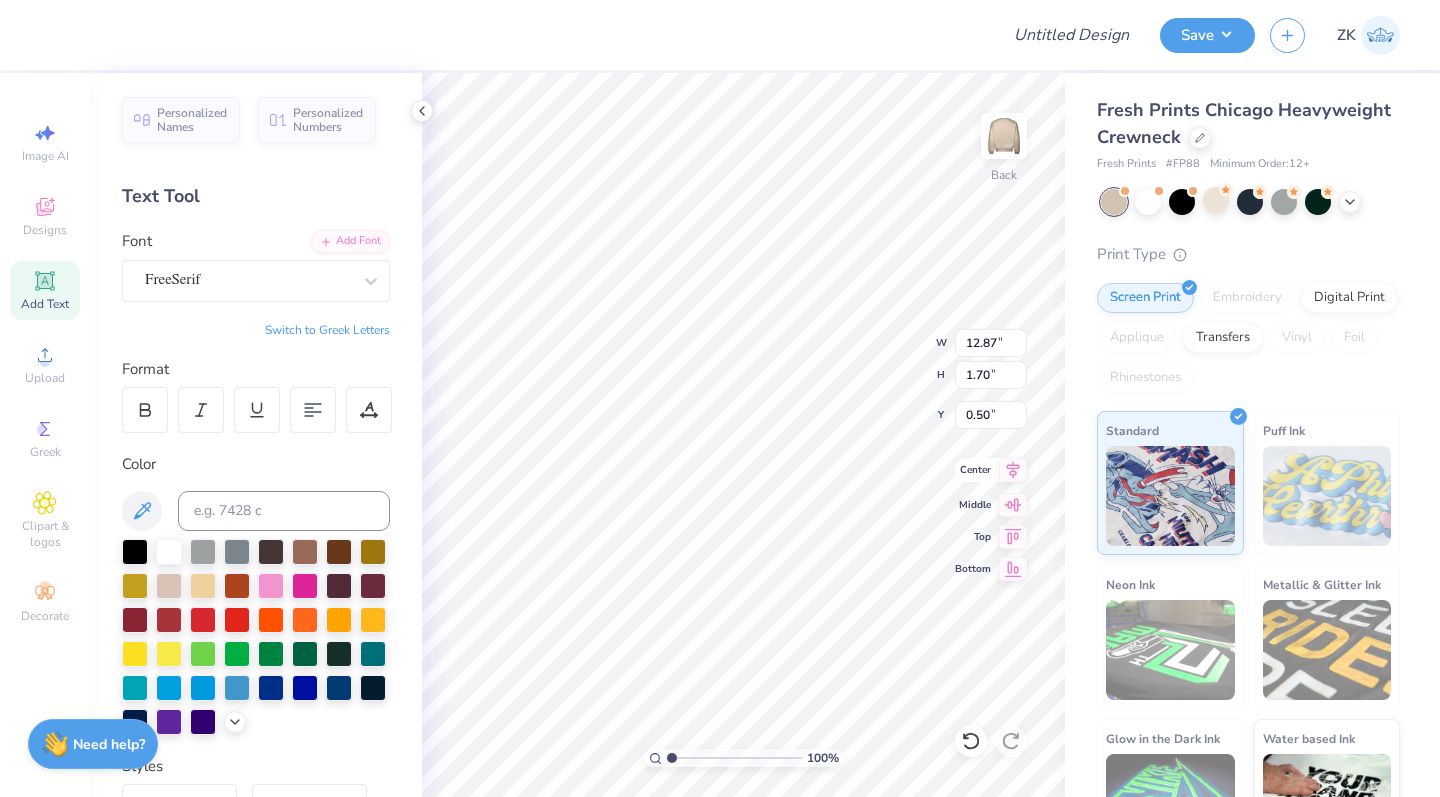 type on "[INSTITUTION]
[ACRONYM]" 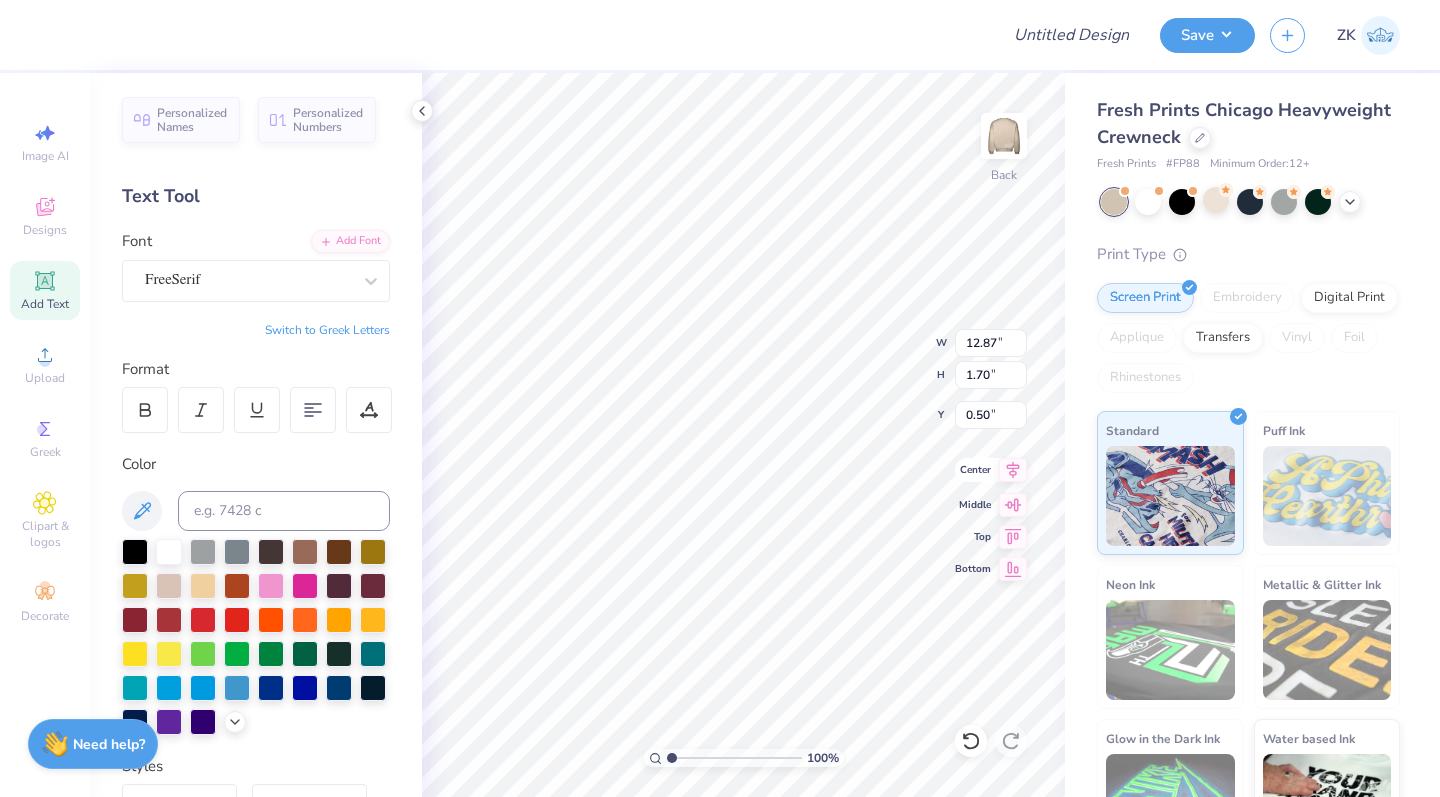 type on "10.14" 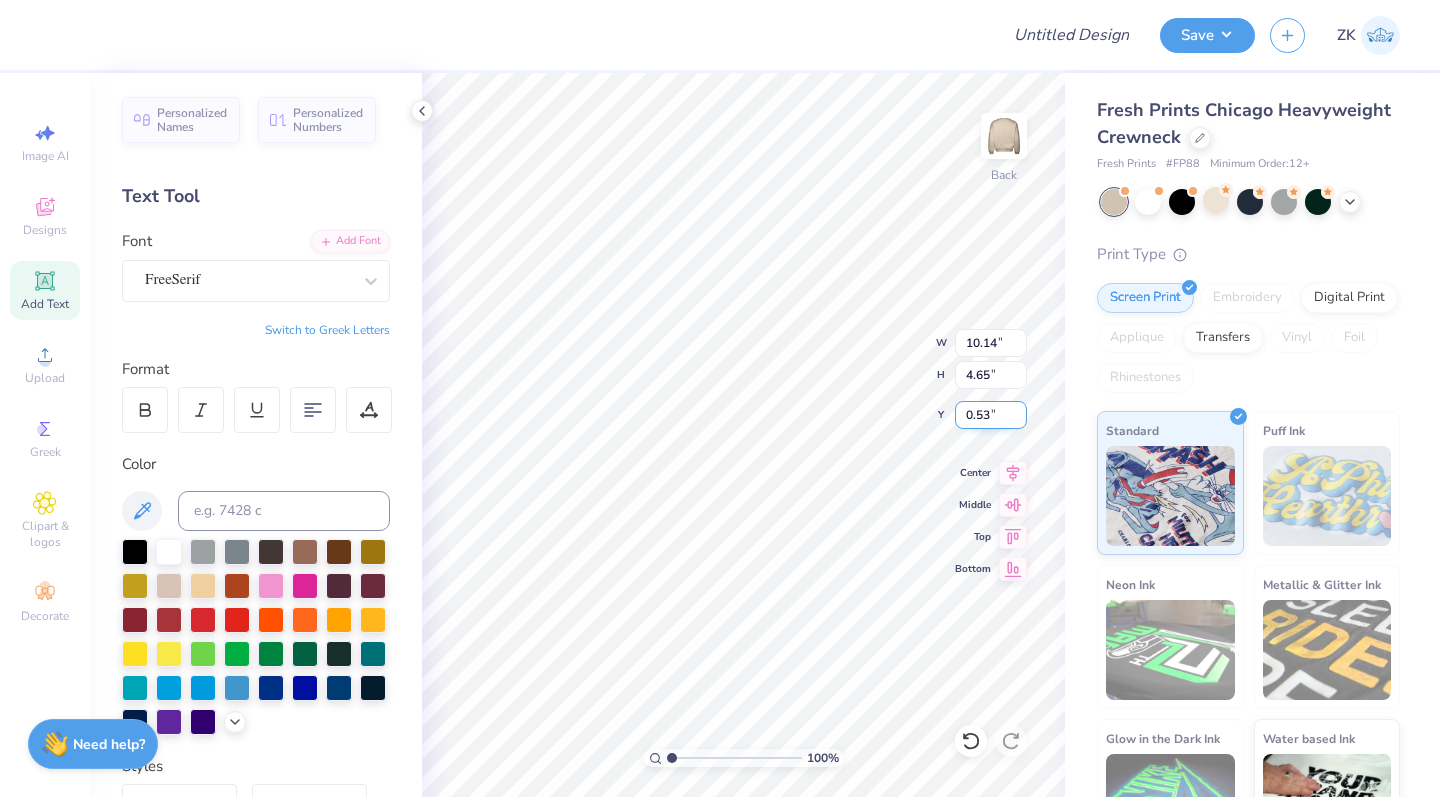 scroll, scrollTop: 0, scrollLeft: 1, axis: horizontal 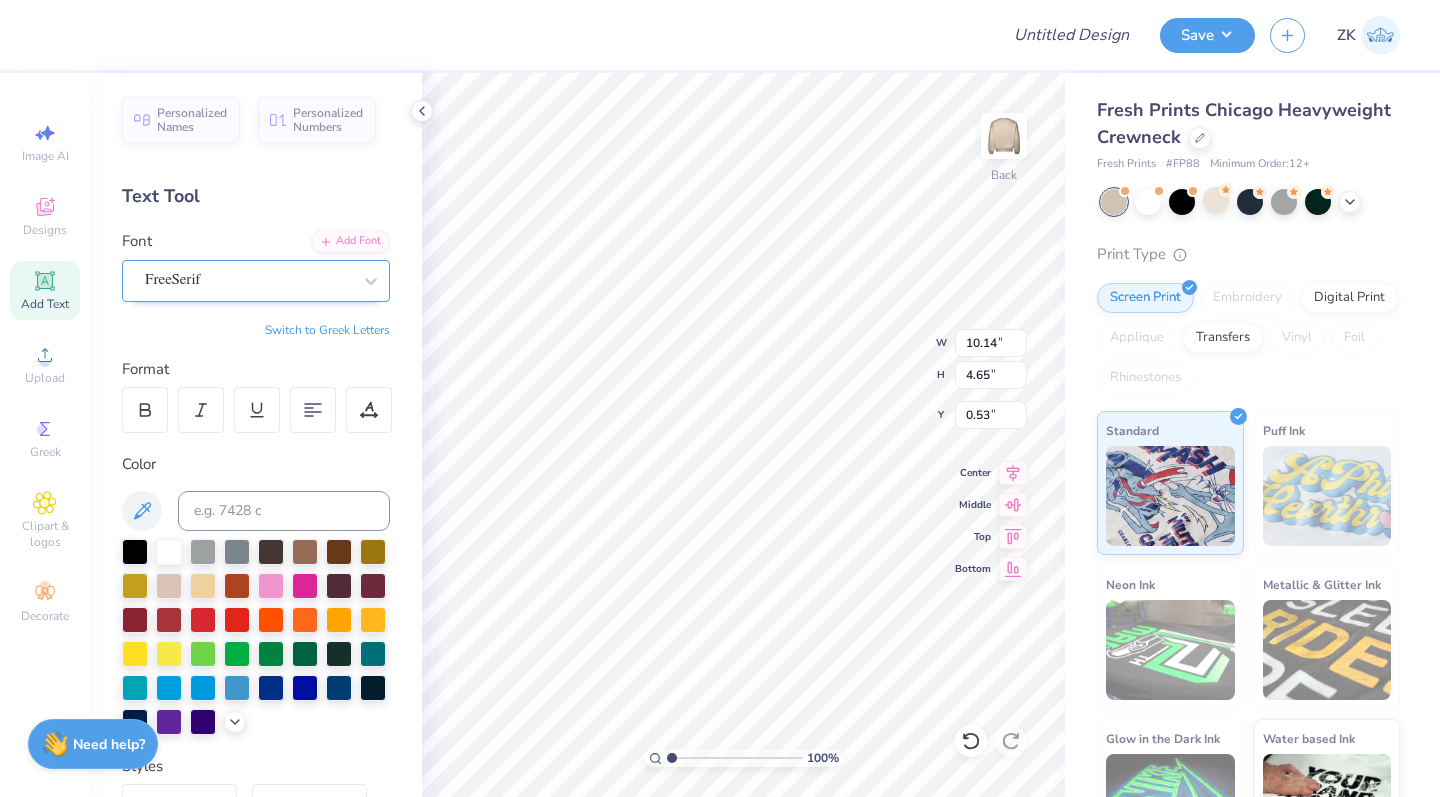 type on "[INSTITUTION] [ACRONYM]" 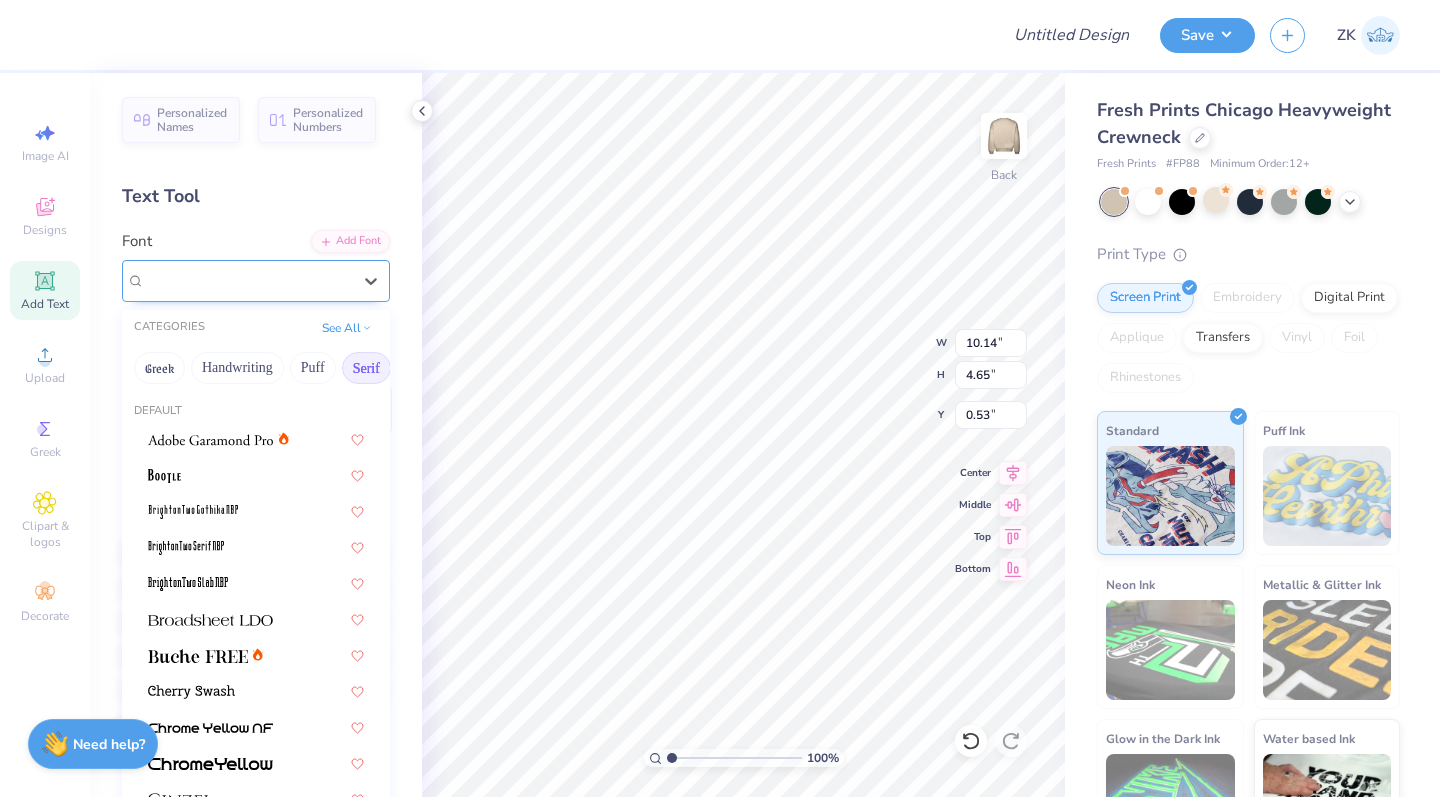 click on "FreeSerif" at bounding box center (248, 280) 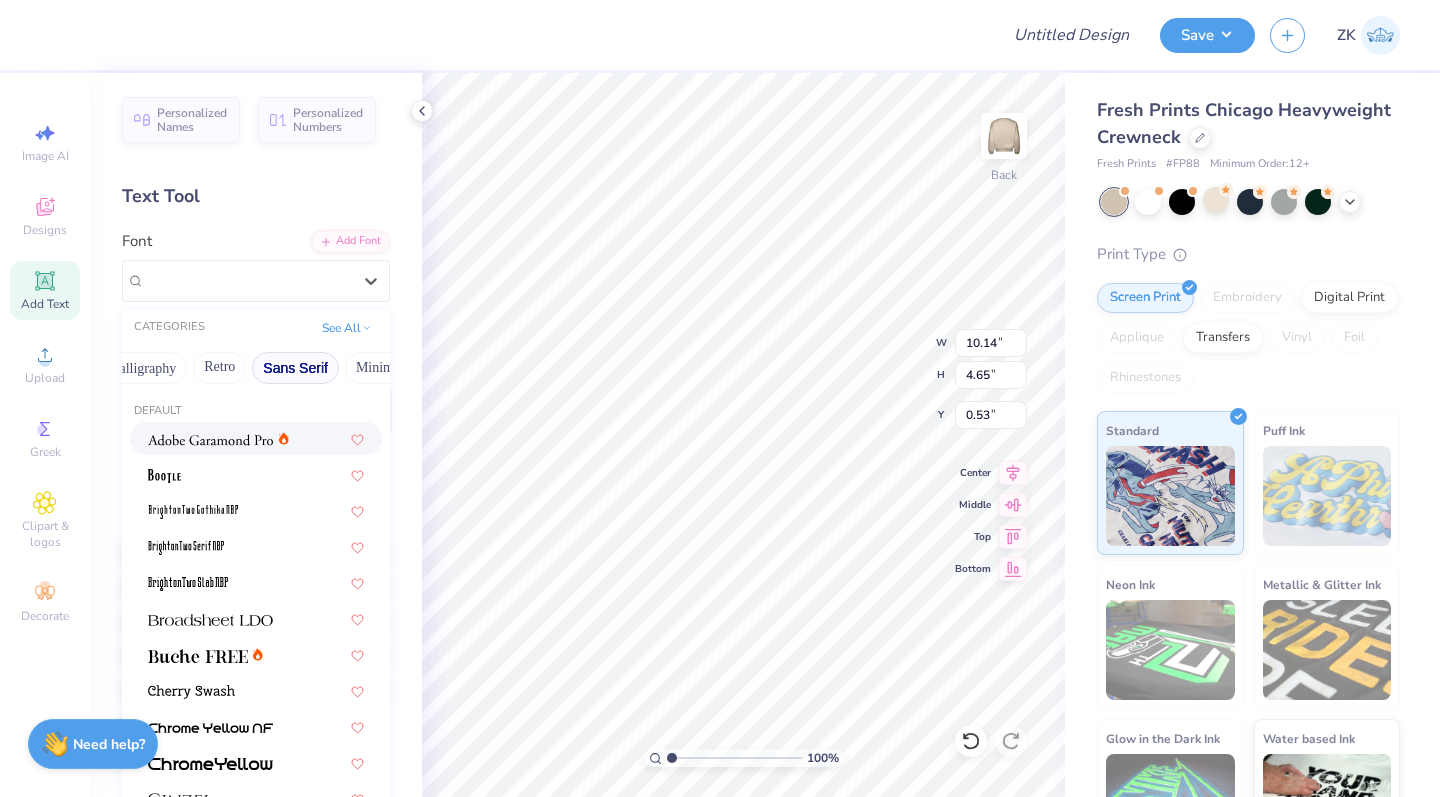 scroll, scrollTop: 0, scrollLeft: 343, axis: horizontal 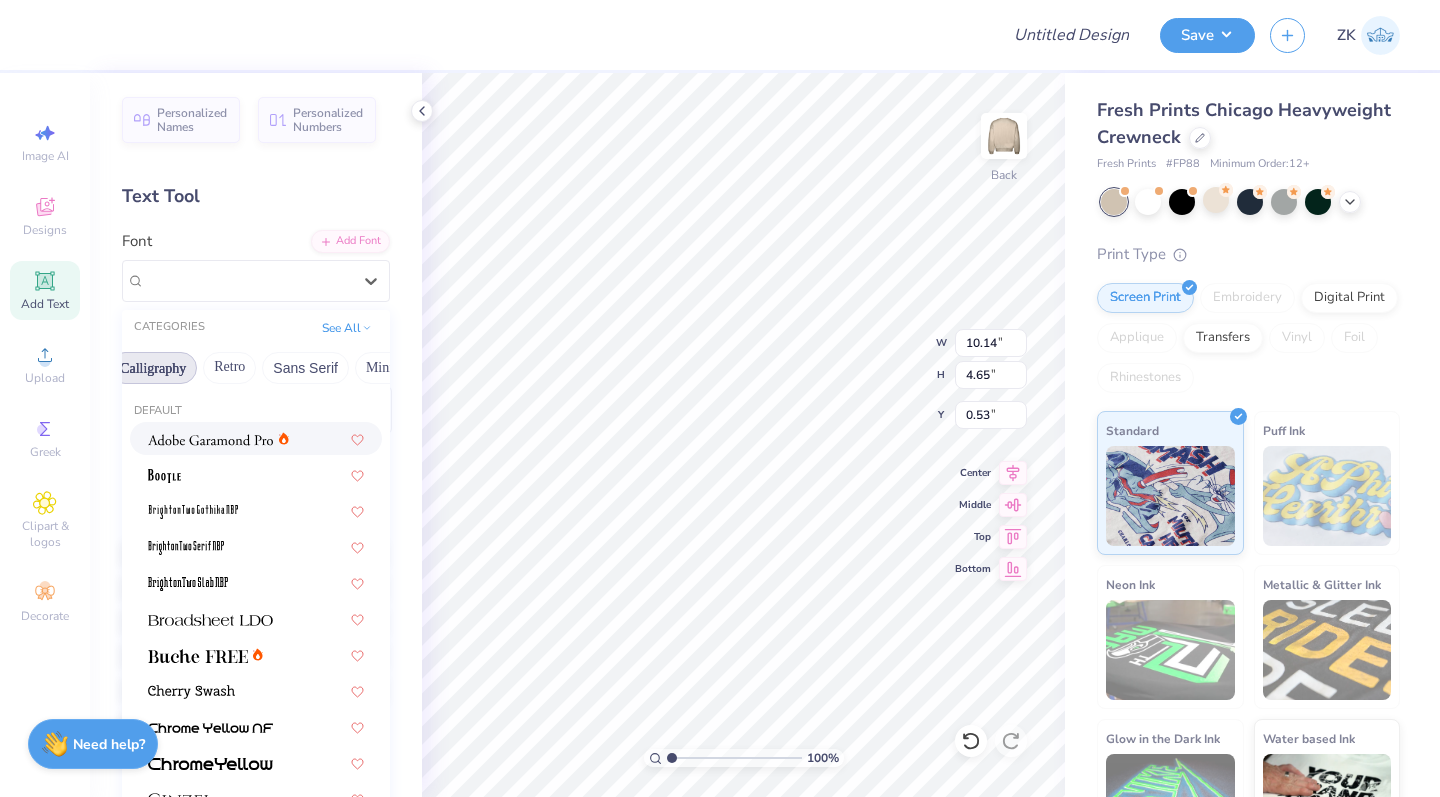 click on "Calligraphy" at bounding box center [153, 368] 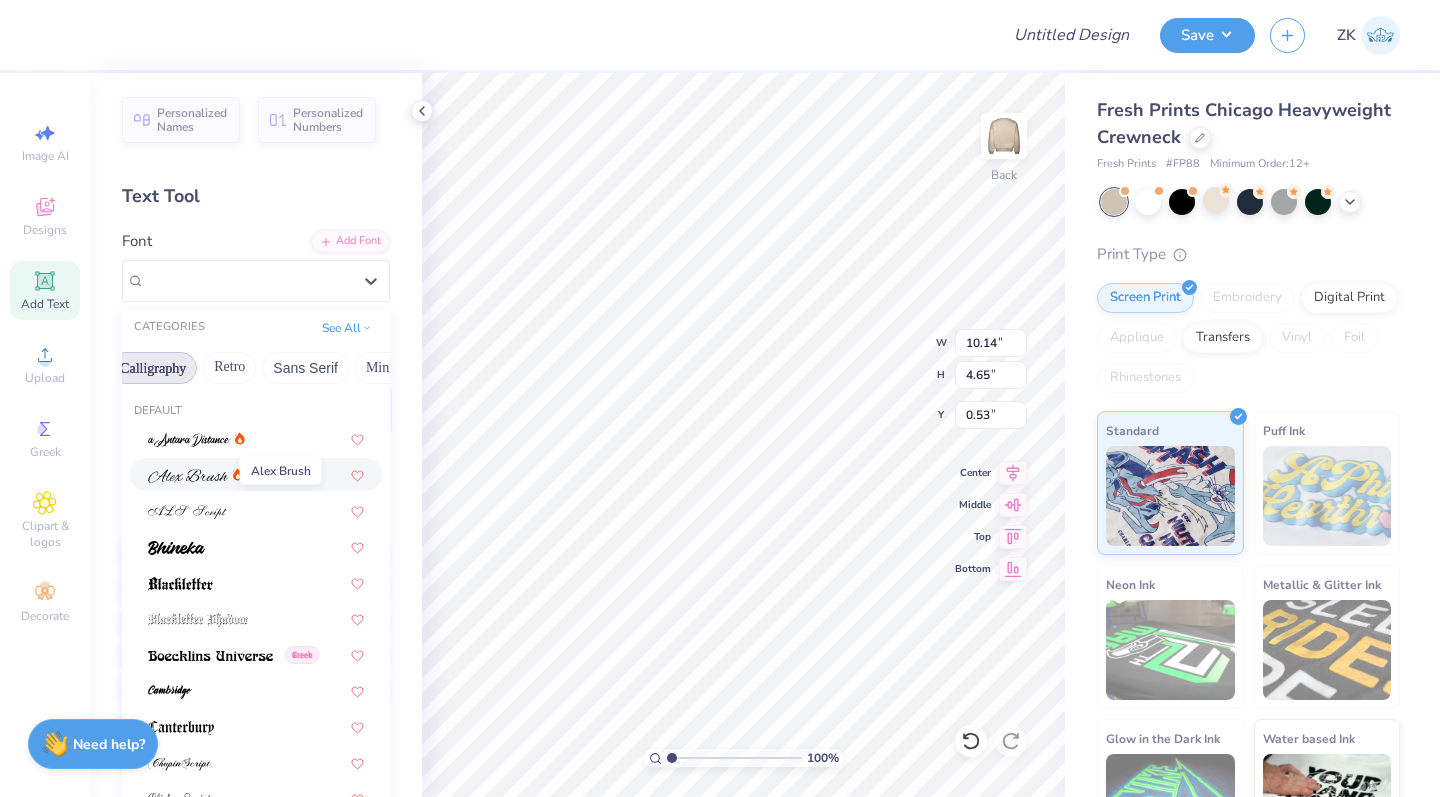 click at bounding box center (188, 476) 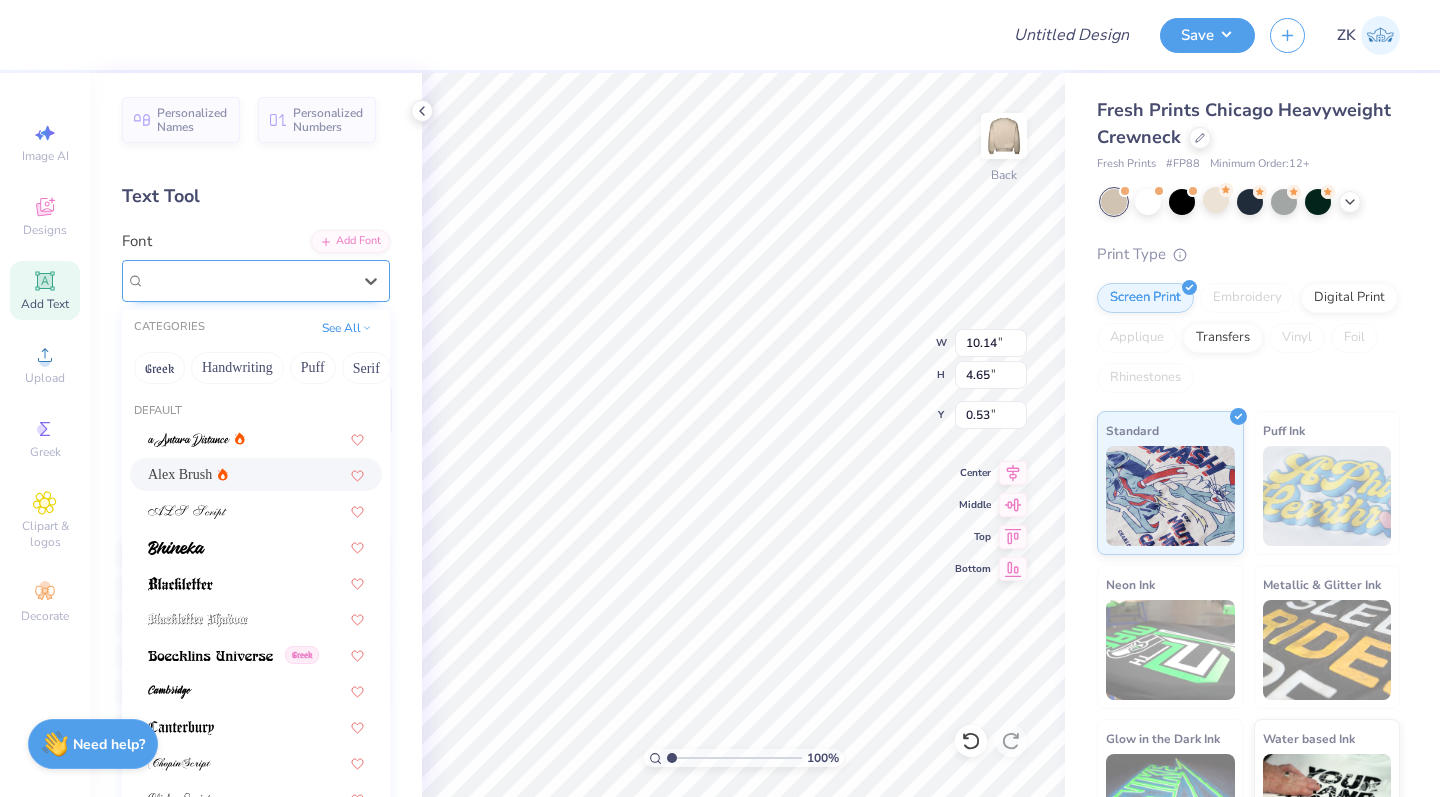 click on "Alex Brush" at bounding box center [256, 281] 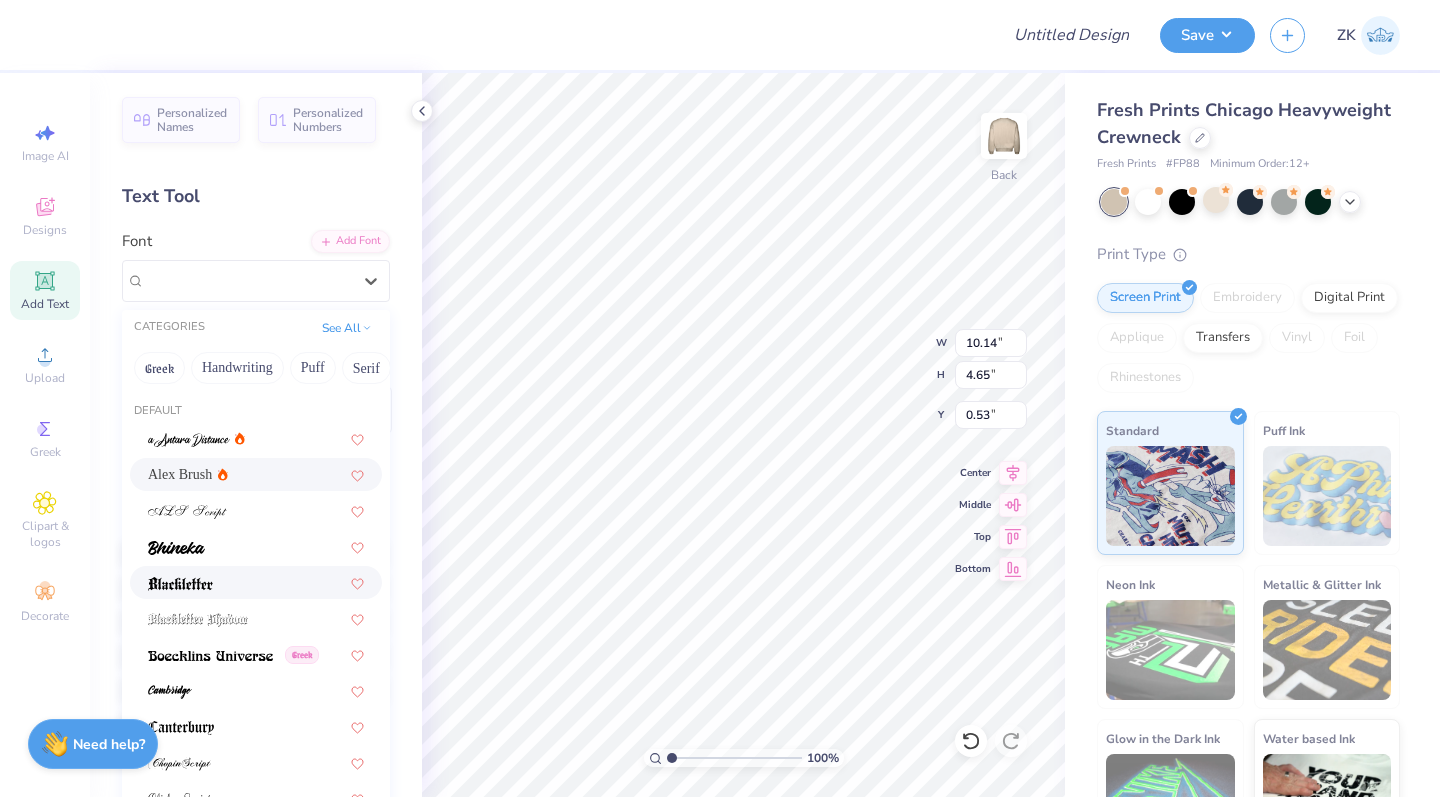 click at bounding box center (180, 584) 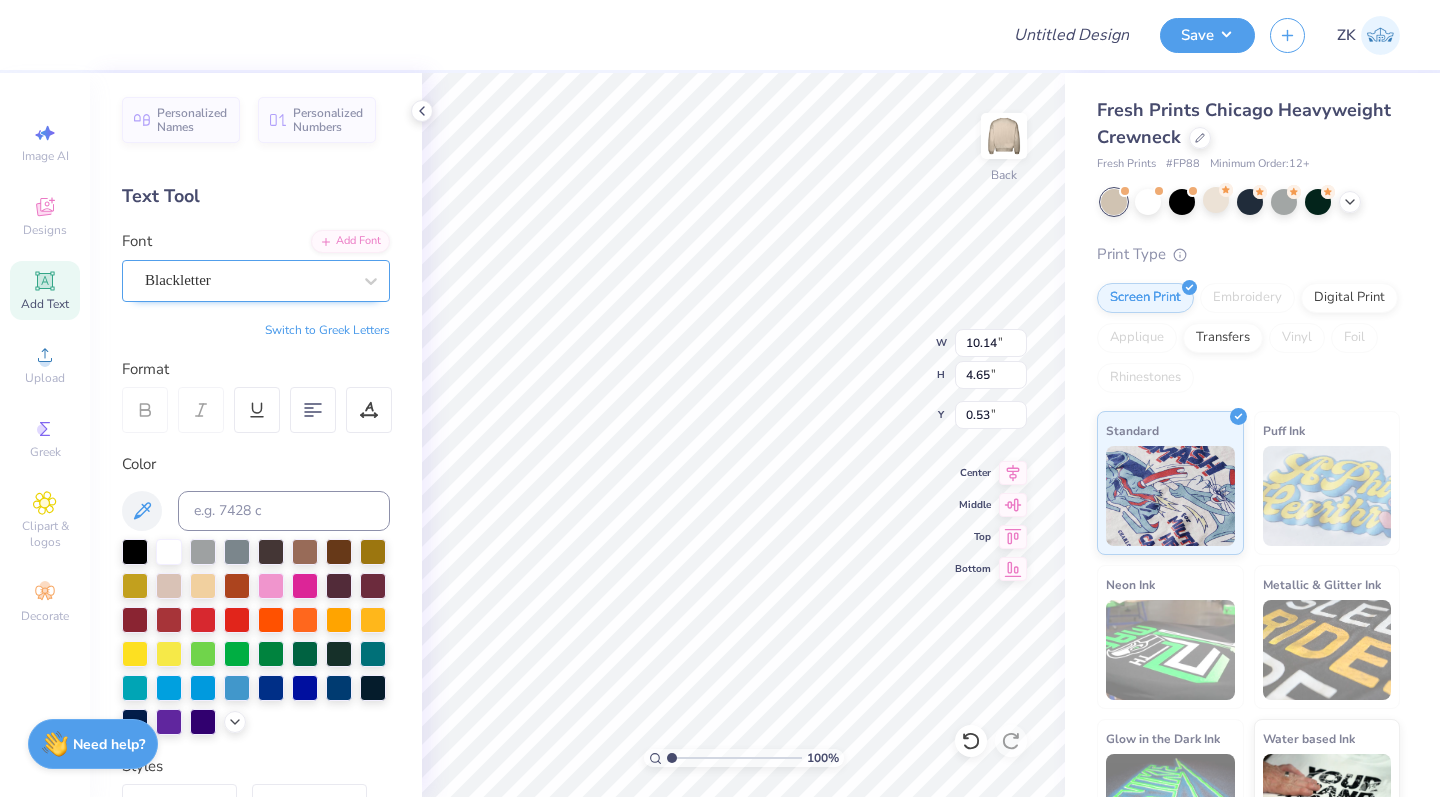 click on "Blackletter" at bounding box center (248, 280) 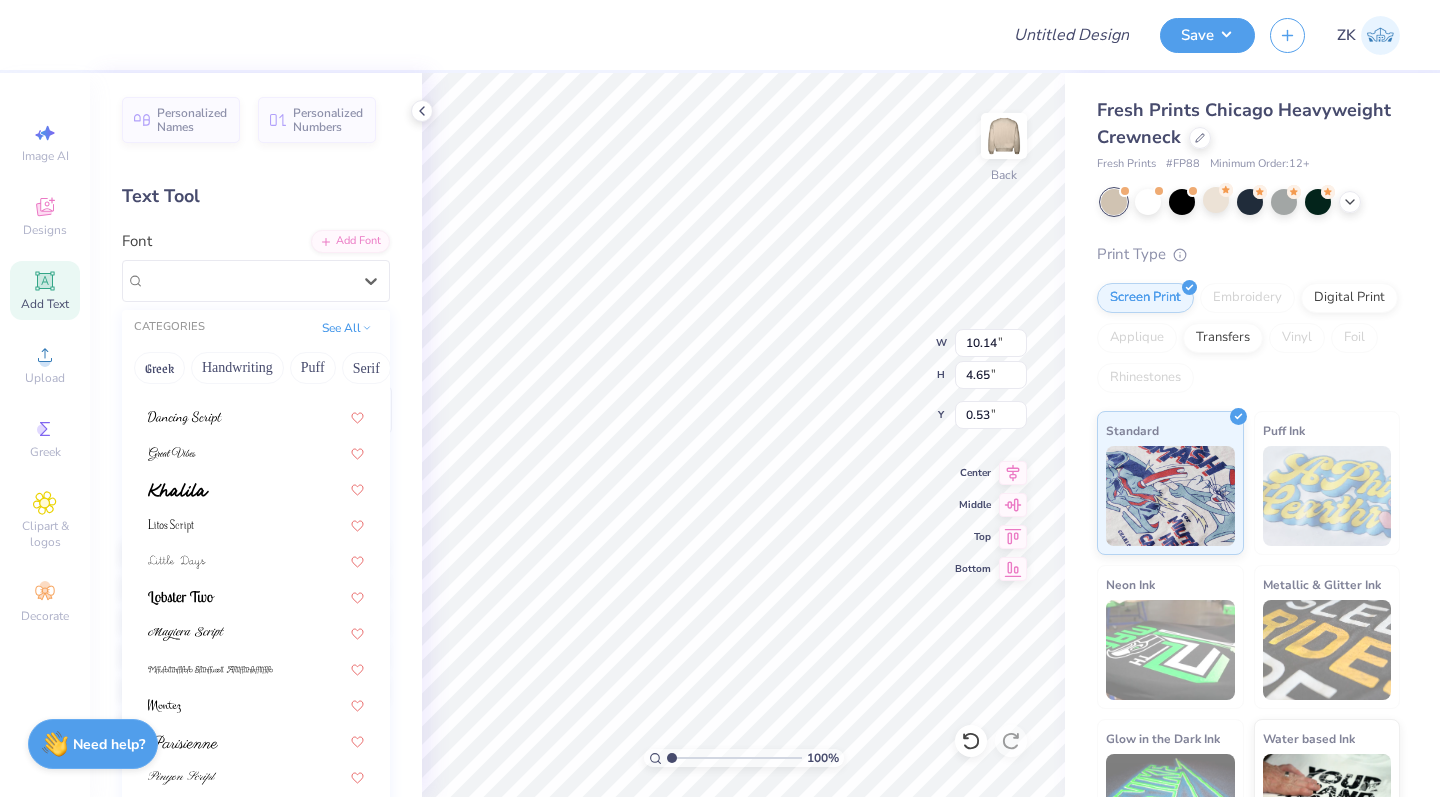 scroll, scrollTop: 489, scrollLeft: 0, axis: vertical 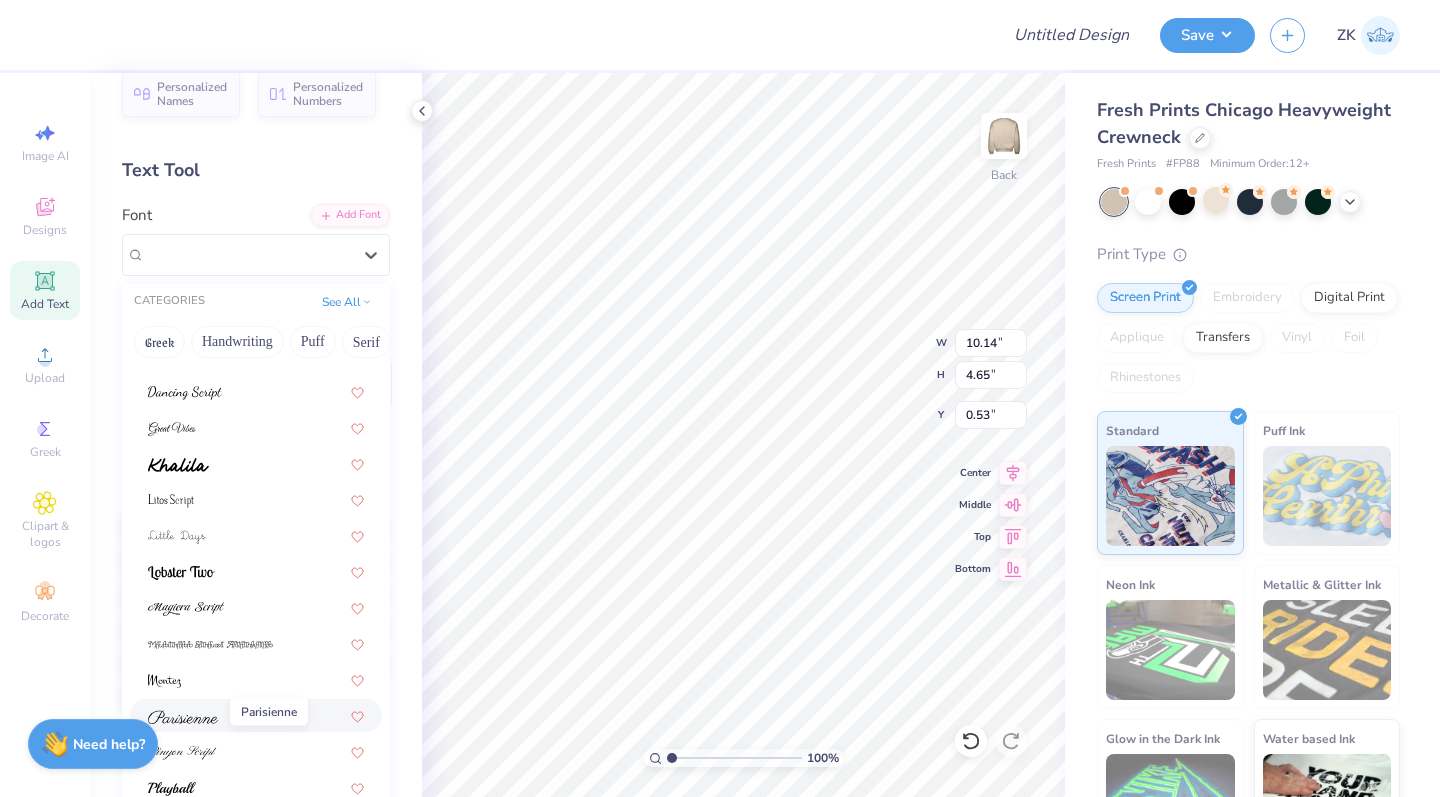click at bounding box center [183, 717] 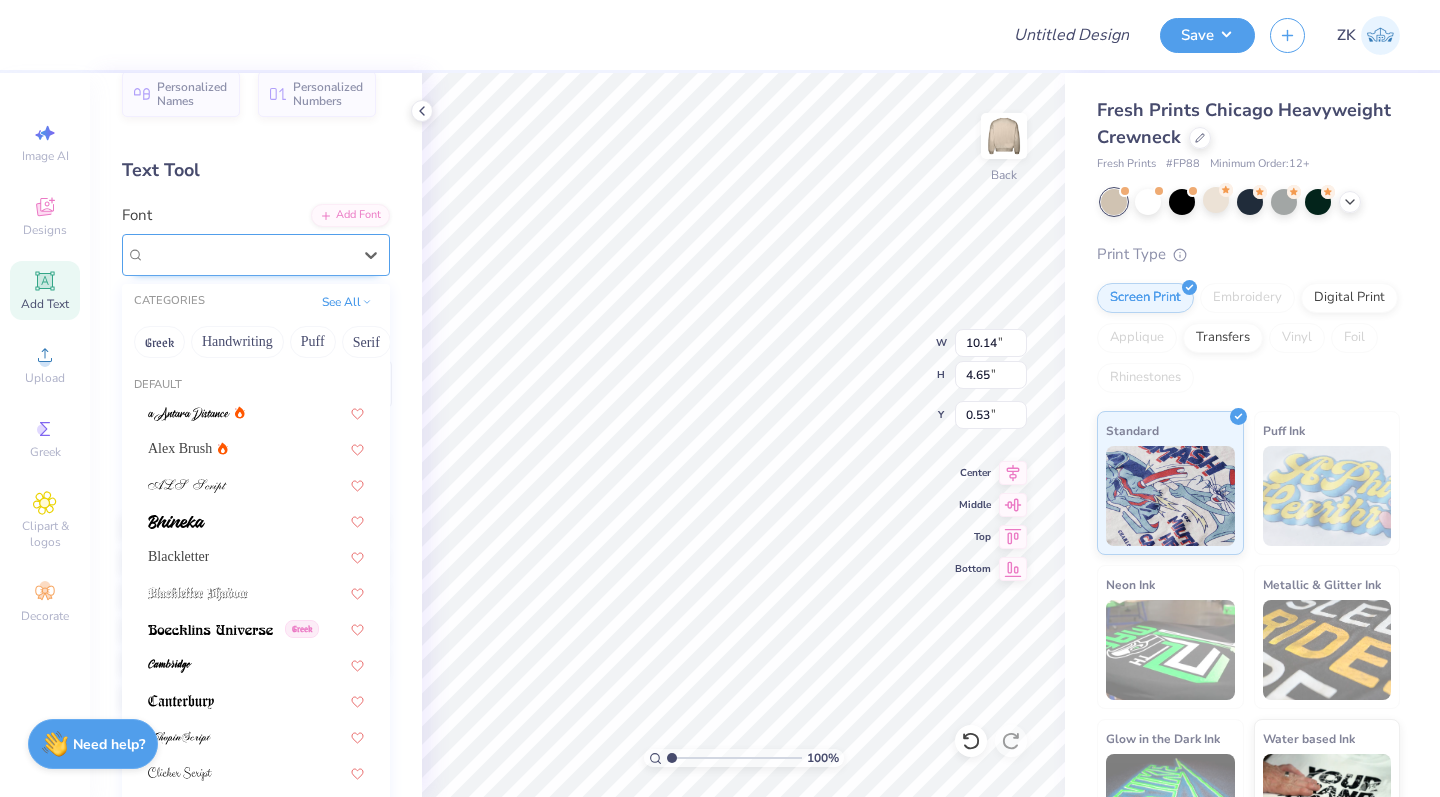 click on "Parisienne" at bounding box center [248, 254] 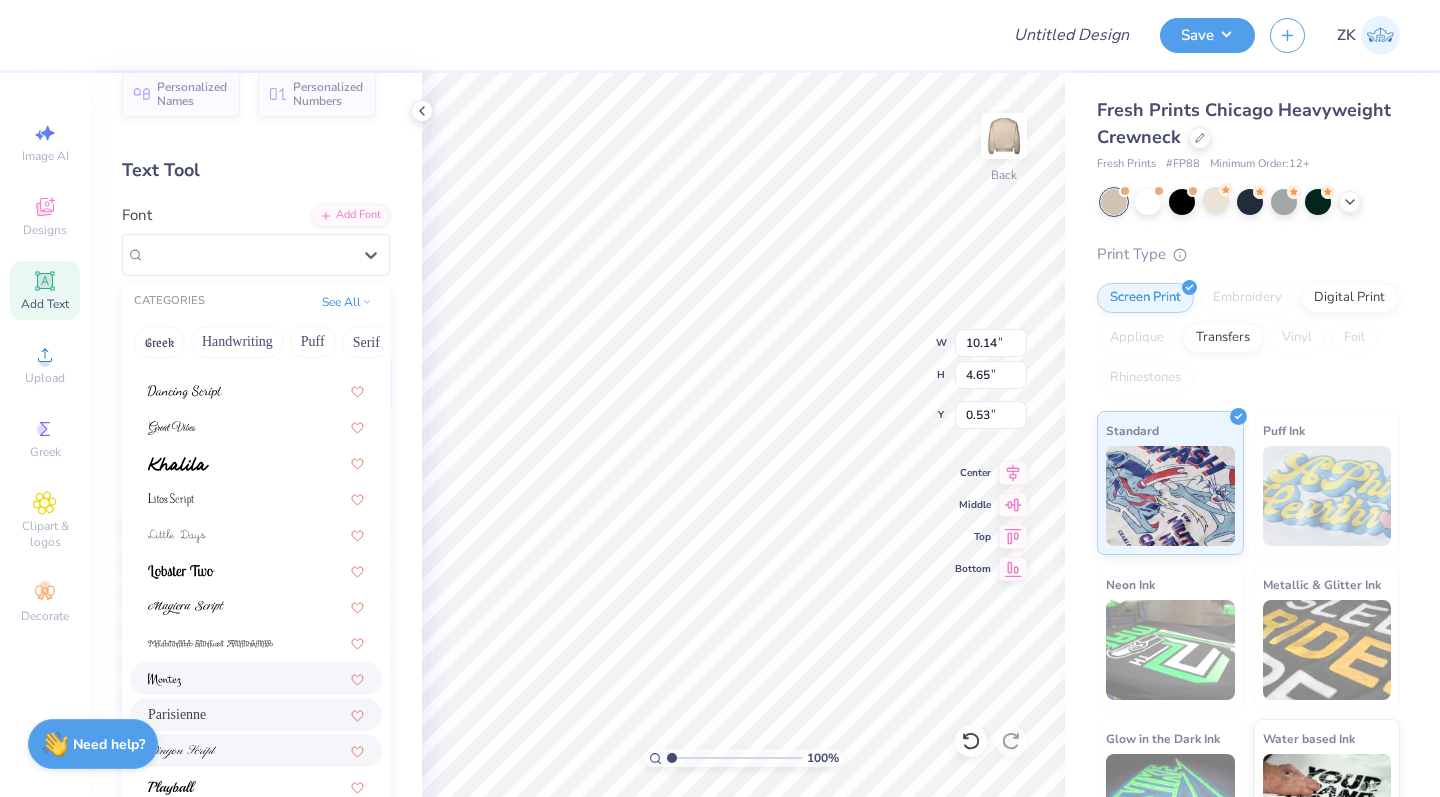 scroll, scrollTop: 489, scrollLeft: 0, axis: vertical 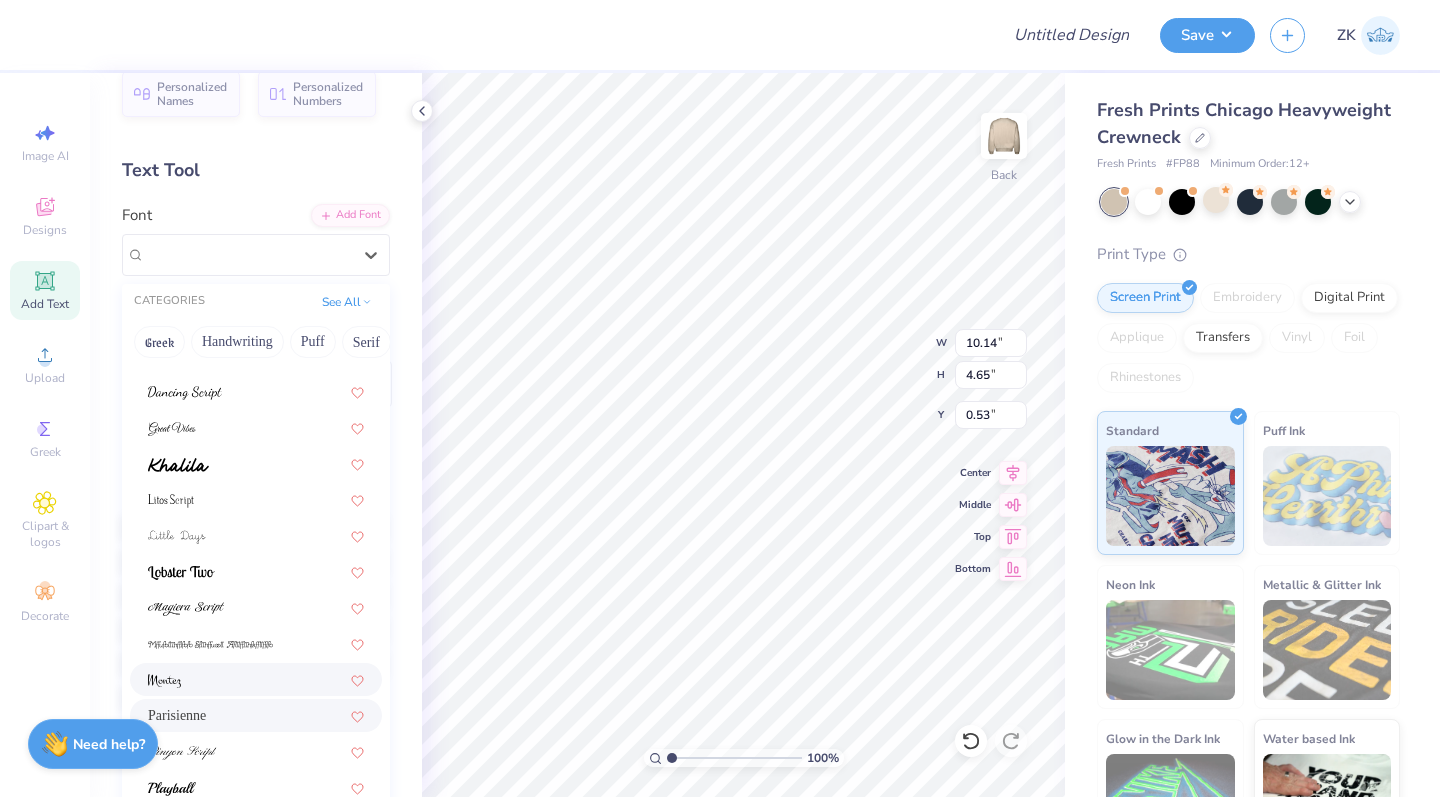 click at bounding box center [256, 679] 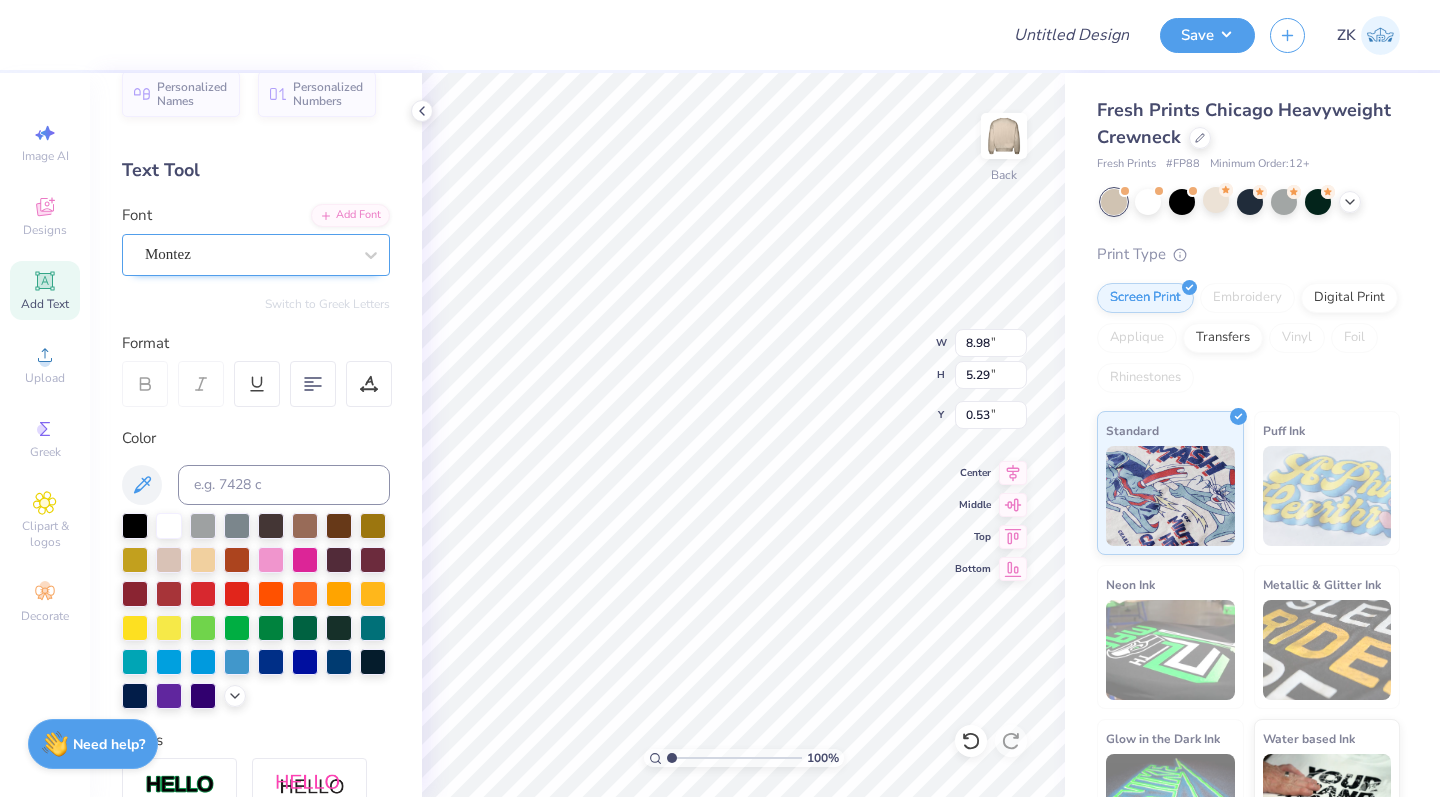 click on "Montez" at bounding box center [248, 254] 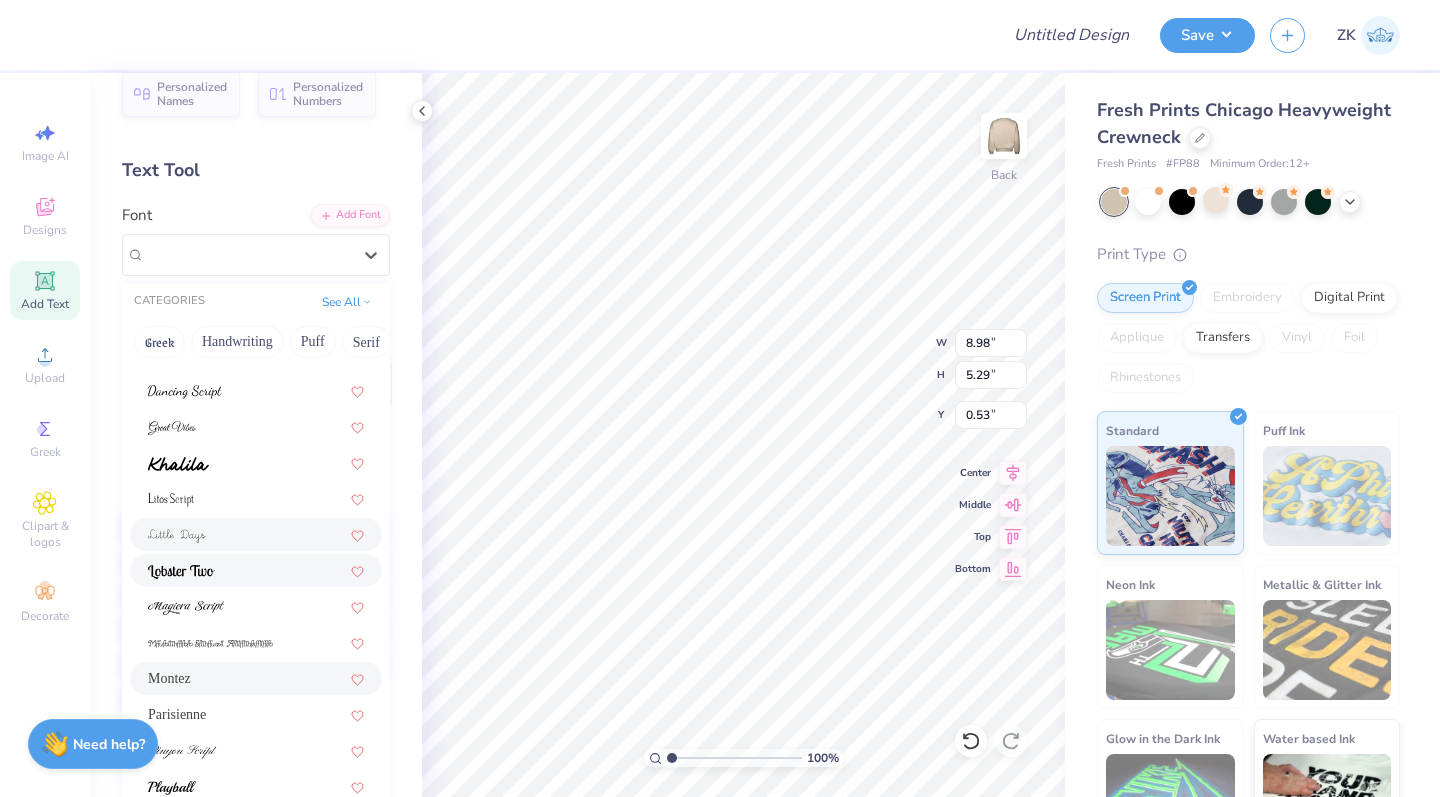 scroll, scrollTop: 489, scrollLeft: 0, axis: vertical 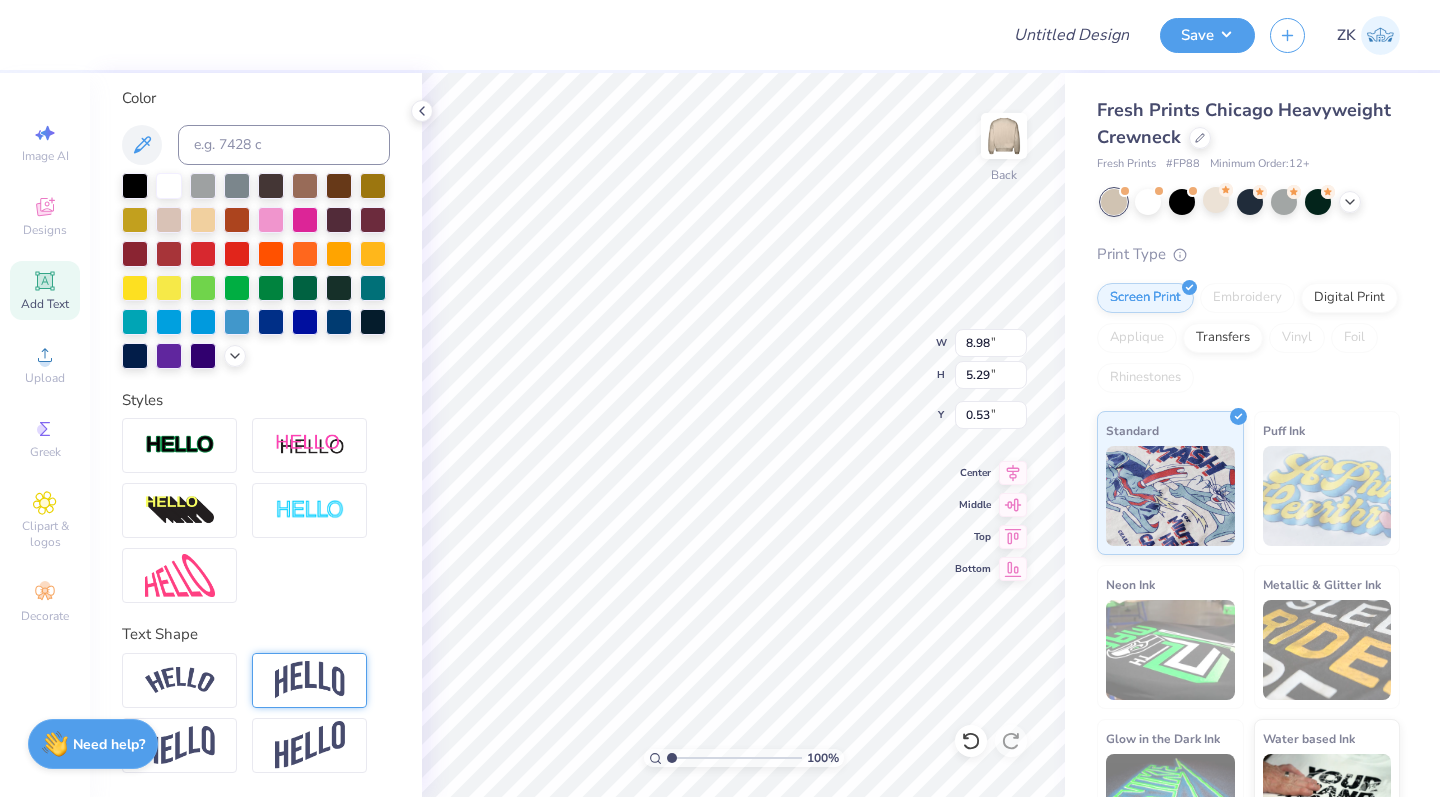 click at bounding box center (310, 680) 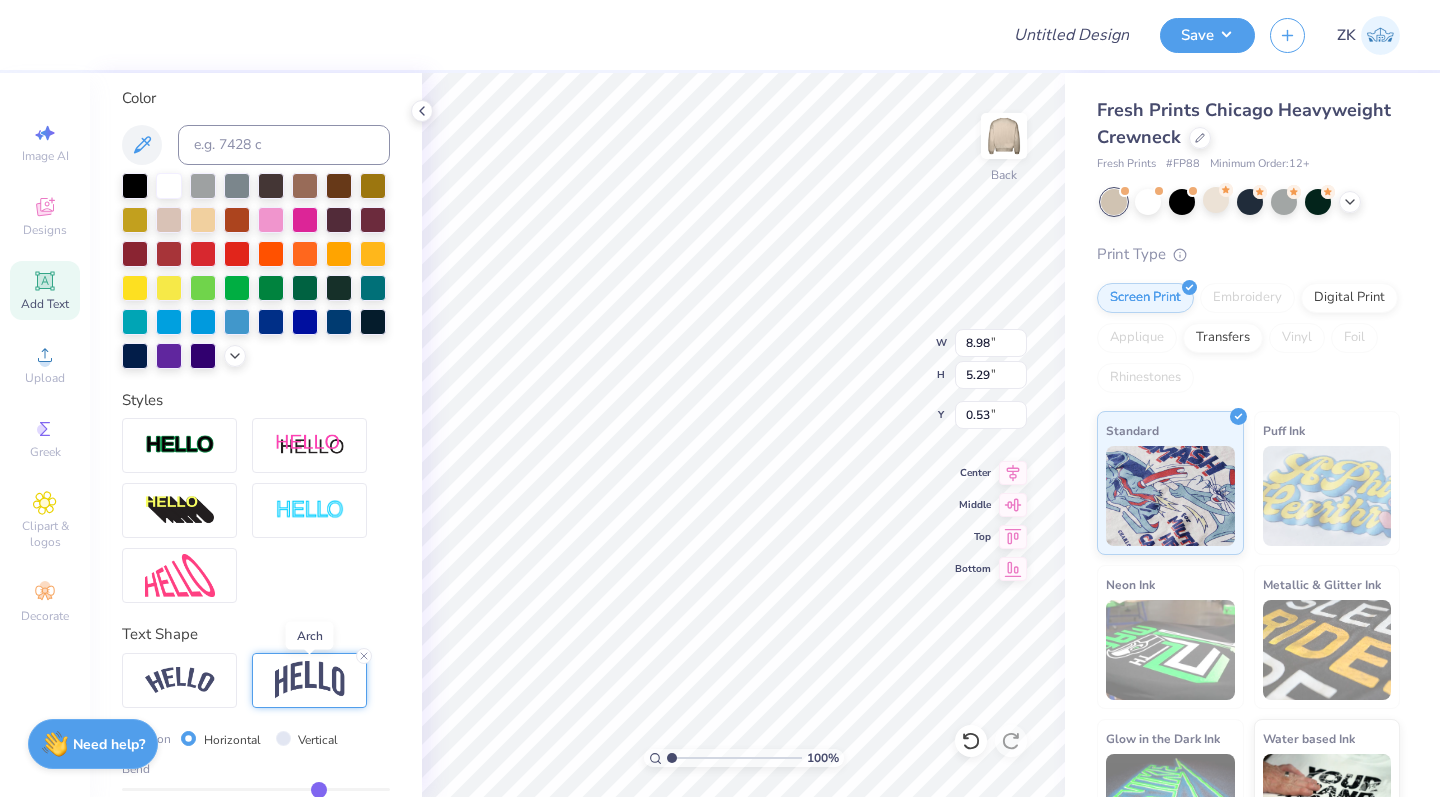 scroll, scrollTop: 0, scrollLeft: 1, axis: horizontal 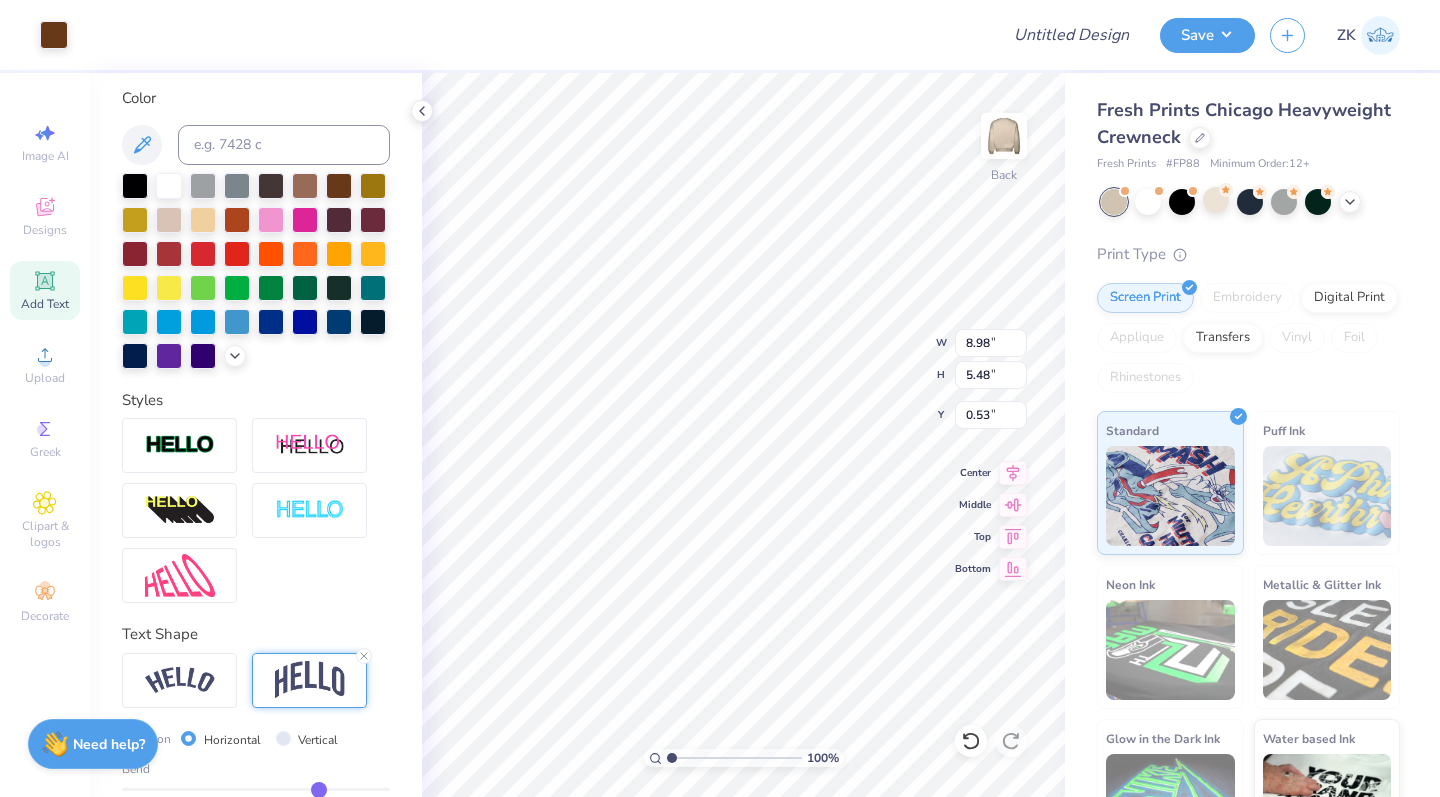 type on "0.50" 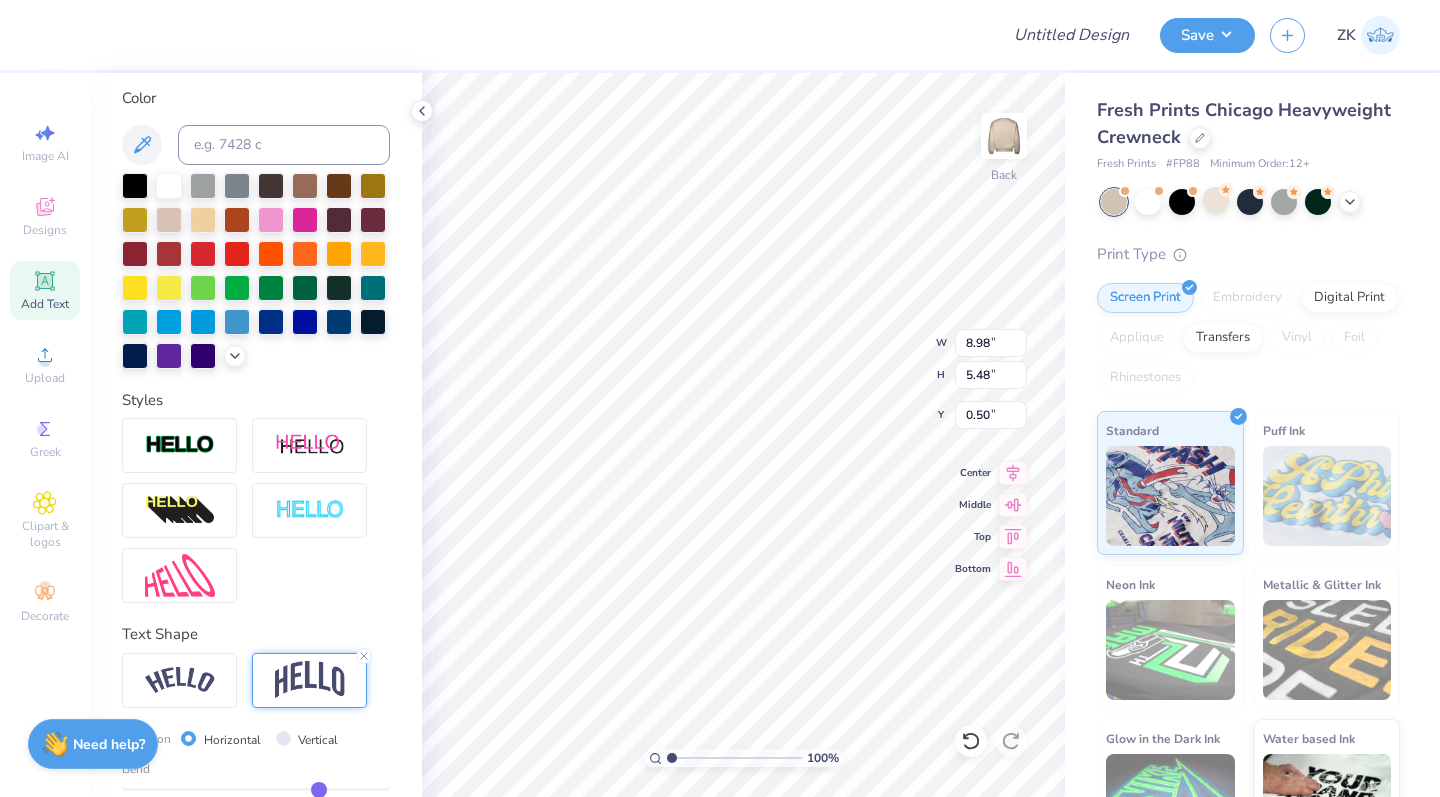type on "15.00" 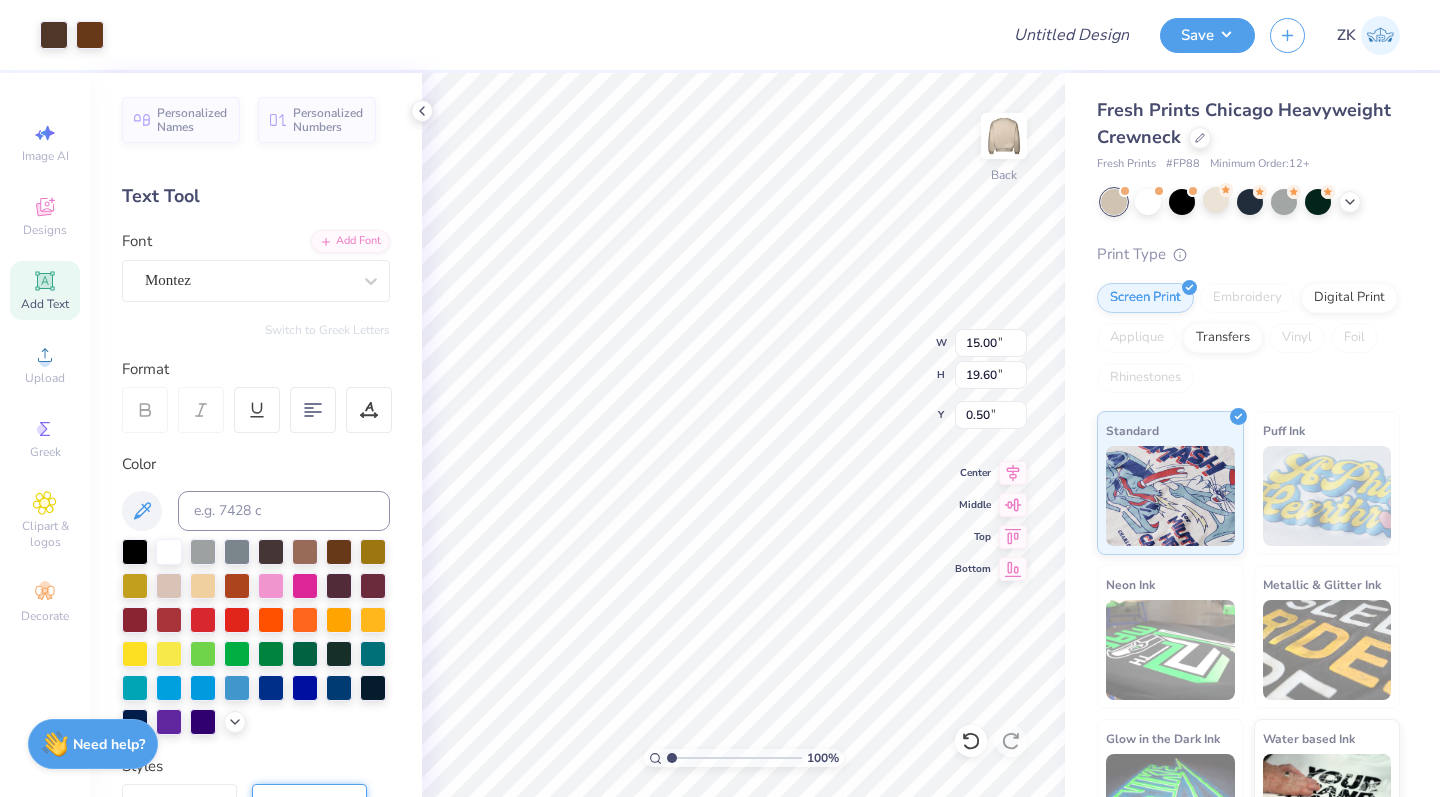 scroll, scrollTop: 0, scrollLeft: 0, axis: both 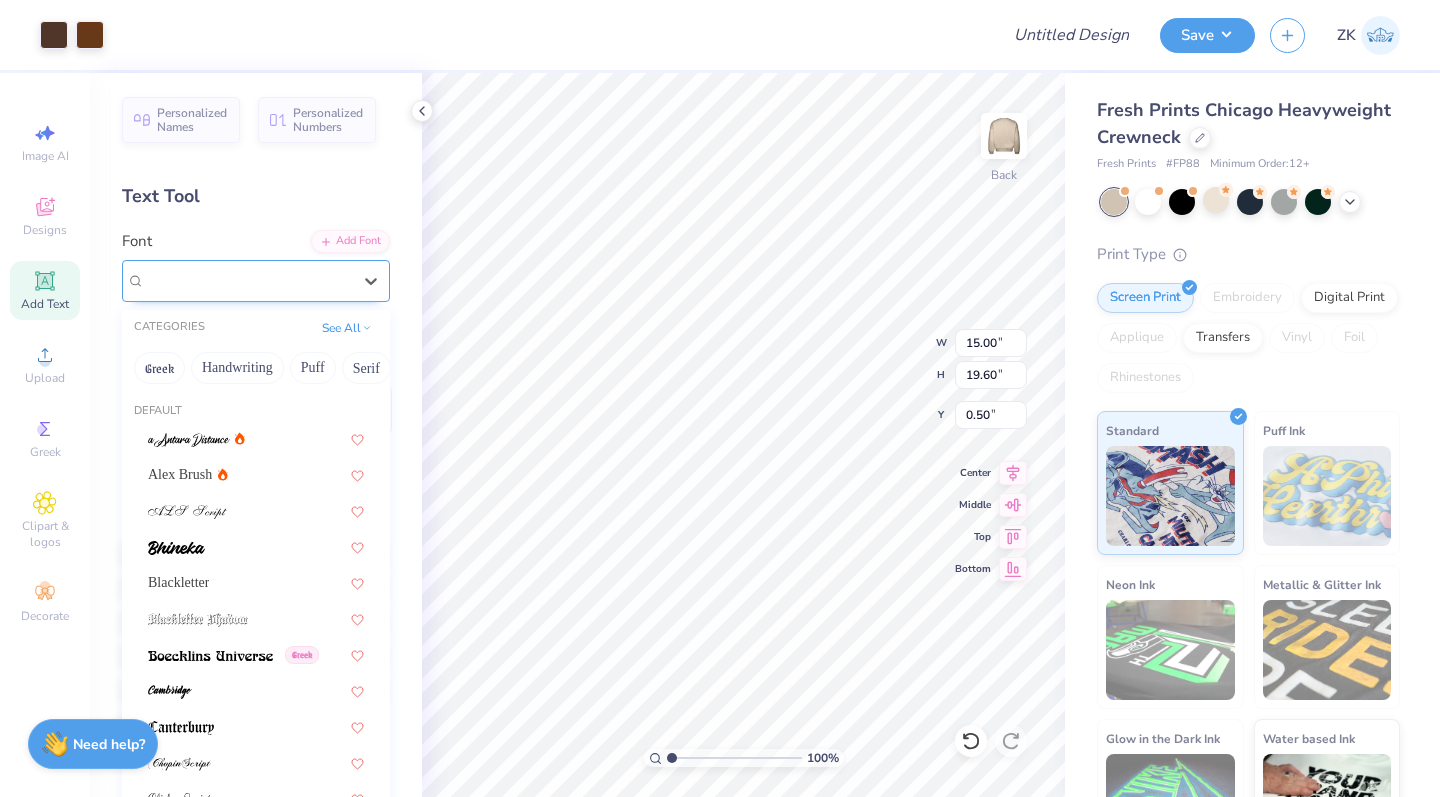 click at bounding box center (248, 280) 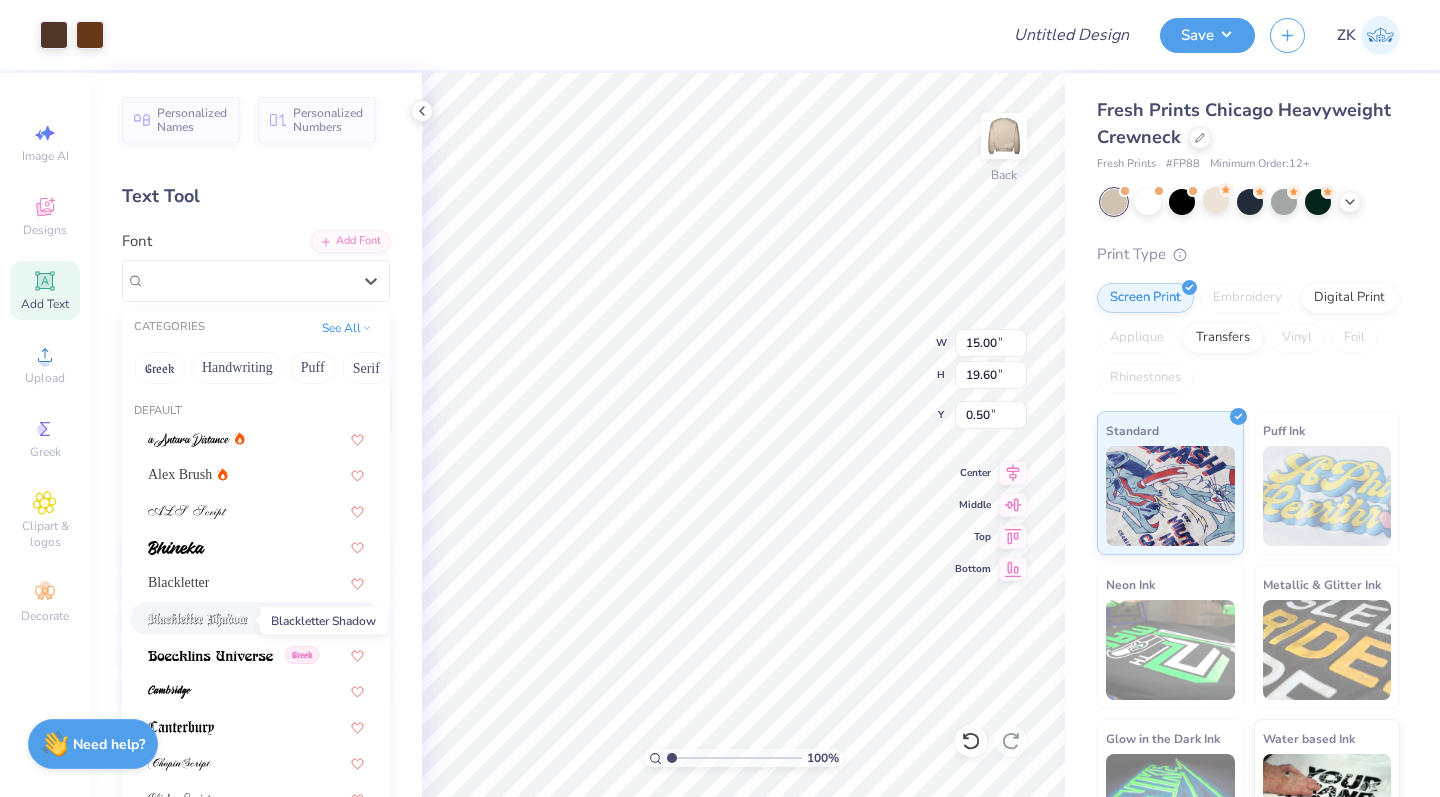click at bounding box center [198, 620] 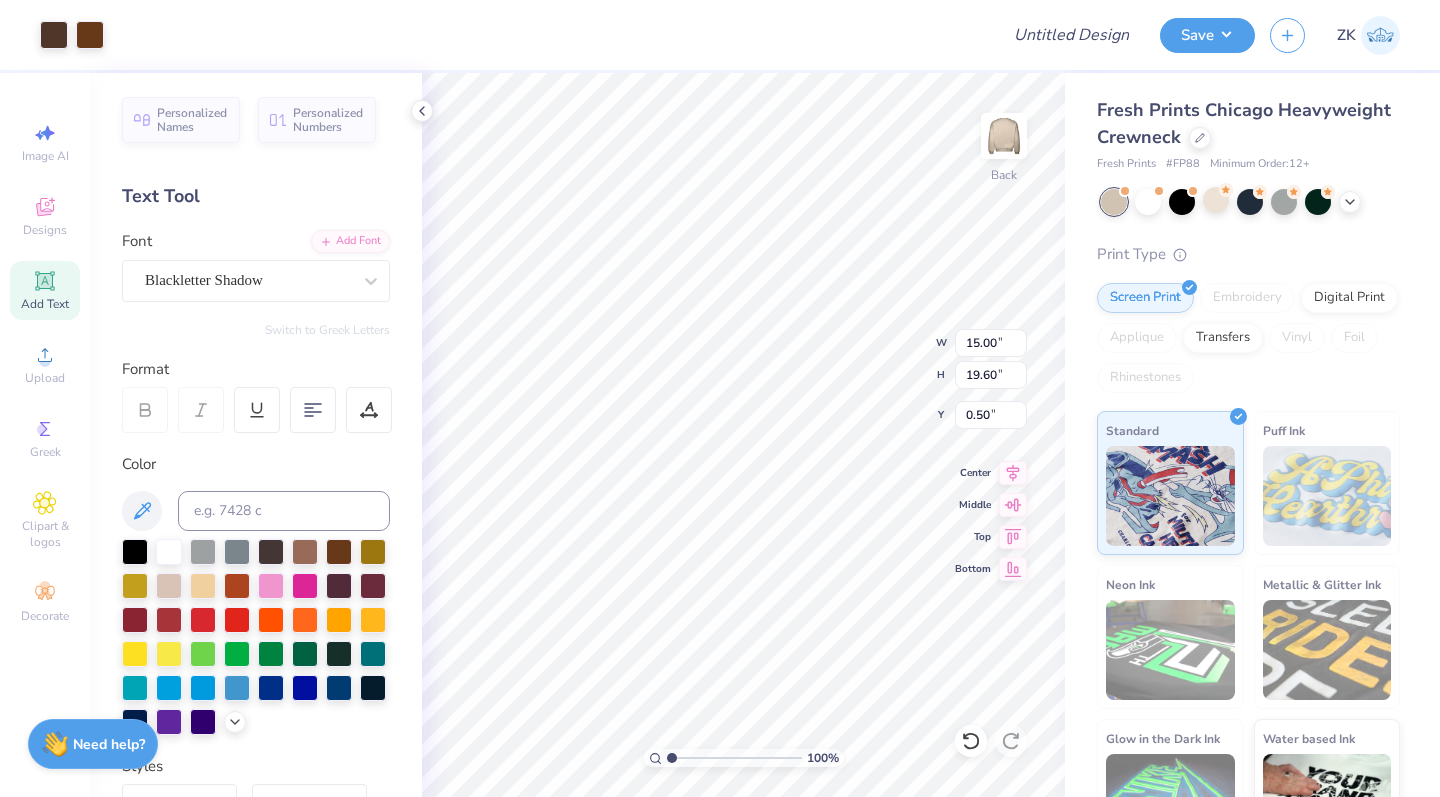 type on "19.57" 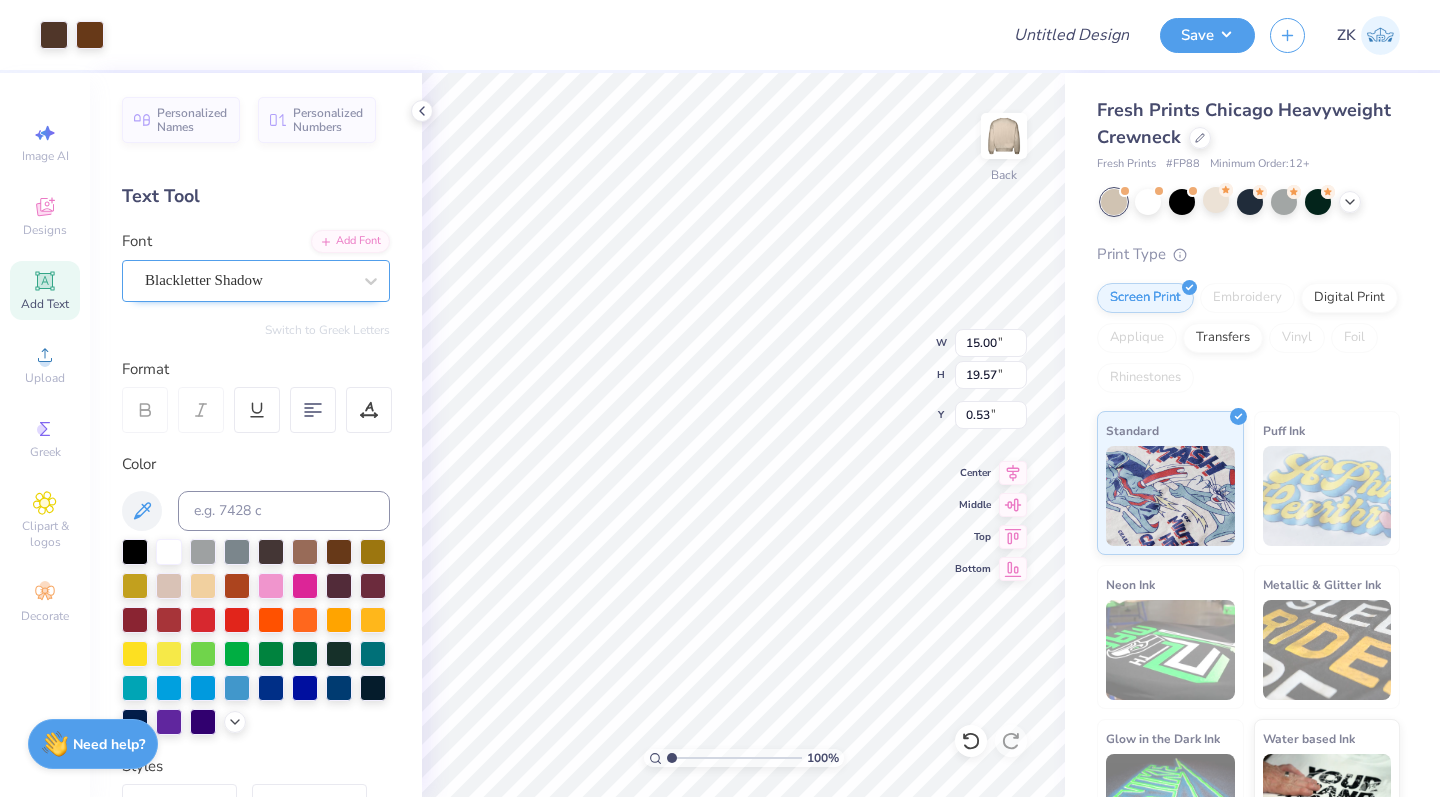 click on "Blackletter Shadow" at bounding box center [248, 280] 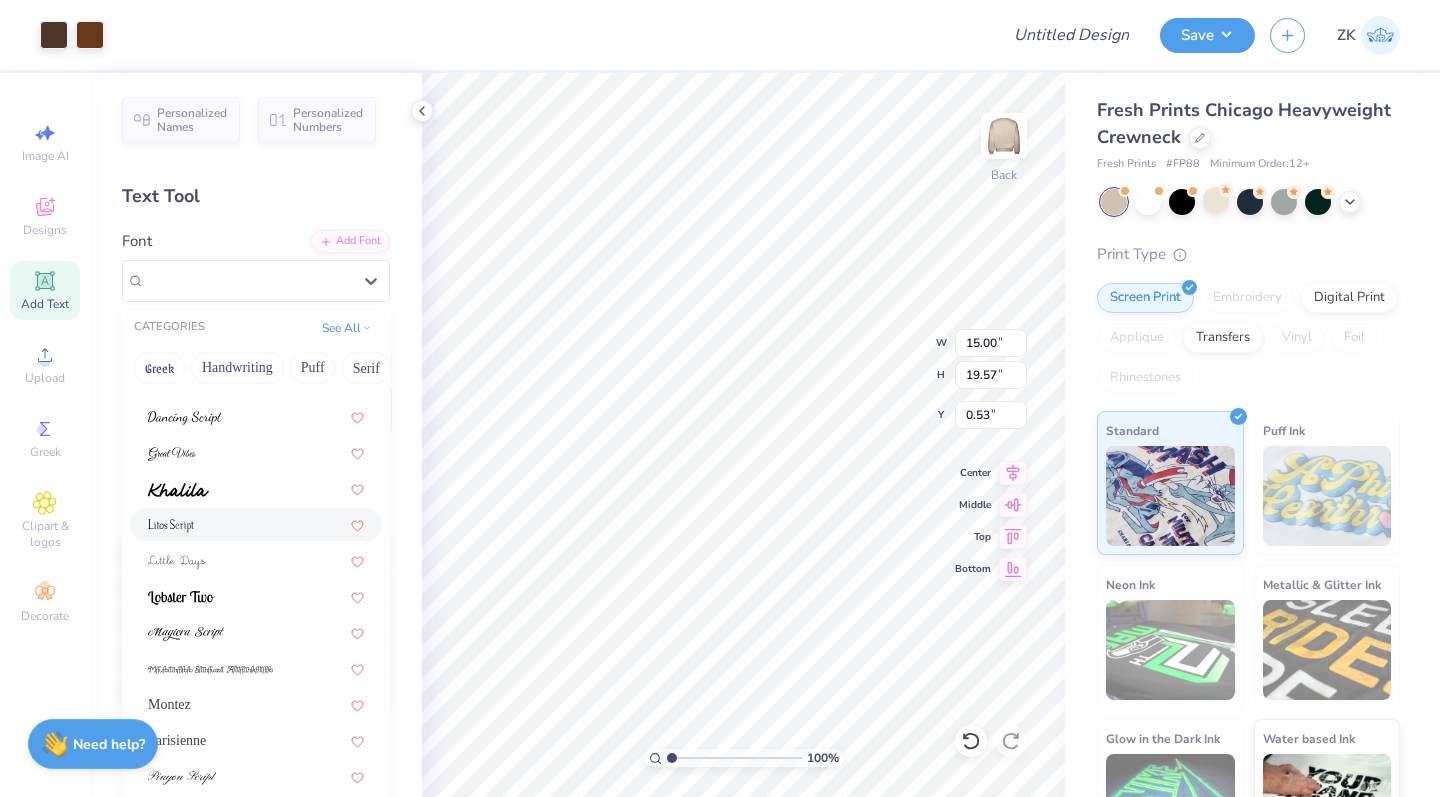 scroll, scrollTop: 489, scrollLeft: 0, axis: vertical 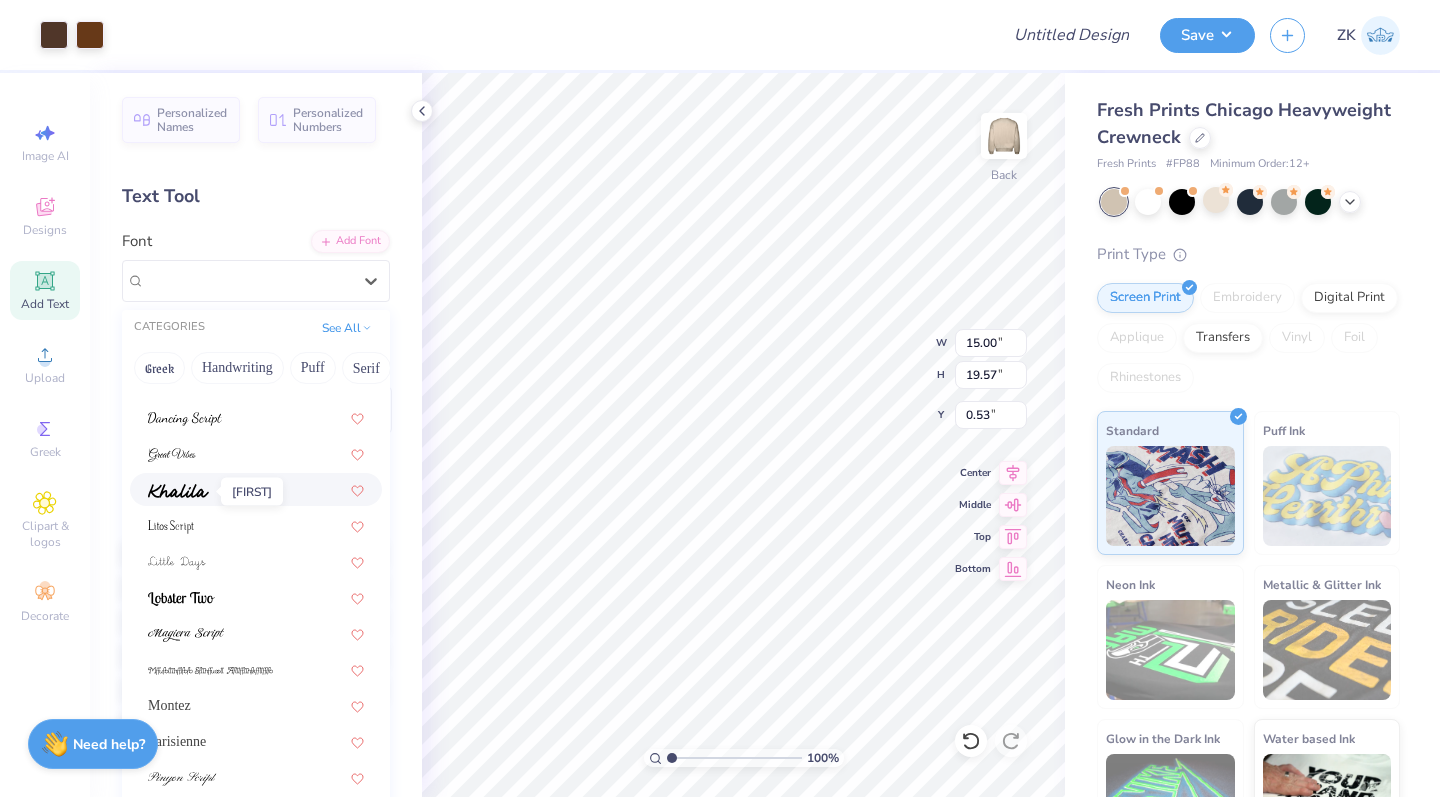 click at bounding box center [178, 491] 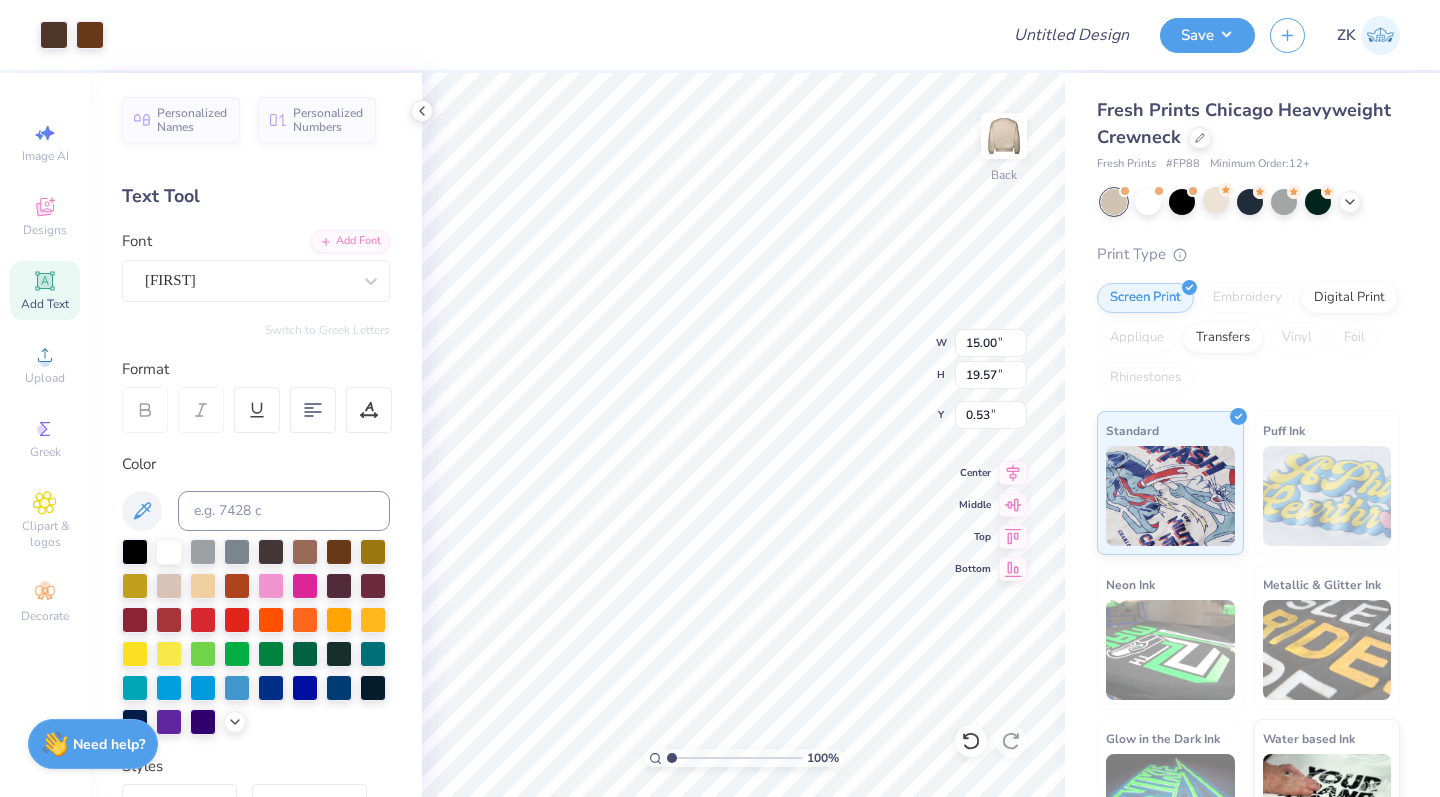 type on "19.49" 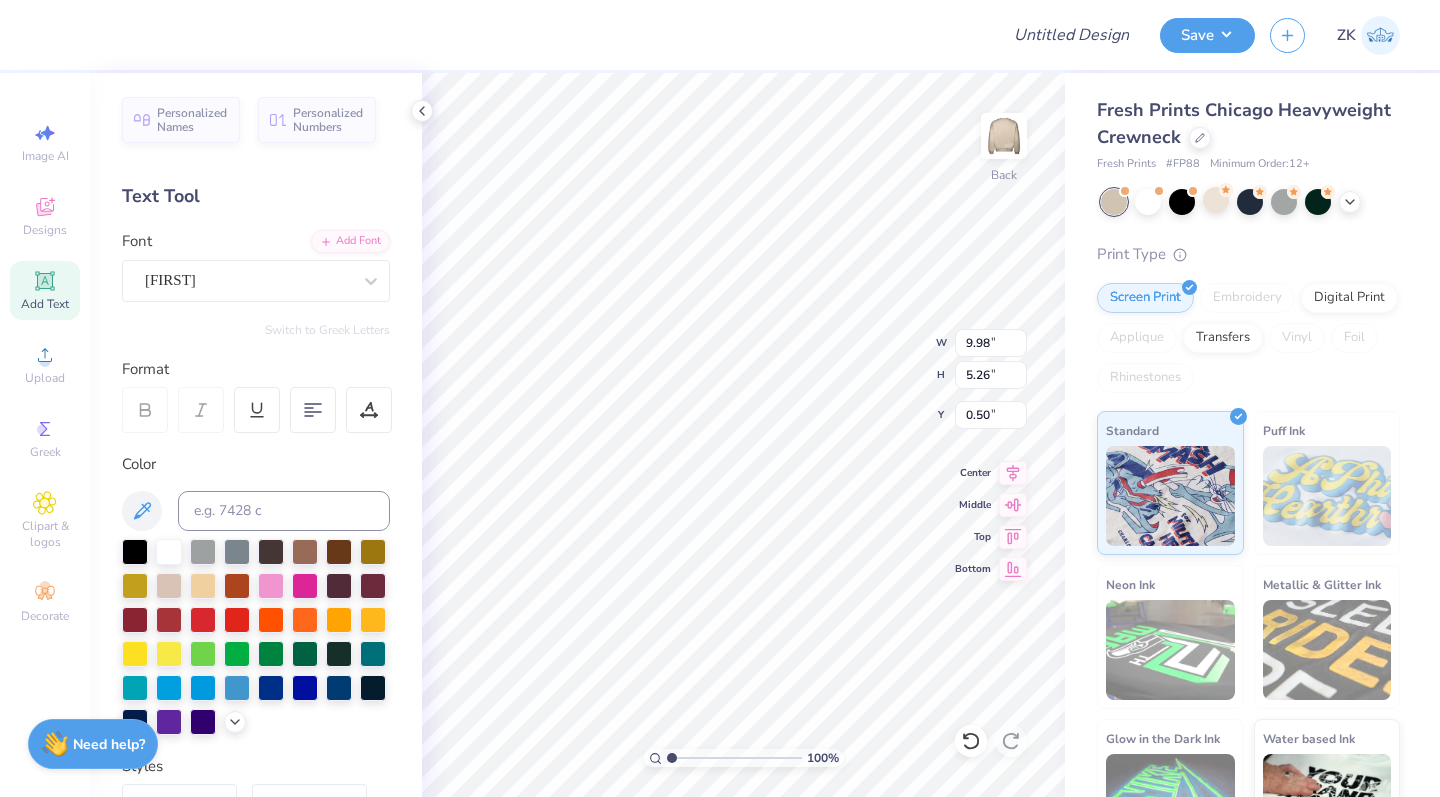 type on "0.50" 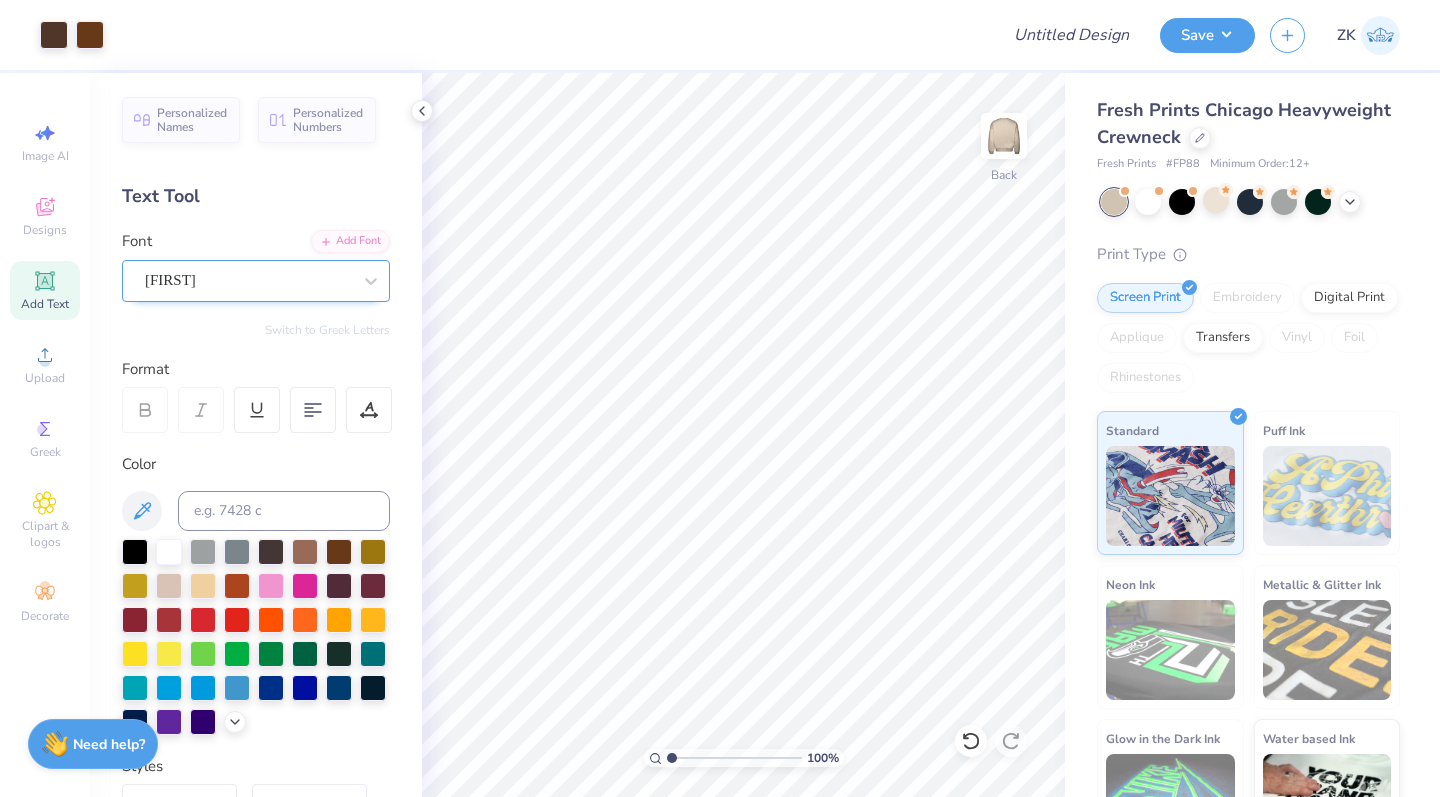 click on "[FIRST]" at bounding box center (248, 280) 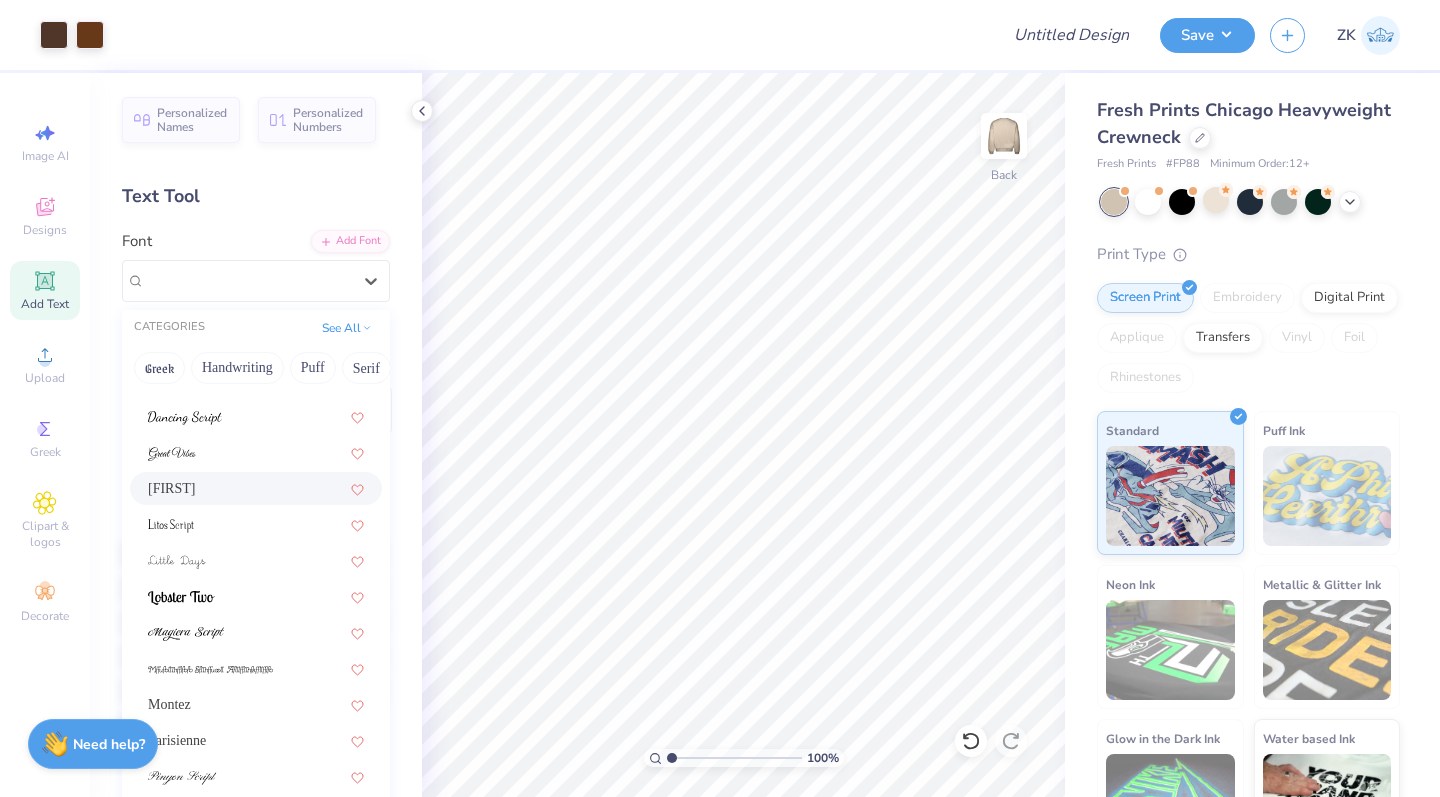 scroll, scrollTop: 489, scrollLeft: 0, axis: vertical 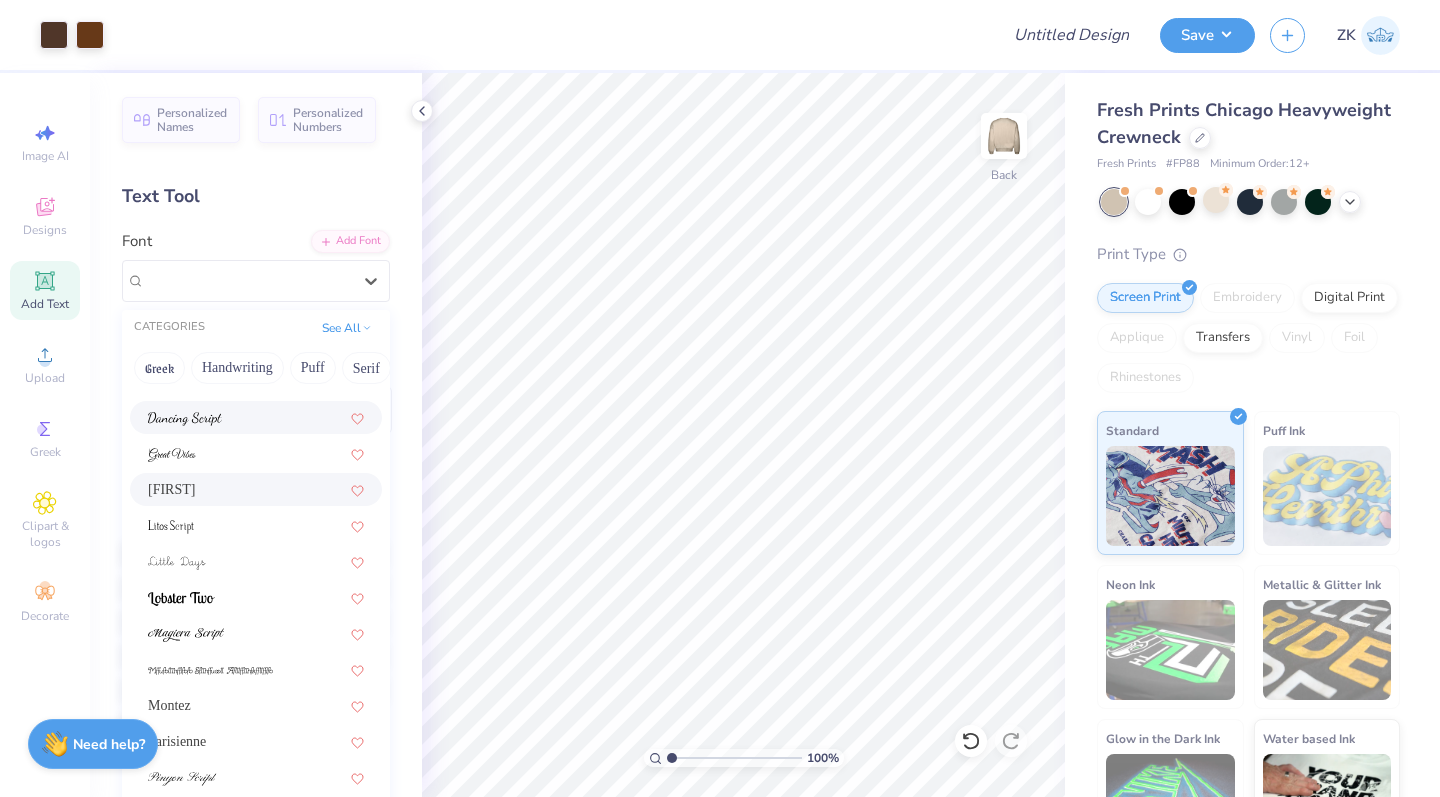 click on "Personalized Names Personalized Numbers Text Tool Add Font Font option Dancing Script focused, 14 of 29. 29 results available. Use Up and Down to choose options, press Enter to select the currently focused option, press Escape to exit the menu, press Tab to select the option and exit the menu. [LAST] CATEGORIES See All Greek Handwriting Puff Serif Bold Calligraphy Retro Sans Serif Minimal Fantasy Techno Others Default Alex Brush Blackletter Blackletter Shadow Greek [LAST] Montez Parisienne Switch to Greek Letters Format Color Styles Text Shape Direction Horizontal Vertical Bend 0.50" at bounding box center [256, 435] 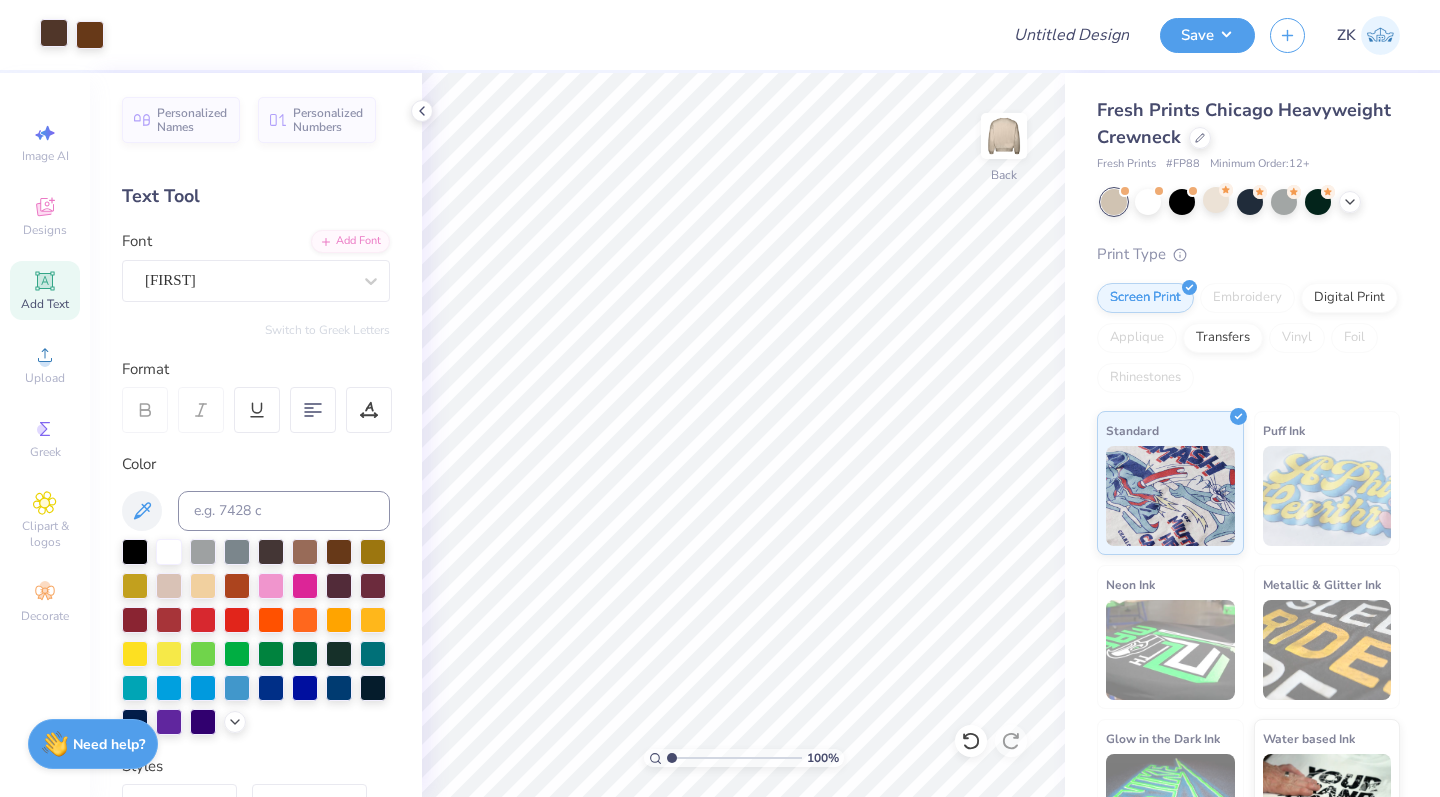 click at bounding box center (54, 33) 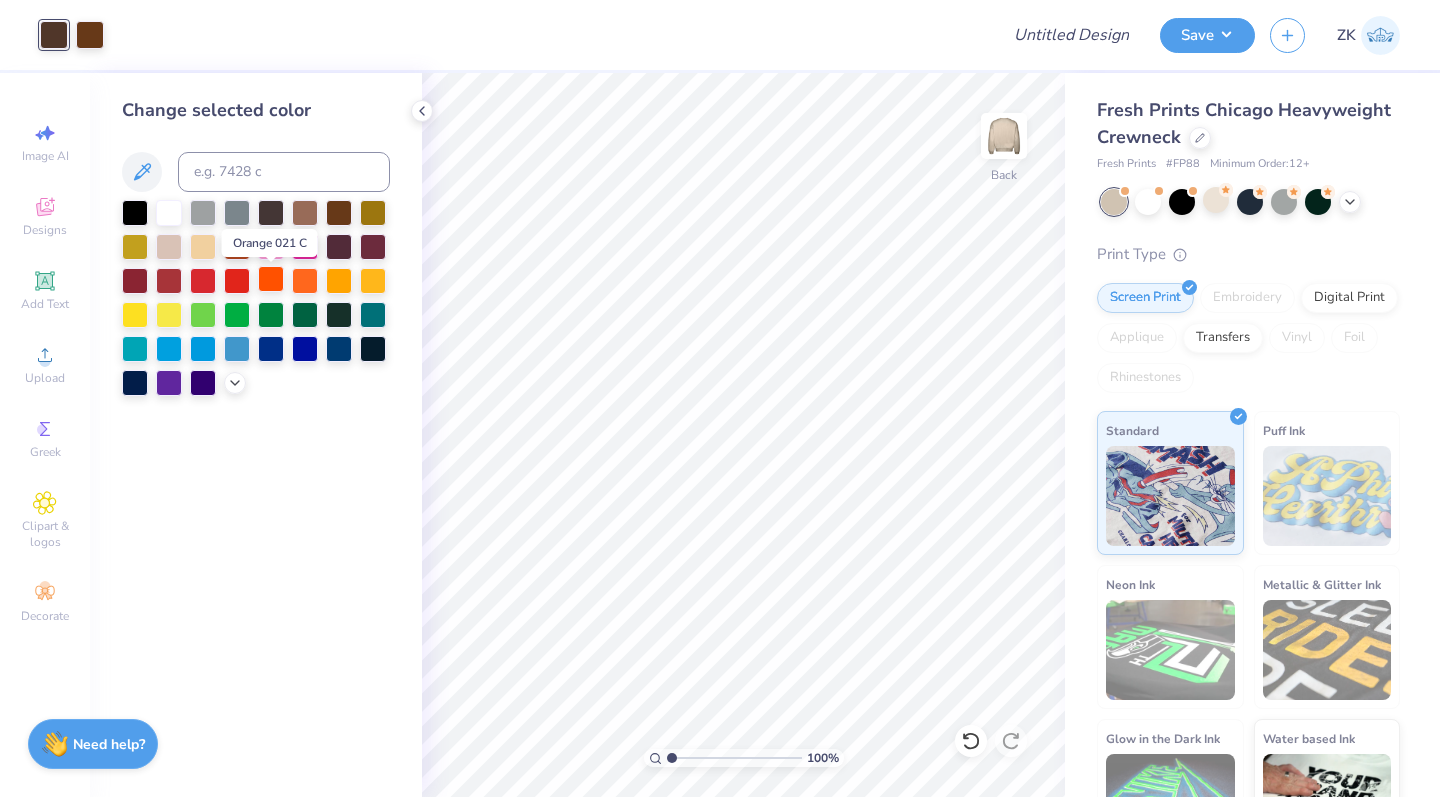 click at bounding box center [271, 279] 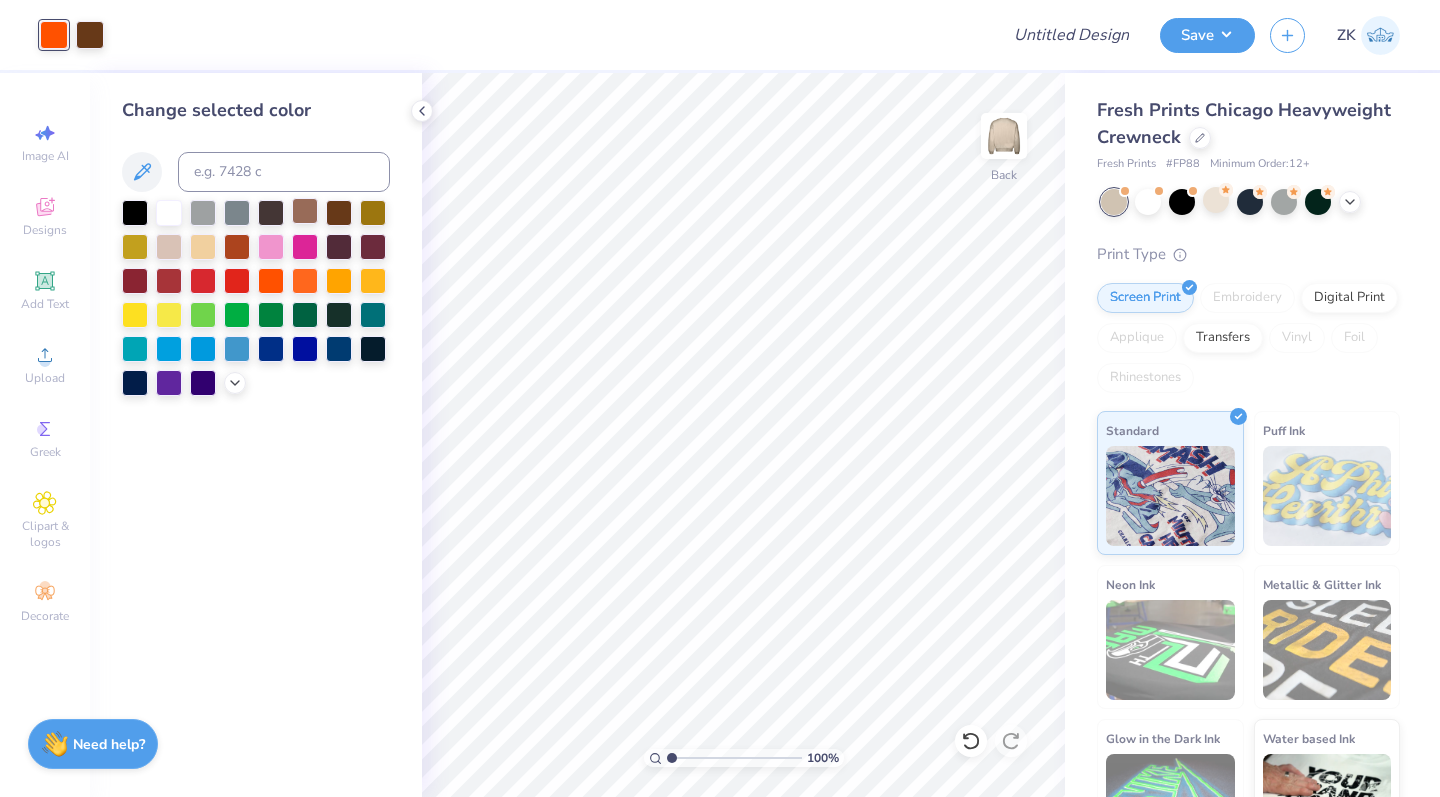 click at bounding box center [305, 211] 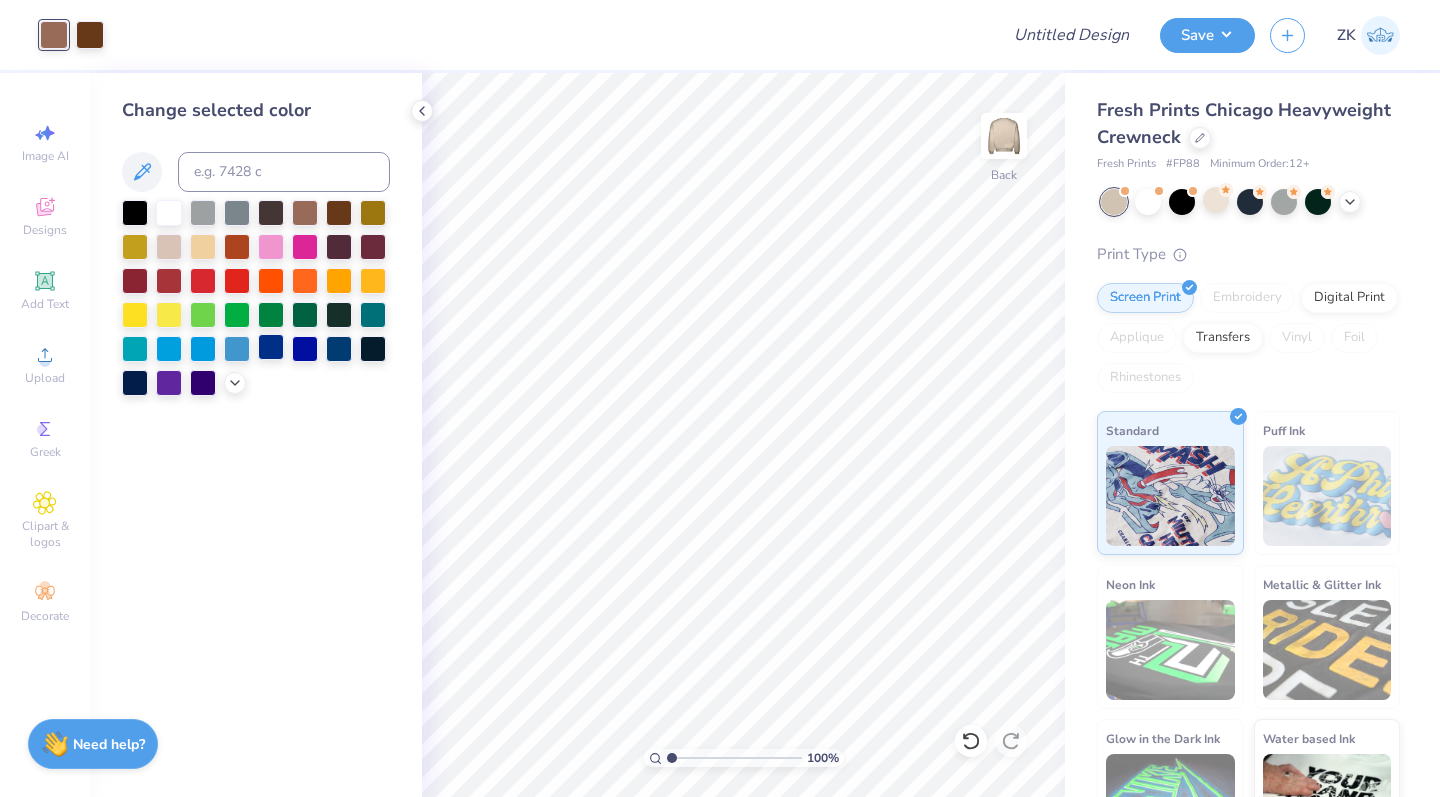 click at bounding box center [271, 347] 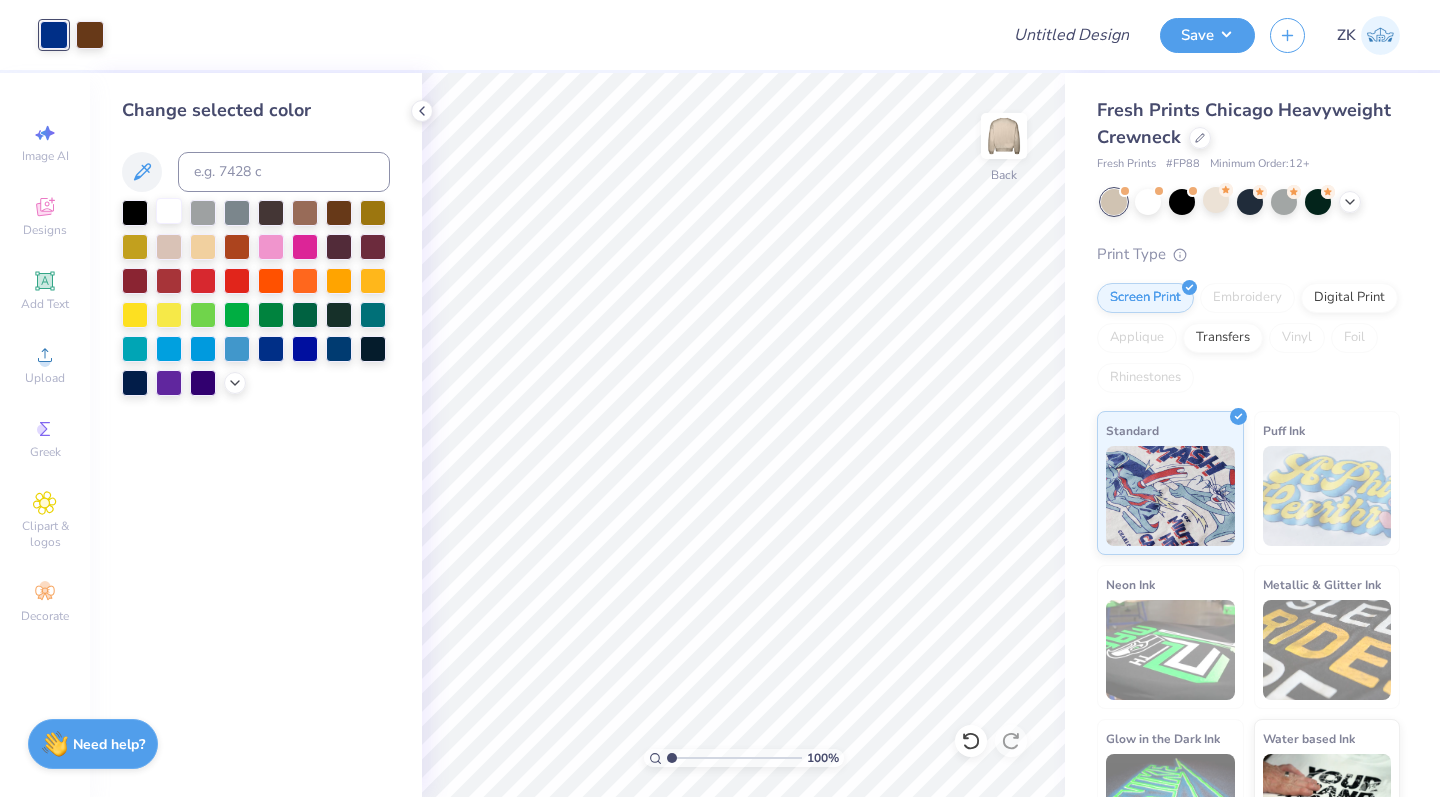 click at bounding box center [169, 211] 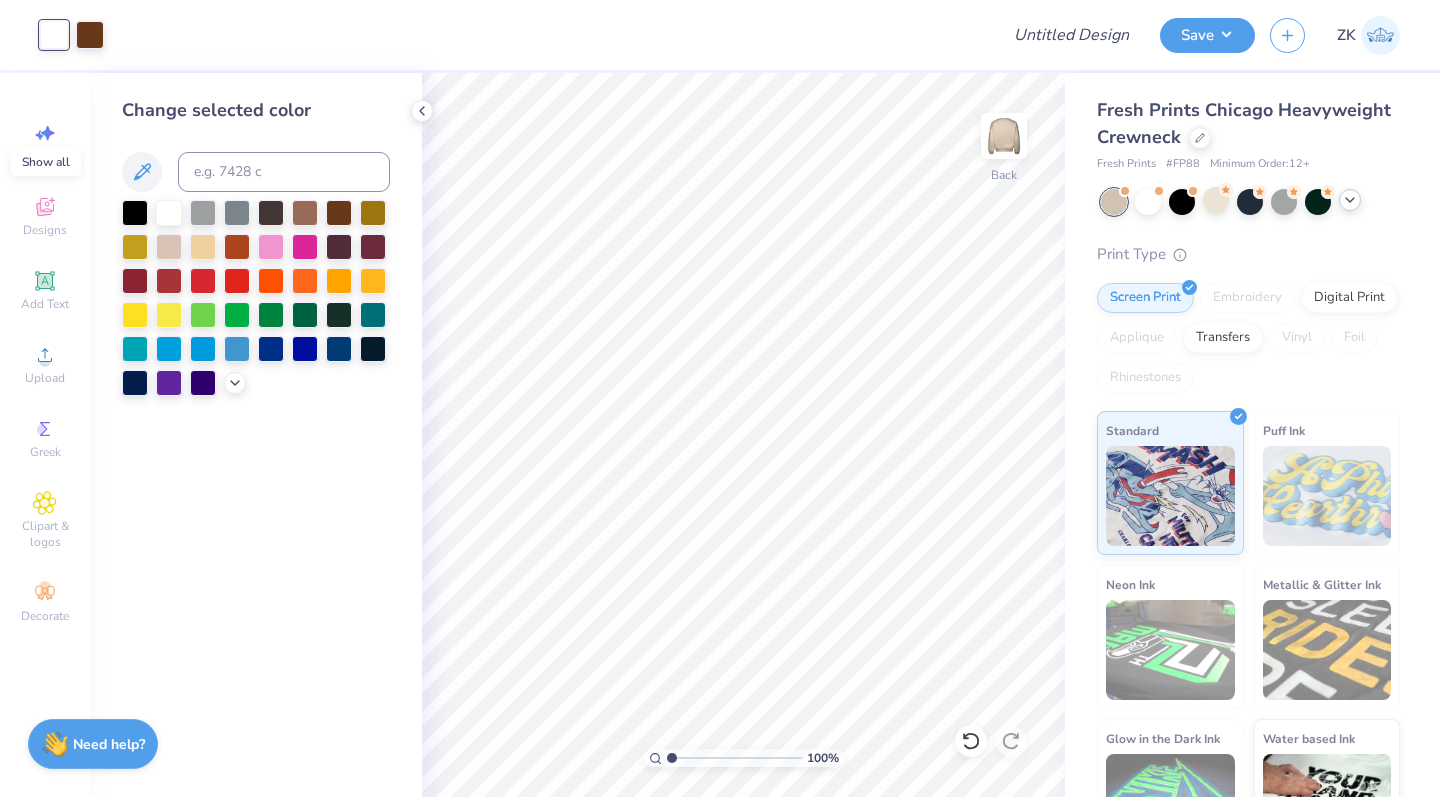 click 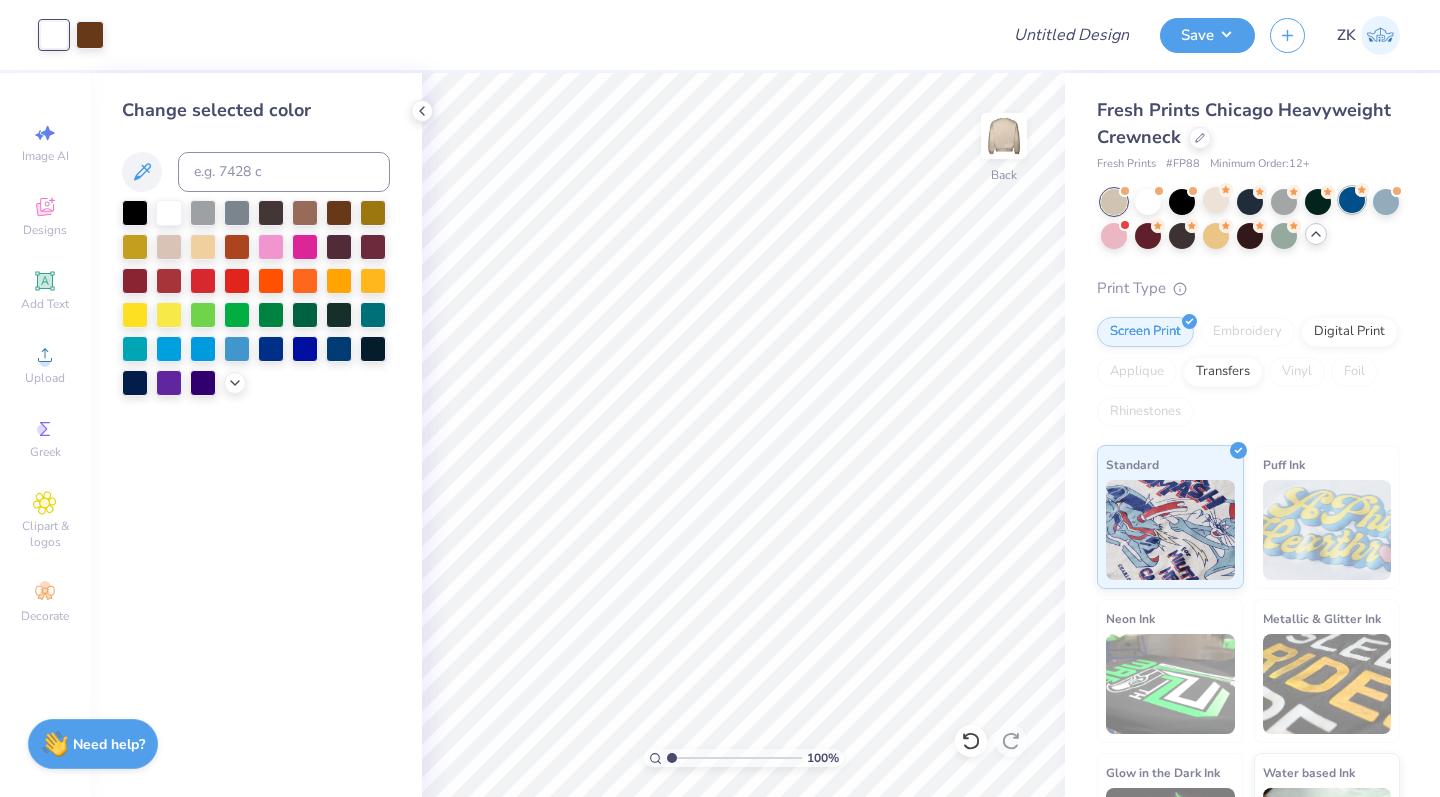 click at bounding box center [1352, 200] 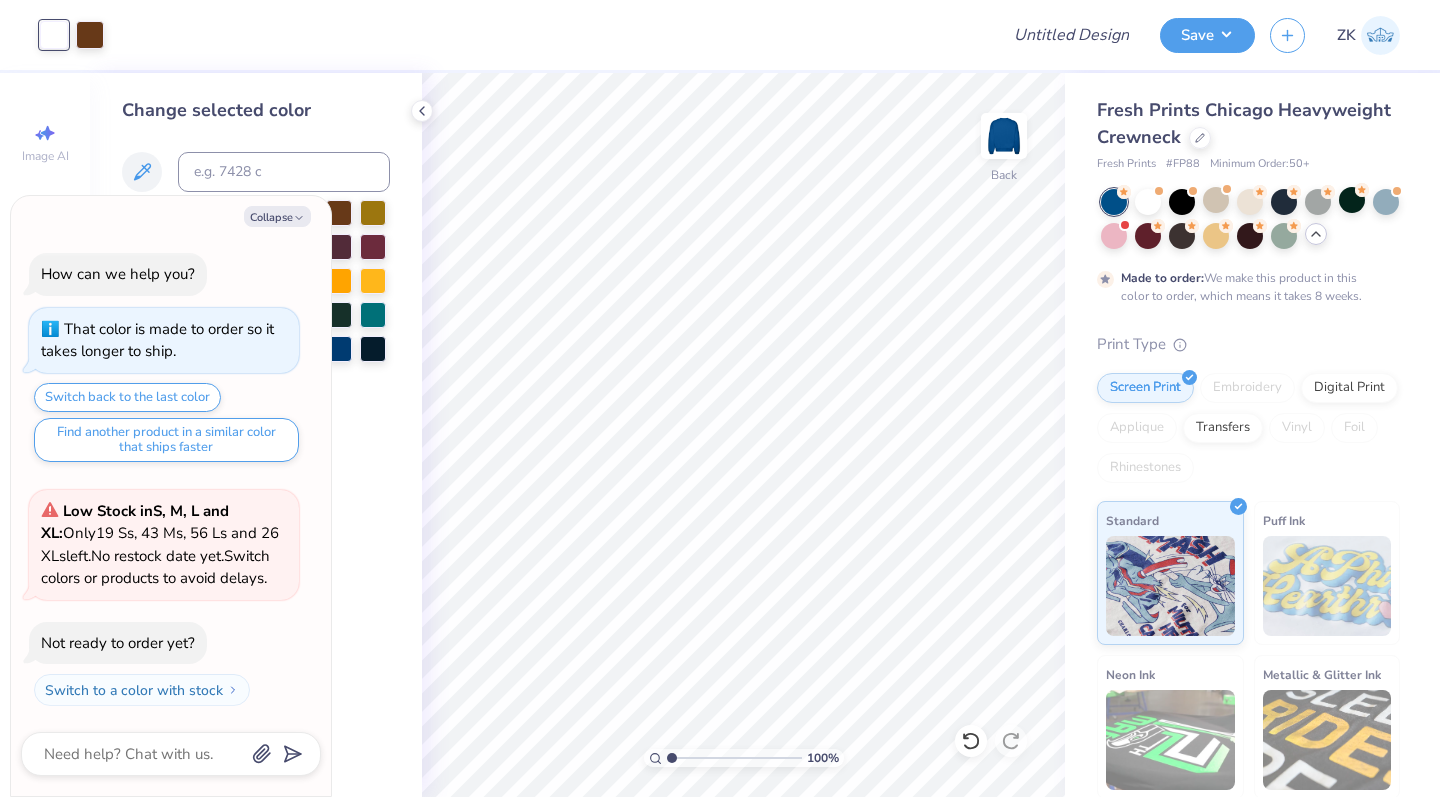 scroll, scrollTop: 501, scrollLeft: 0, axis: vertical 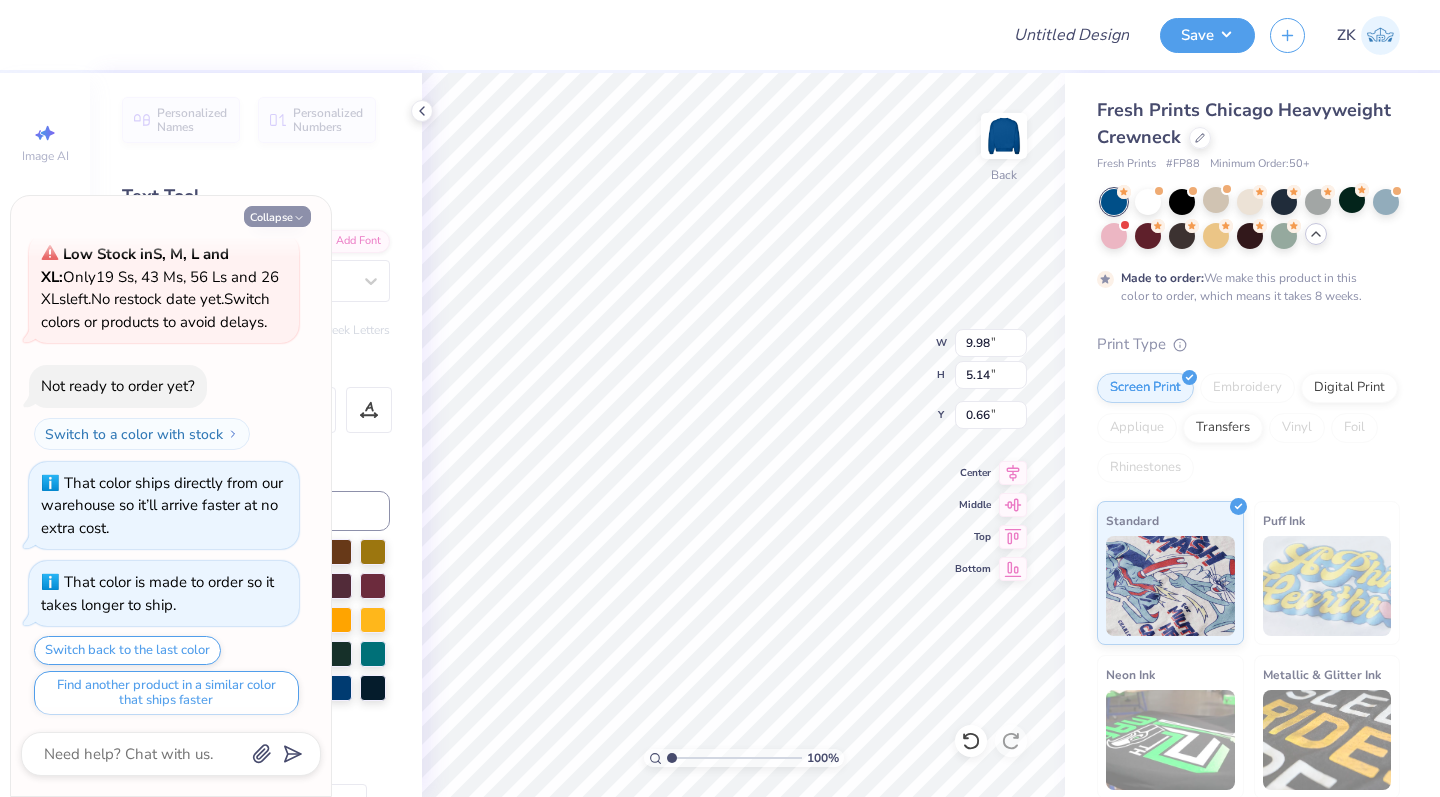 click on "Collapse" at bounding box center (277, 216) 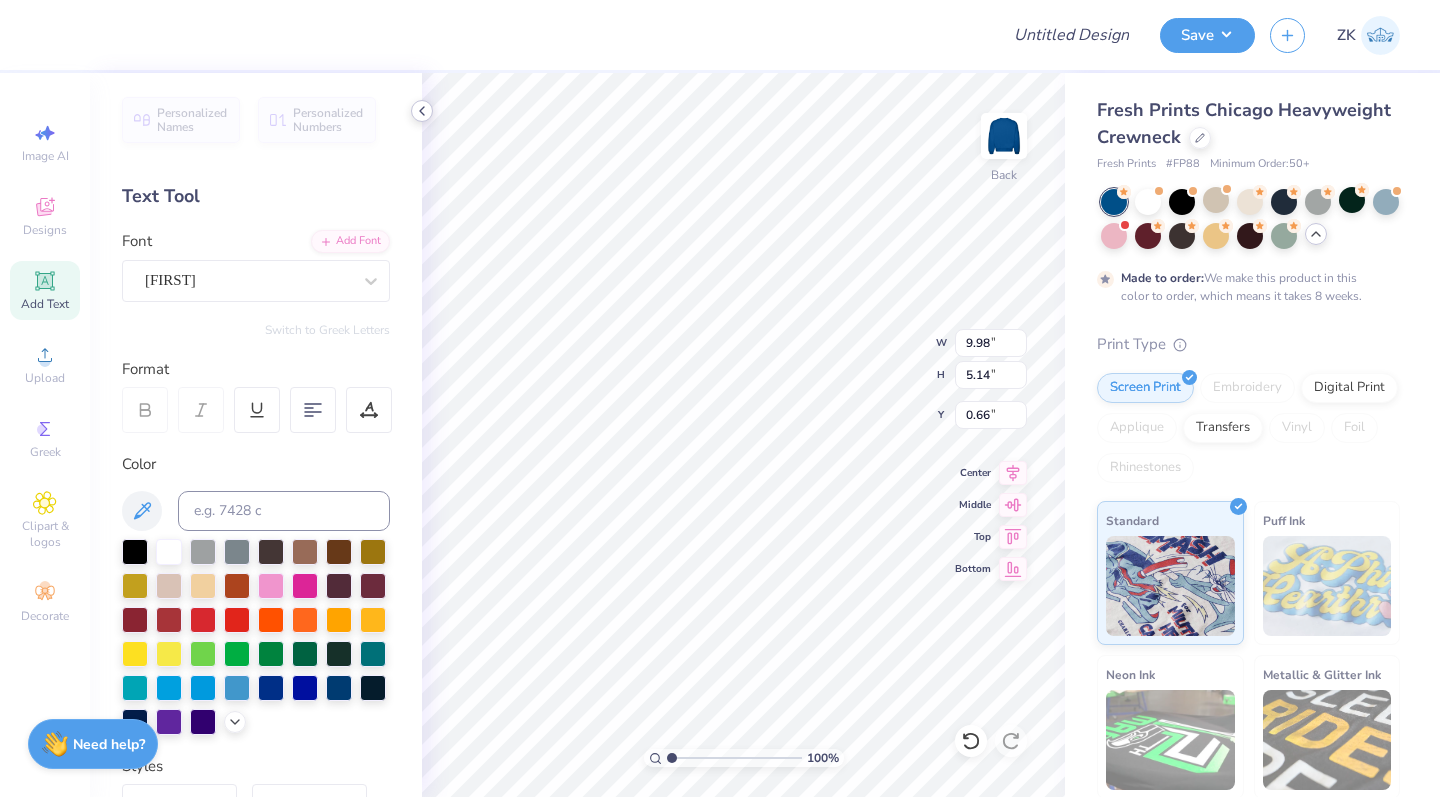 click 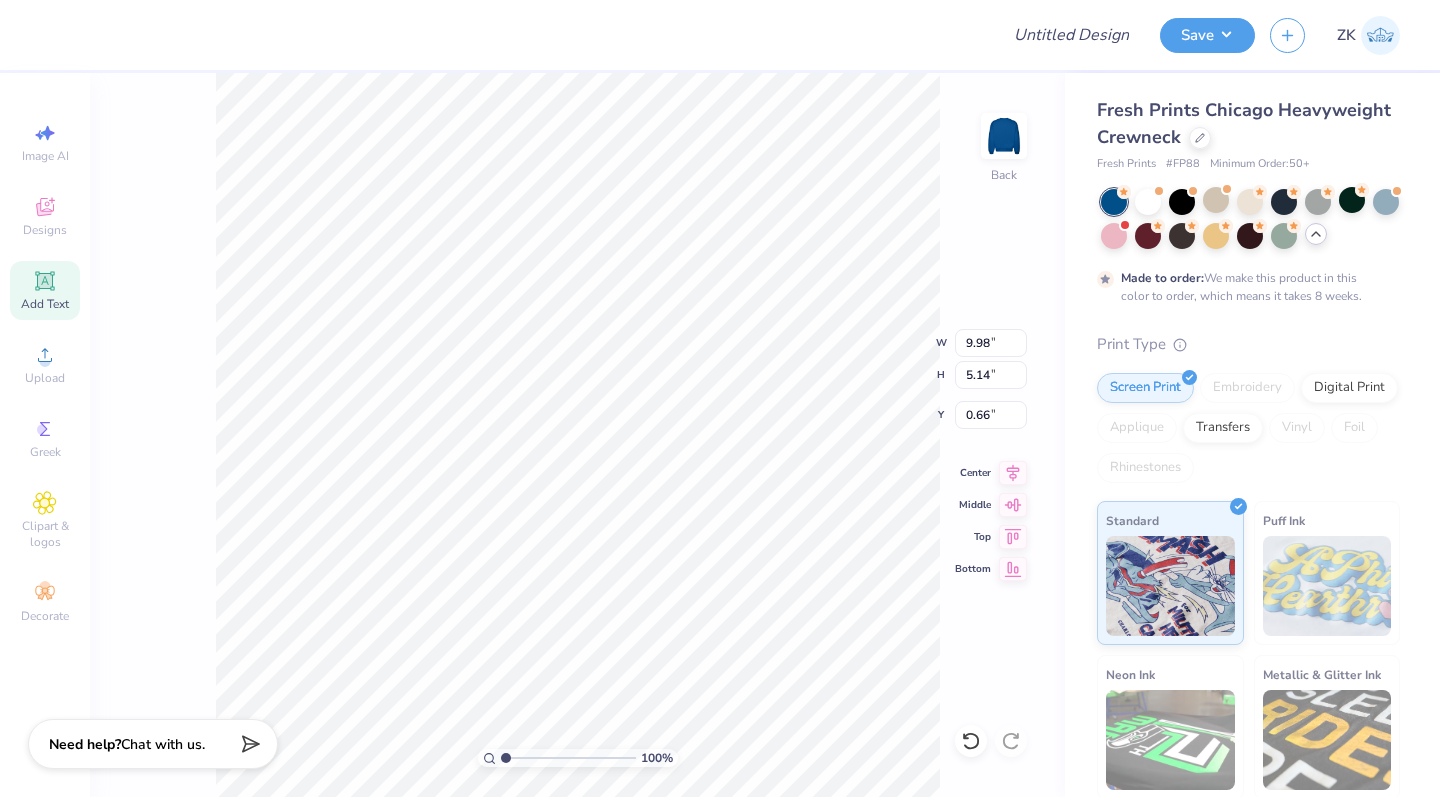 click on "Add Text" at bounding box center (45, 290) 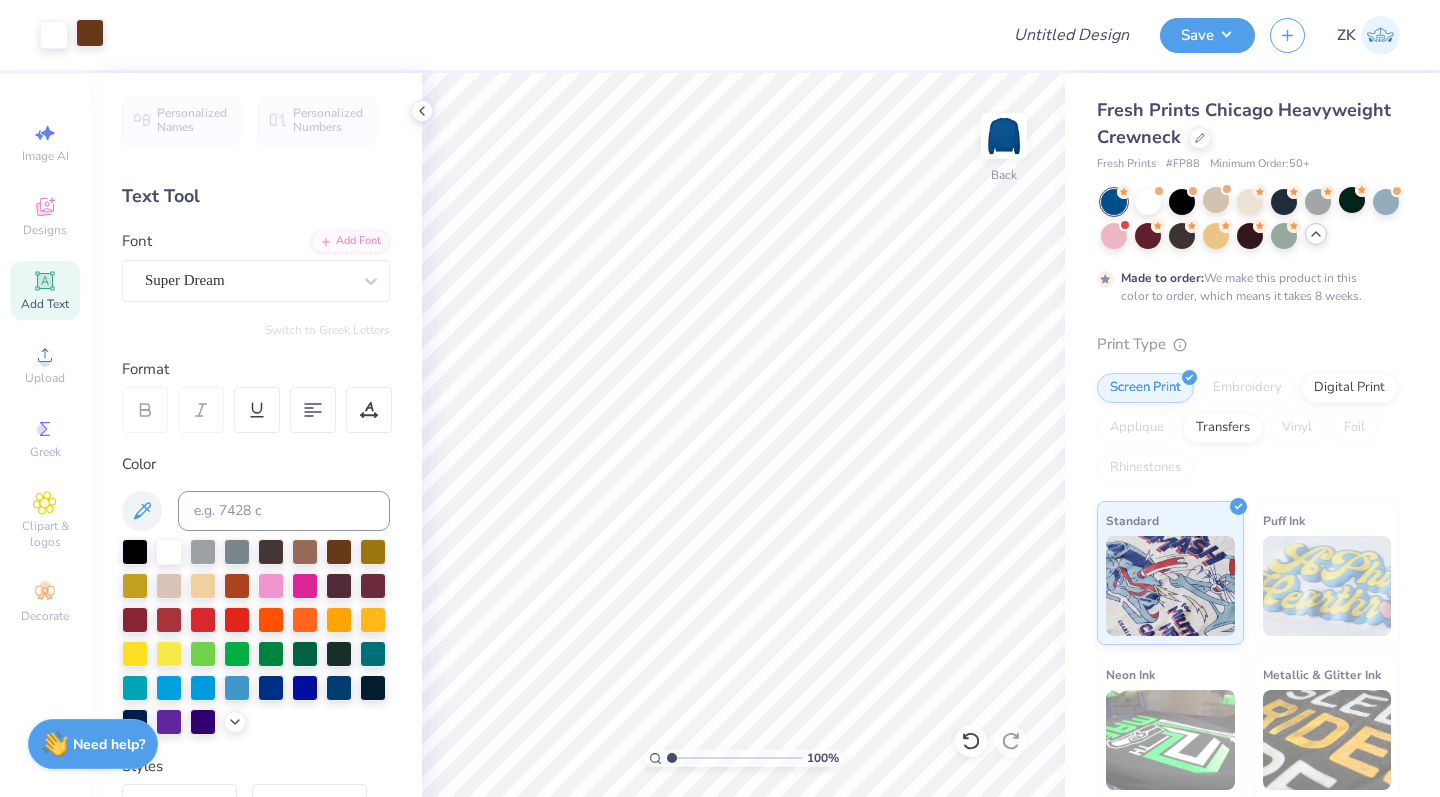 click at bounding box center (90, 33) 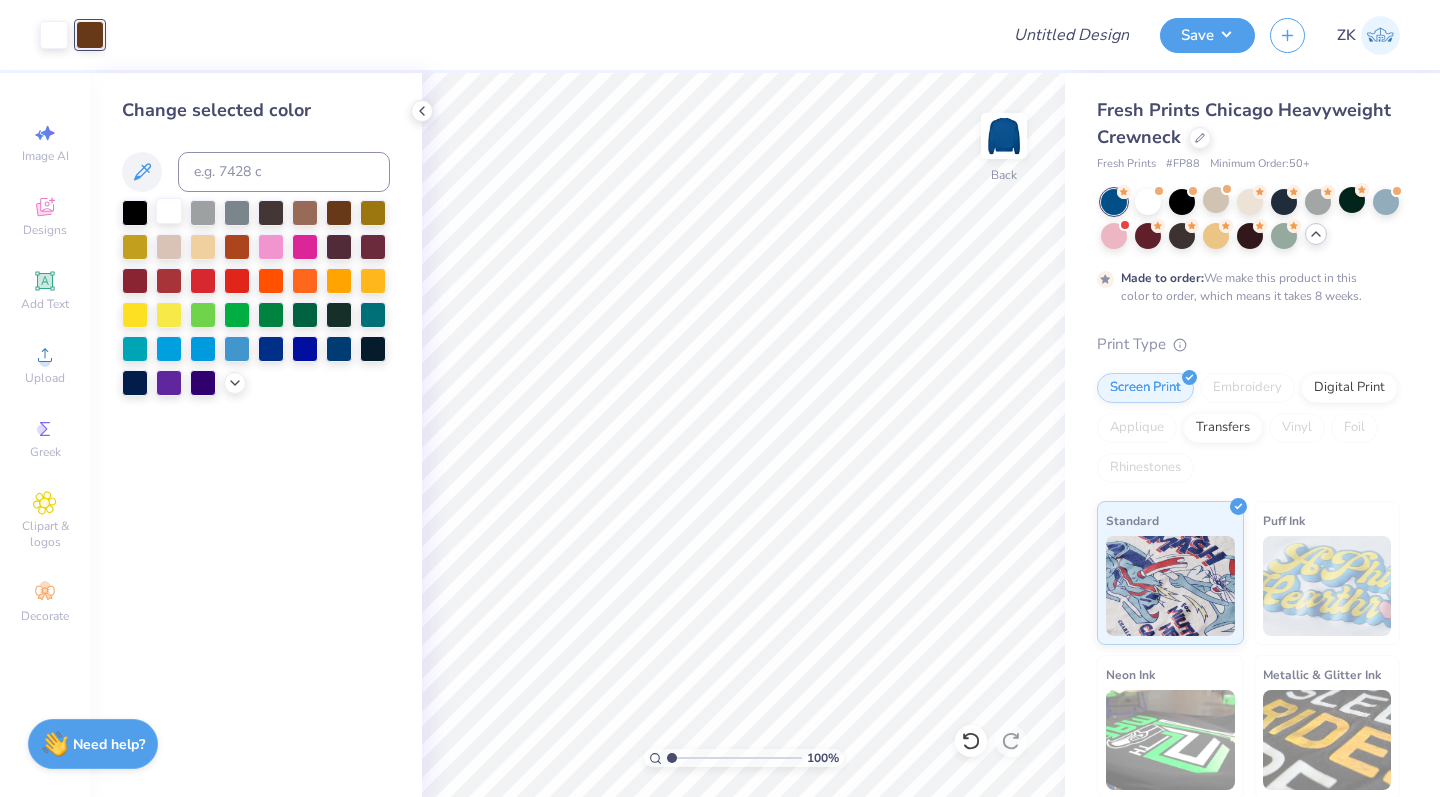 click at bounding box center [169, 211] 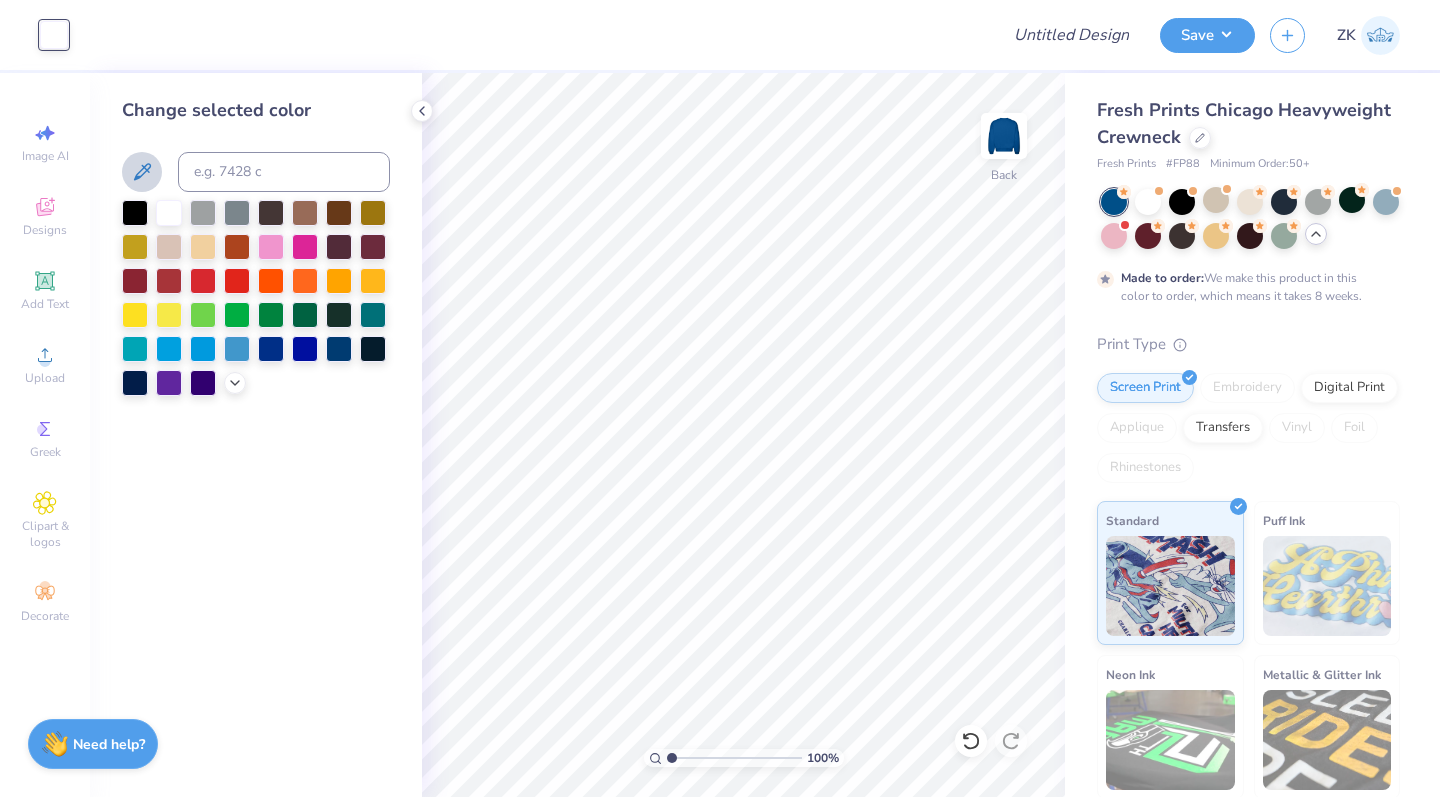 click 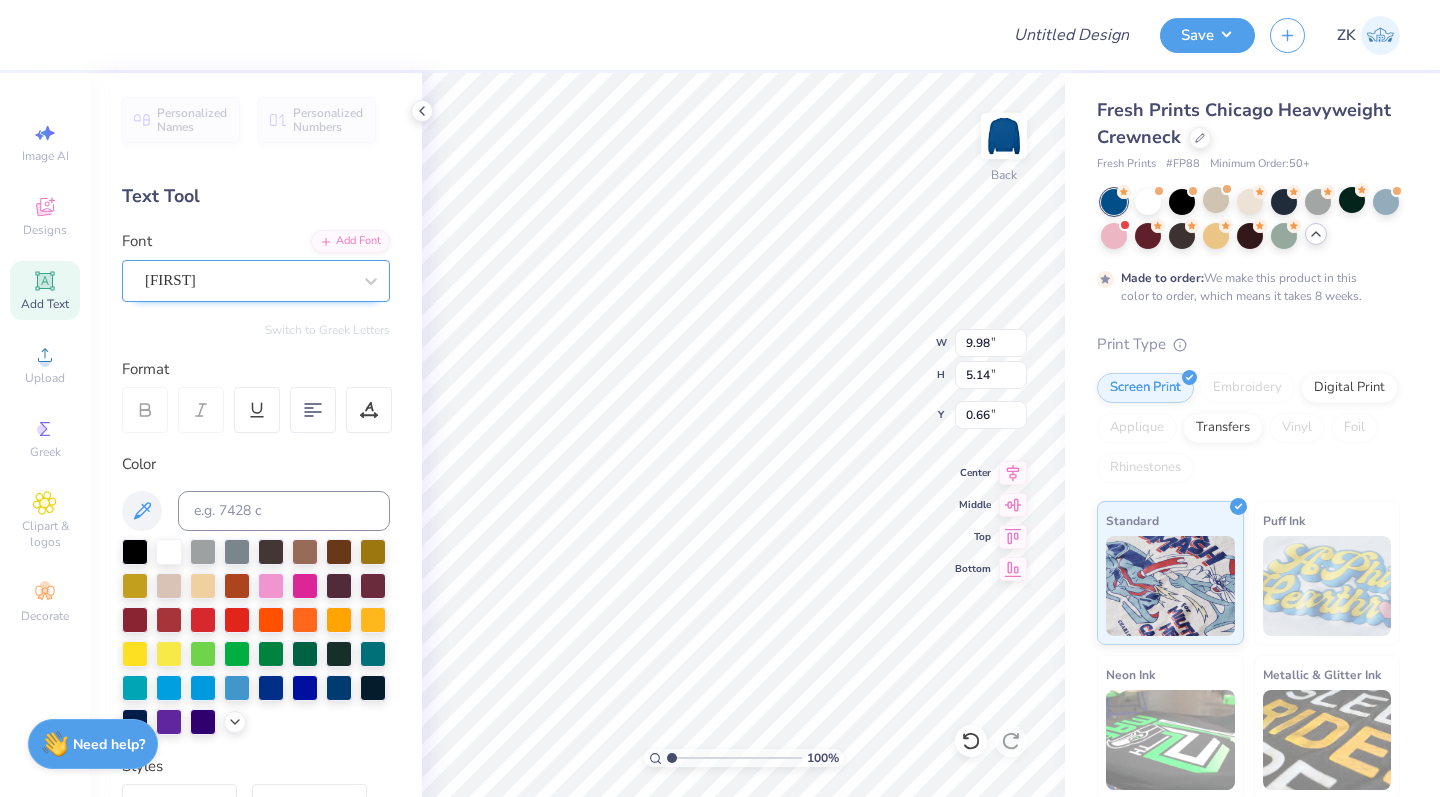click on "[FIRST]" at bounding box center (248, 280) 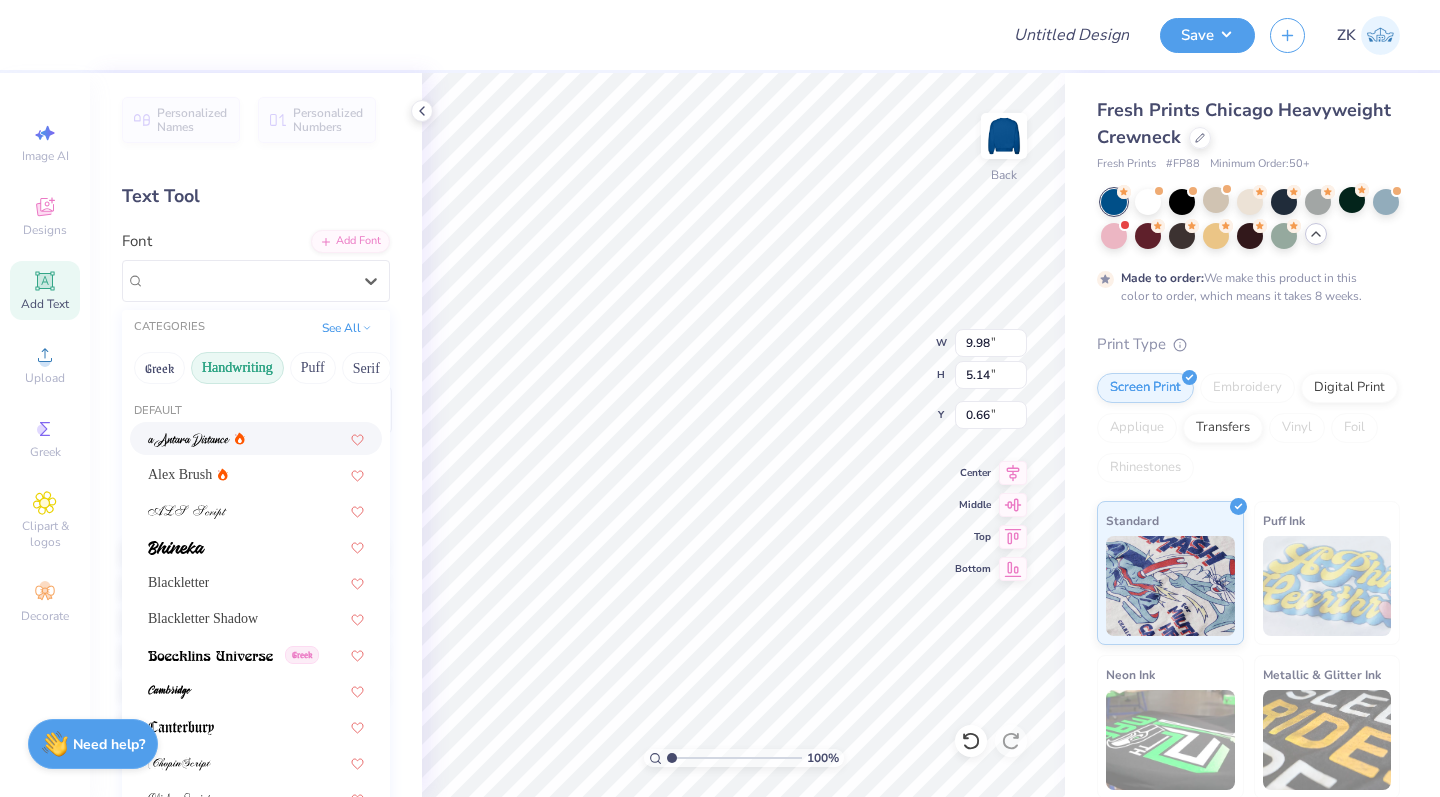 click on "Handwriting" at bounding box center [237, 368] 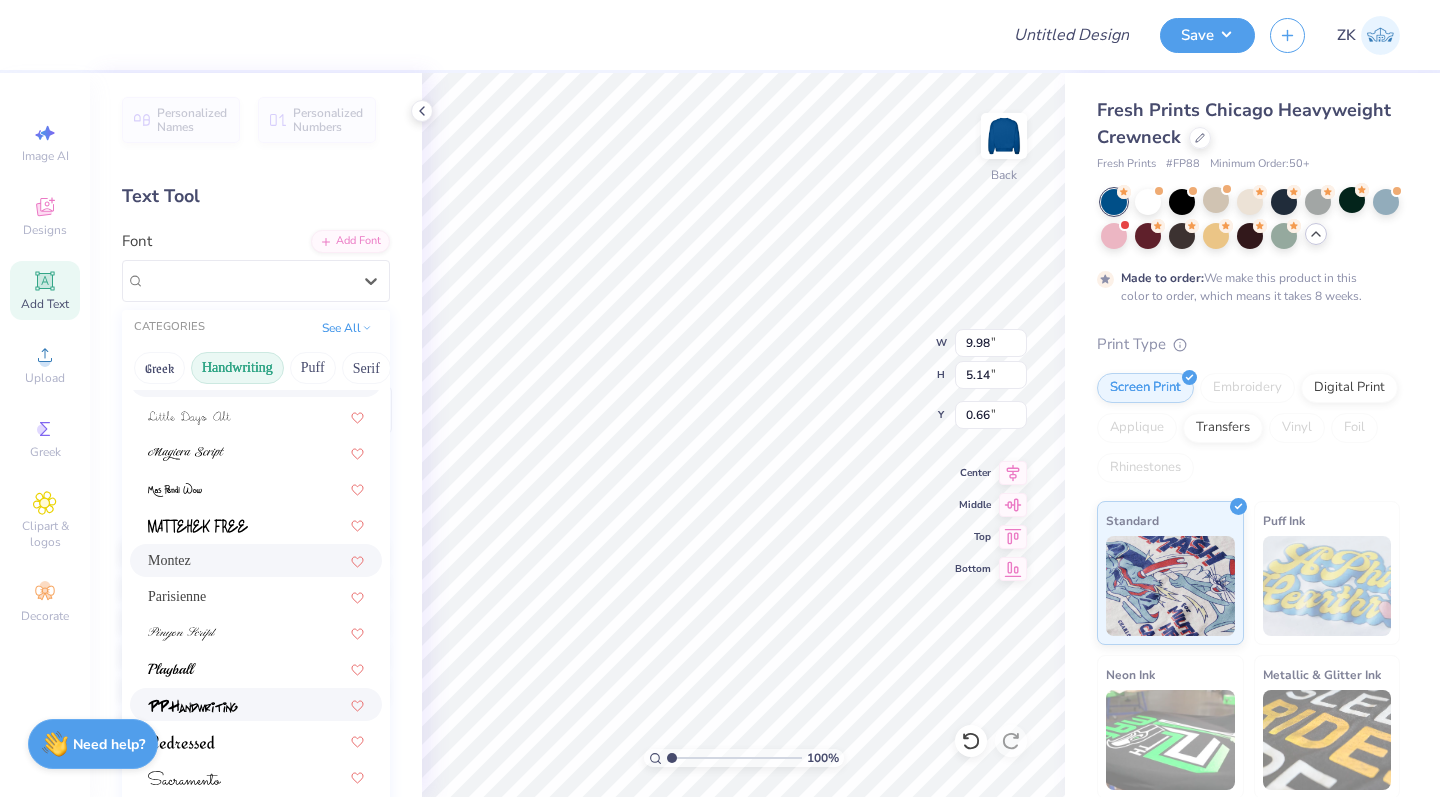 scroll, scrollTop: 453, scrollLeft: 0, axis: vertical 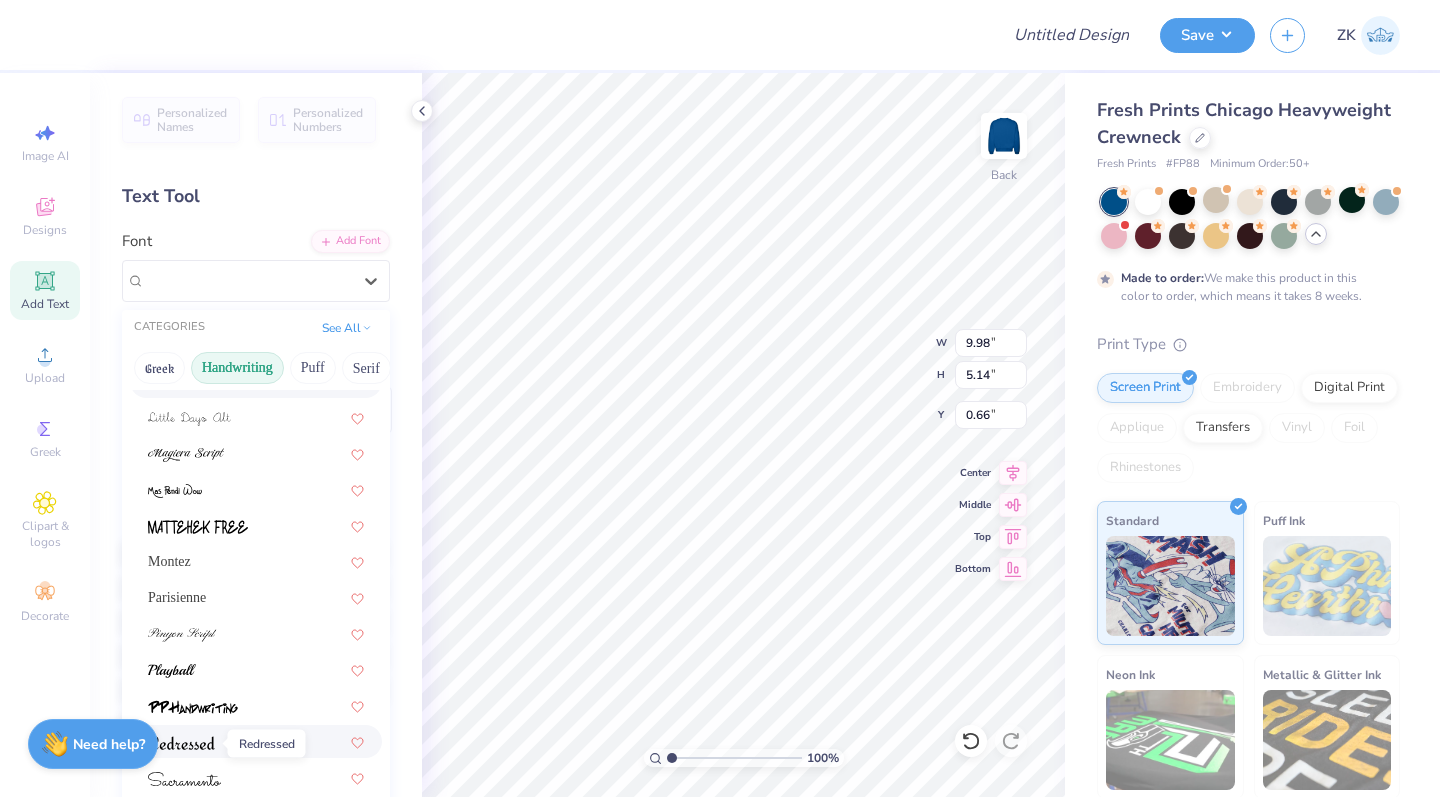 click at bounding box center [181, 743] 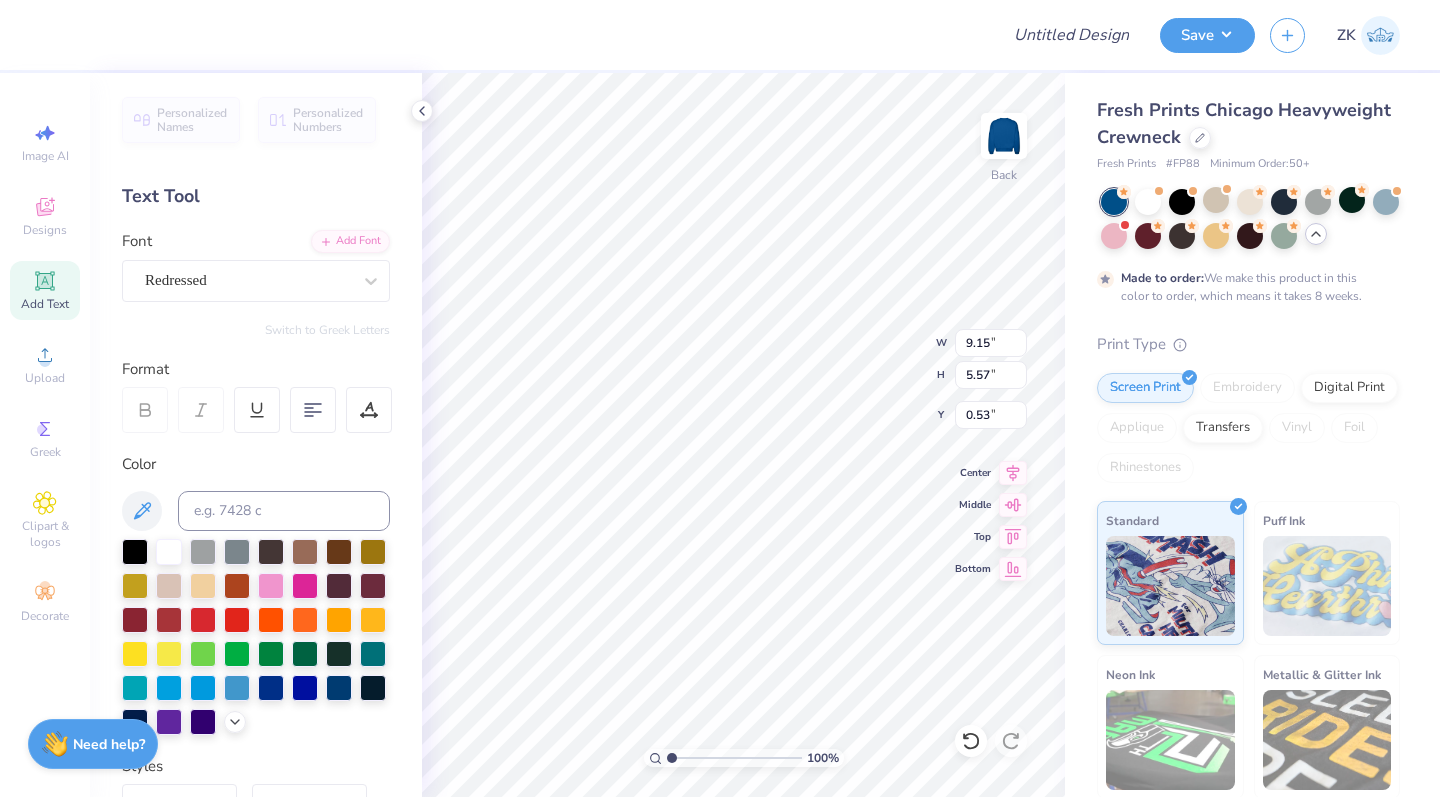 type on "[INSTITUTION] [ACRONYM]" 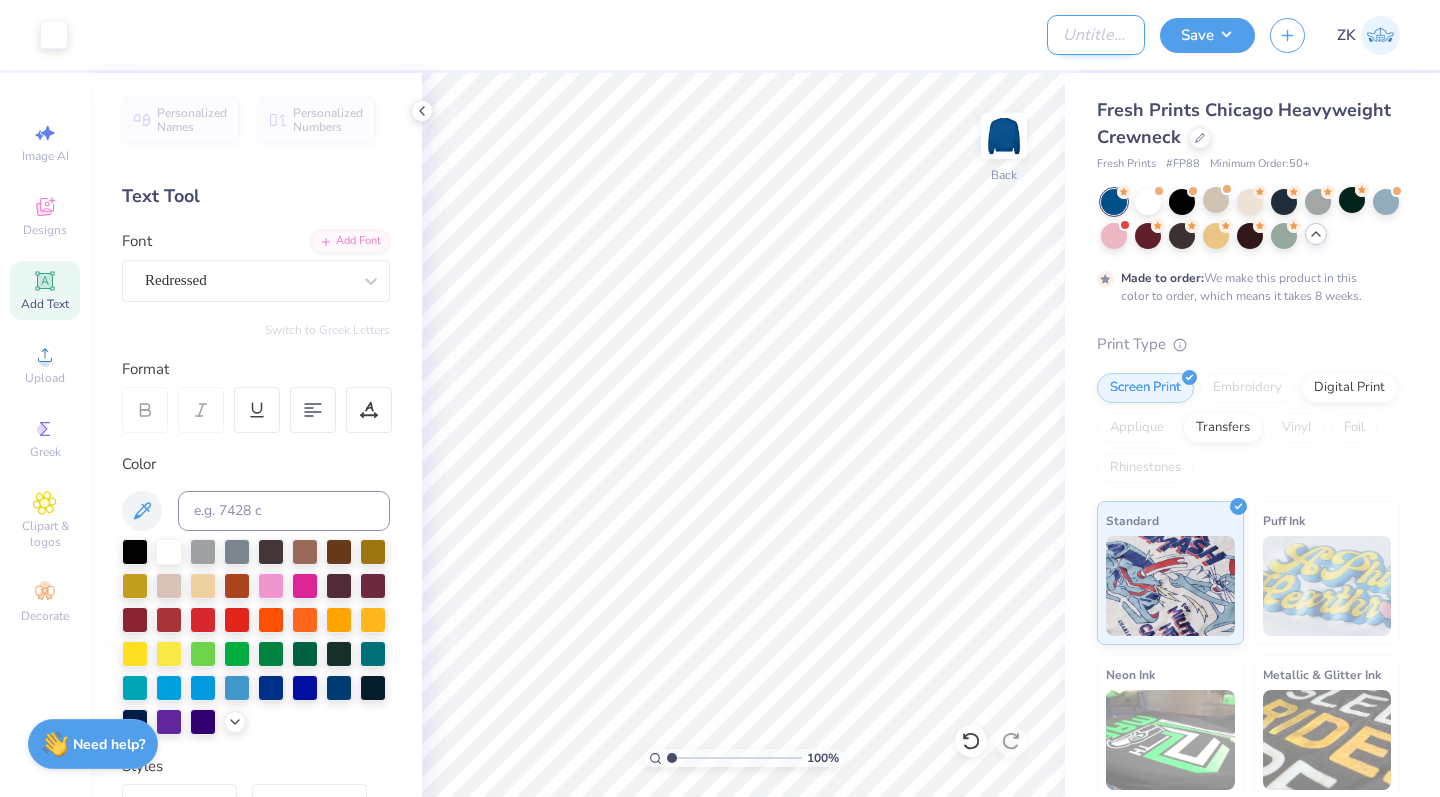 click on "Design Title" at bounding box center (1096, 35) 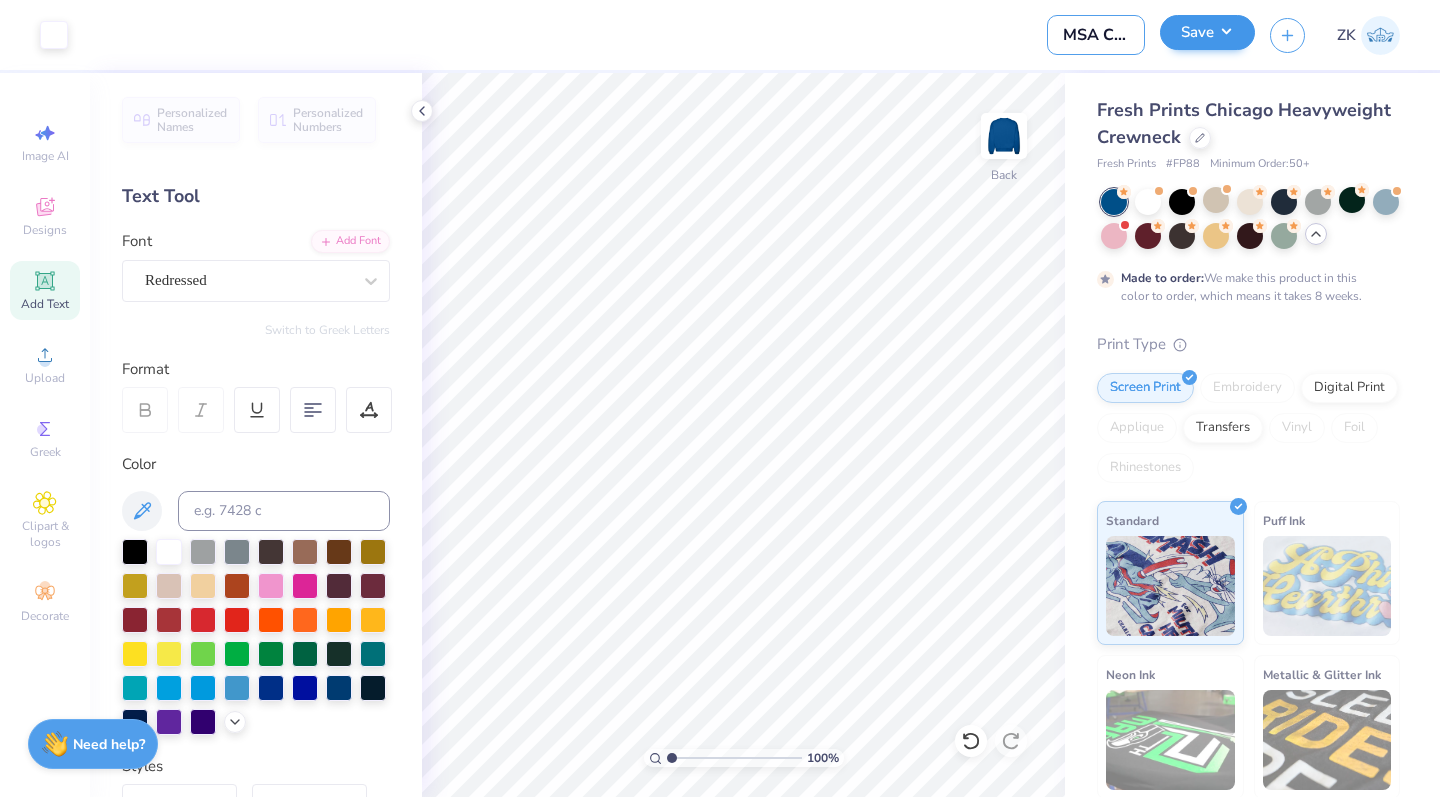 type on "MSA Crewneck" 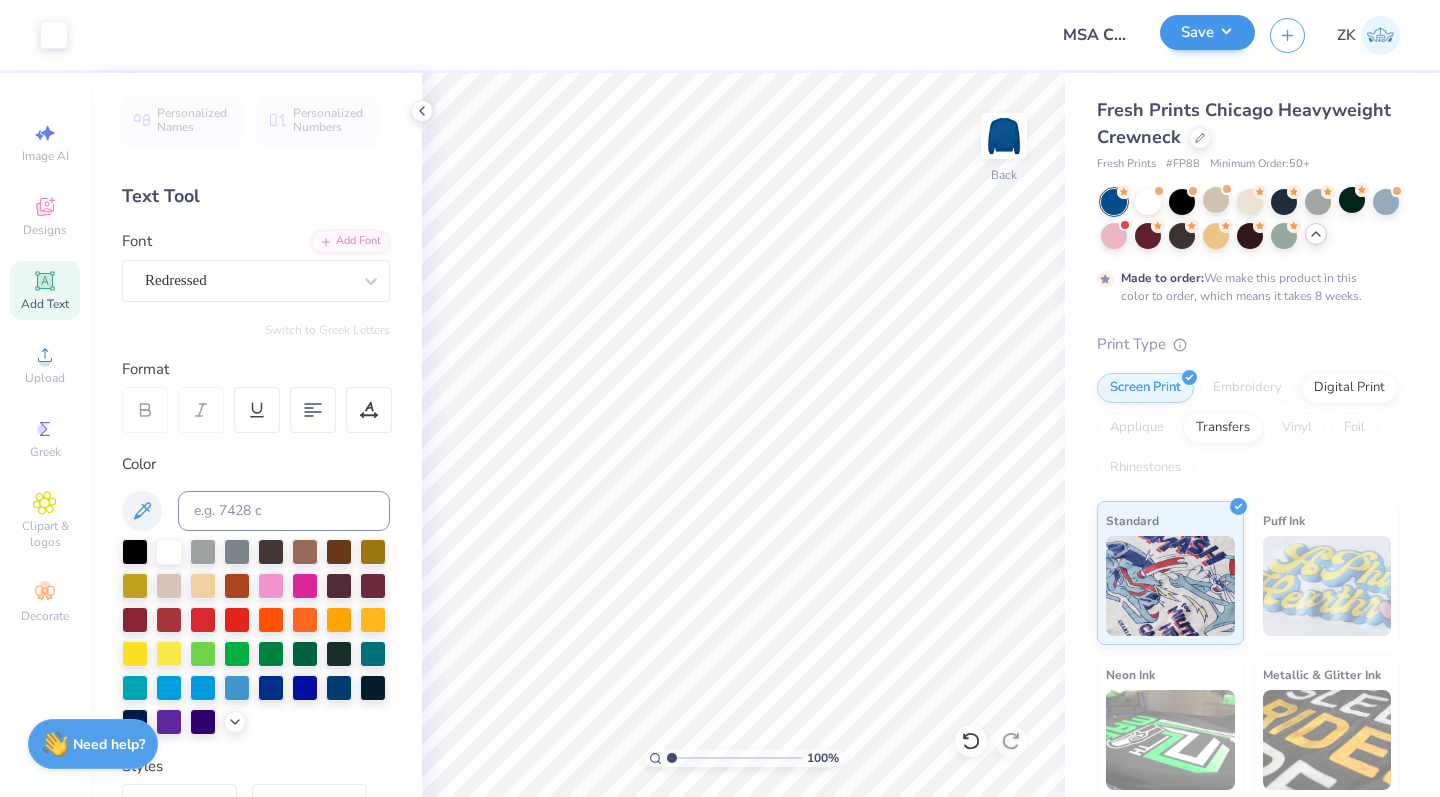 click on "Save" at bounding box center [1207, 32] 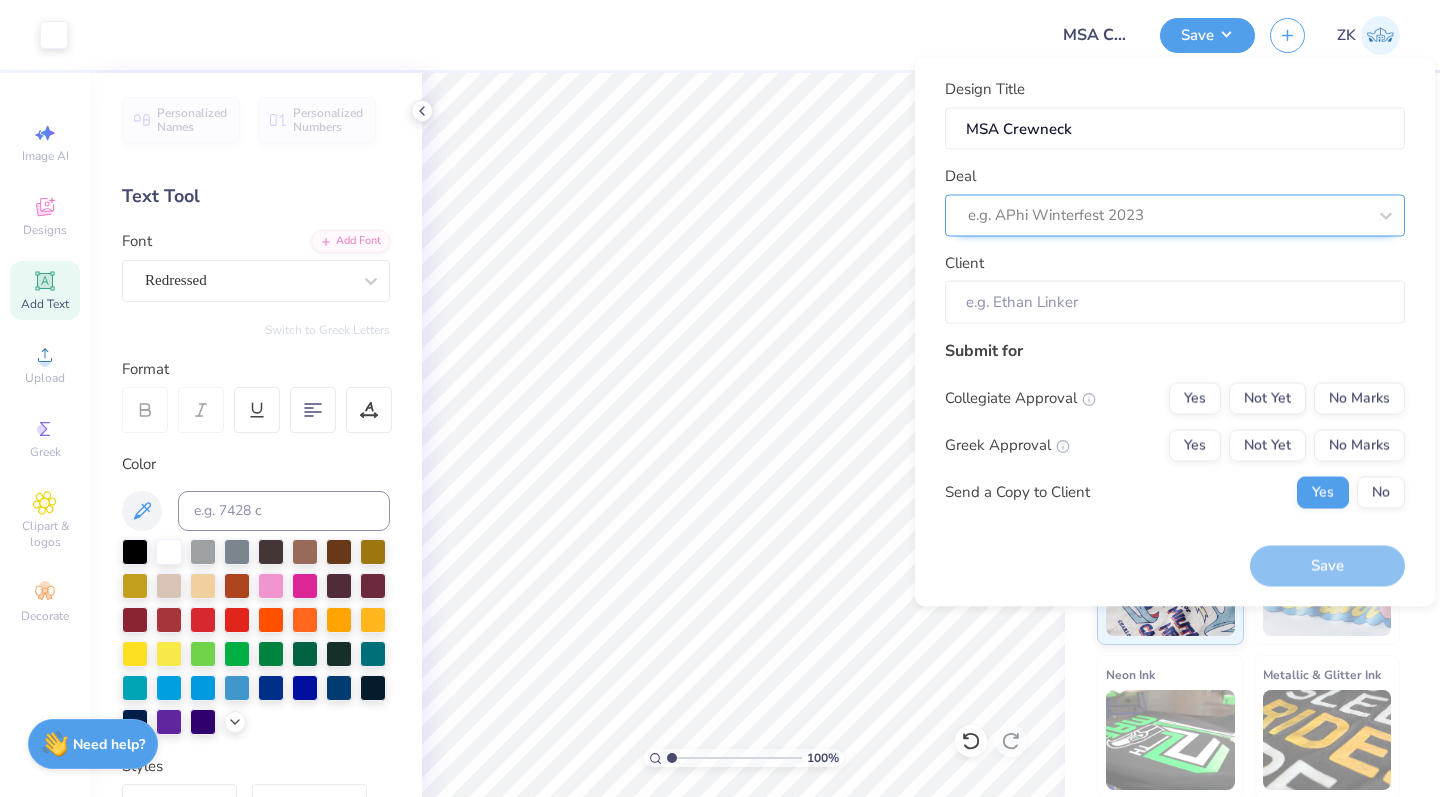 click on "e.g. APhi Winterfest 2023" at bounding box center [1167, 215] 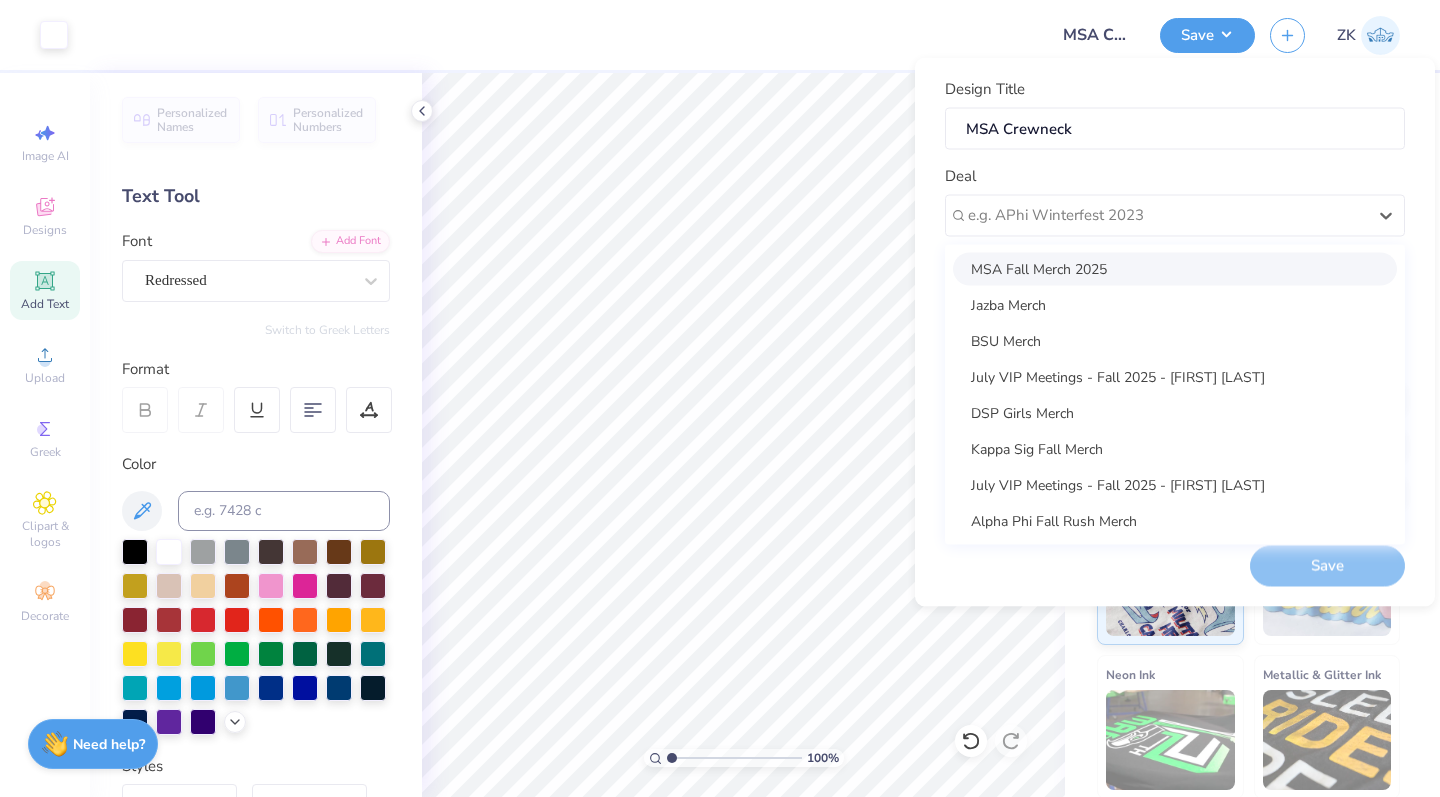 click on "MSA Fall Merch 2025" at bounding box center (1175, 268) 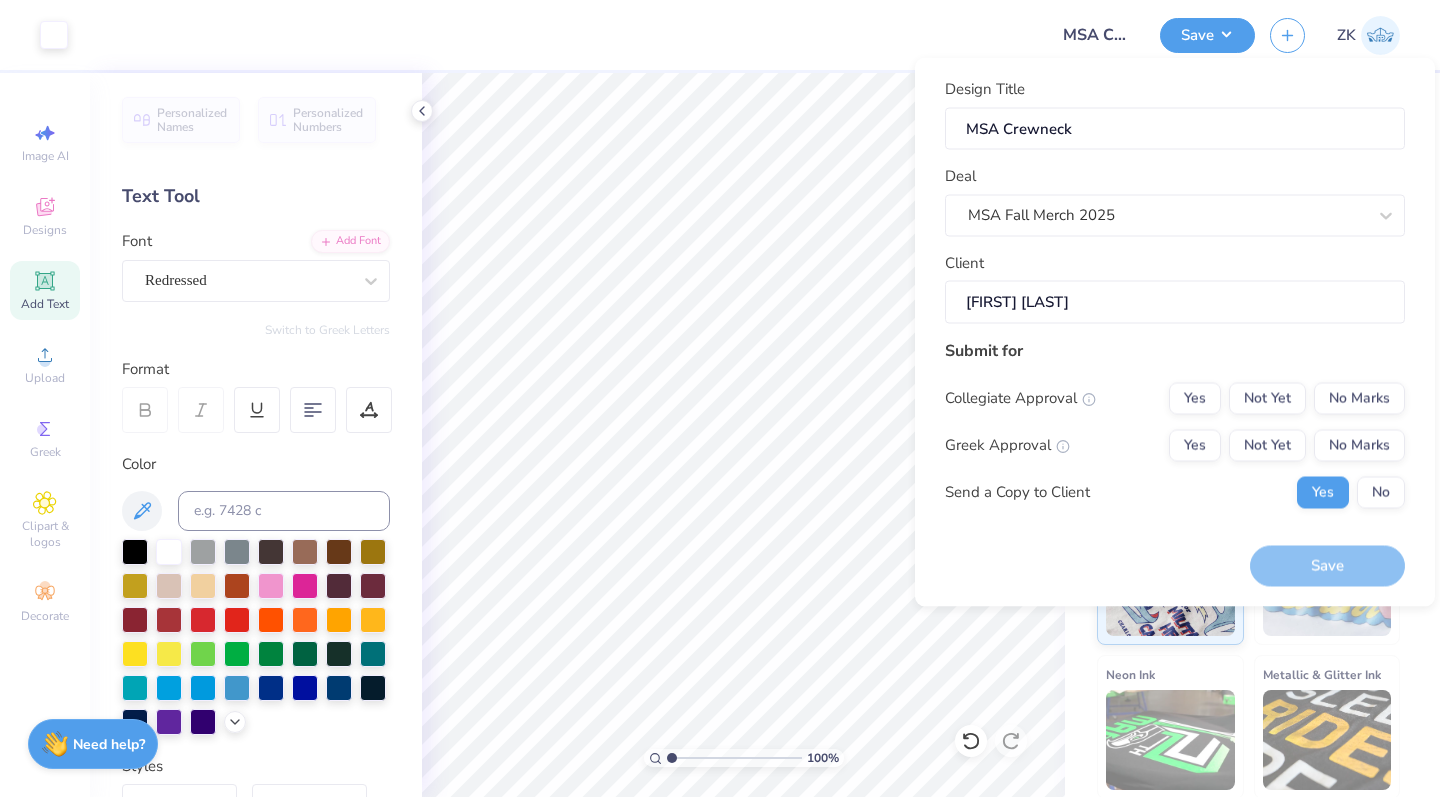 type on "[FIRST] [LAST]" 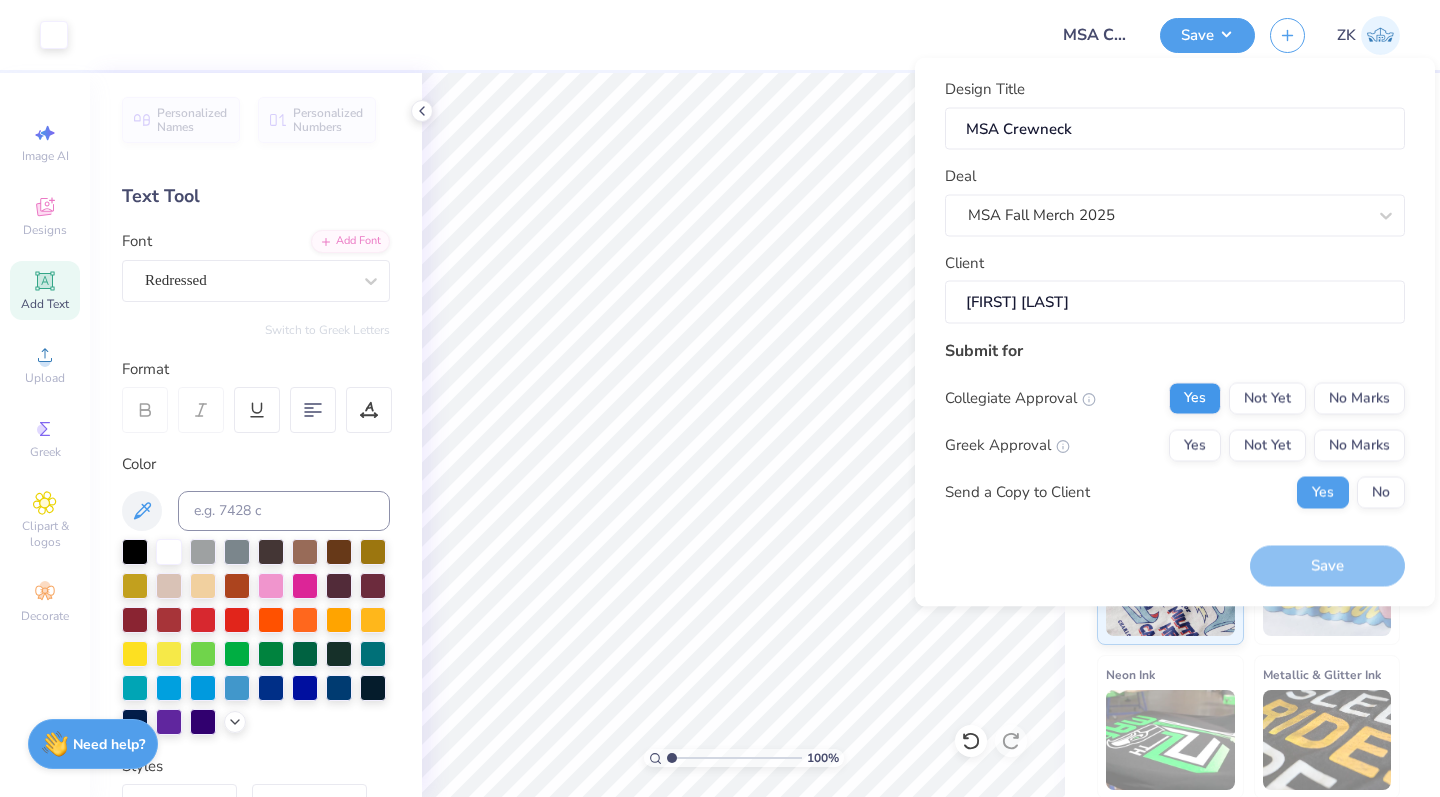 click on "Yes" at bounding box center (1195, 398) 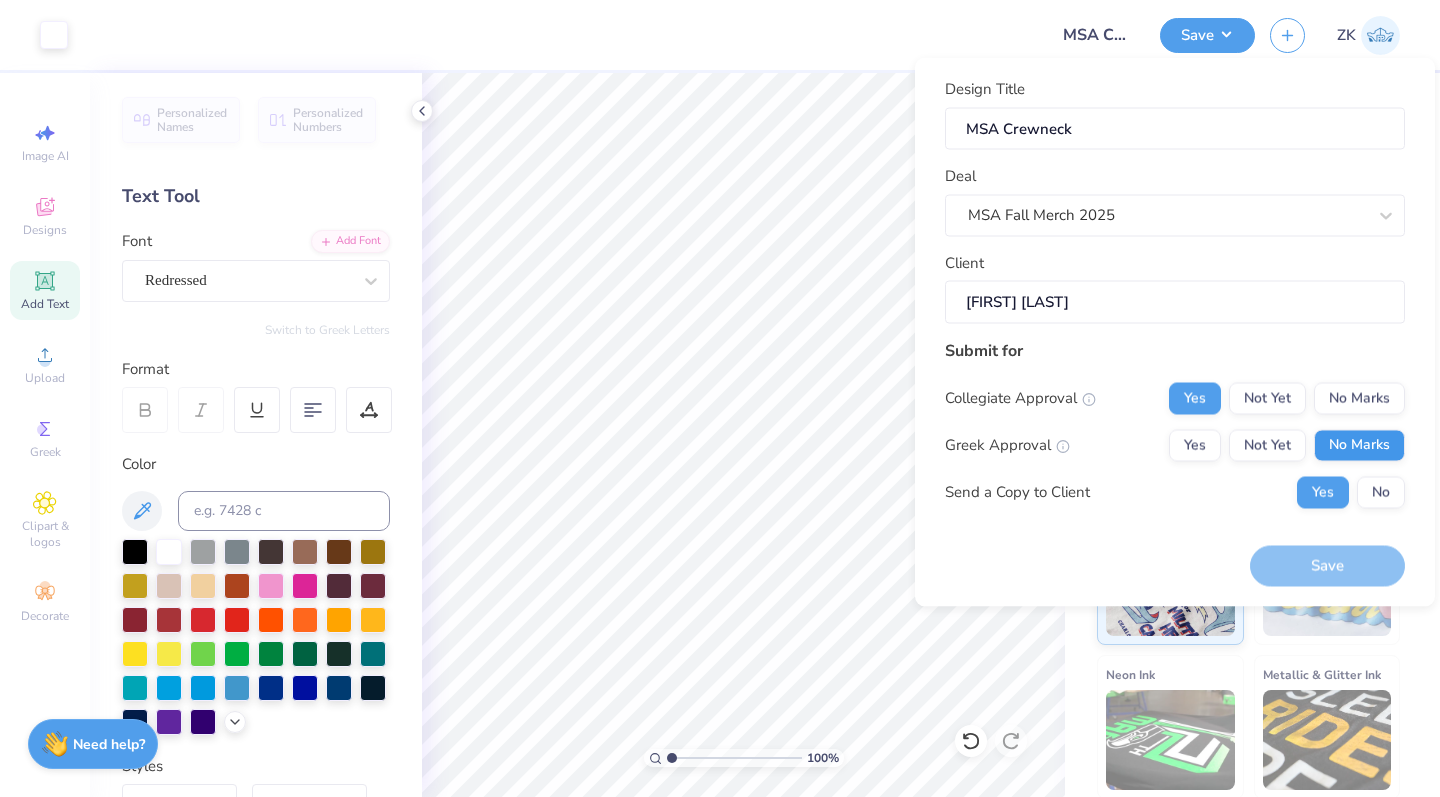 click on "No Marks" at bounding box center (1359, 445) 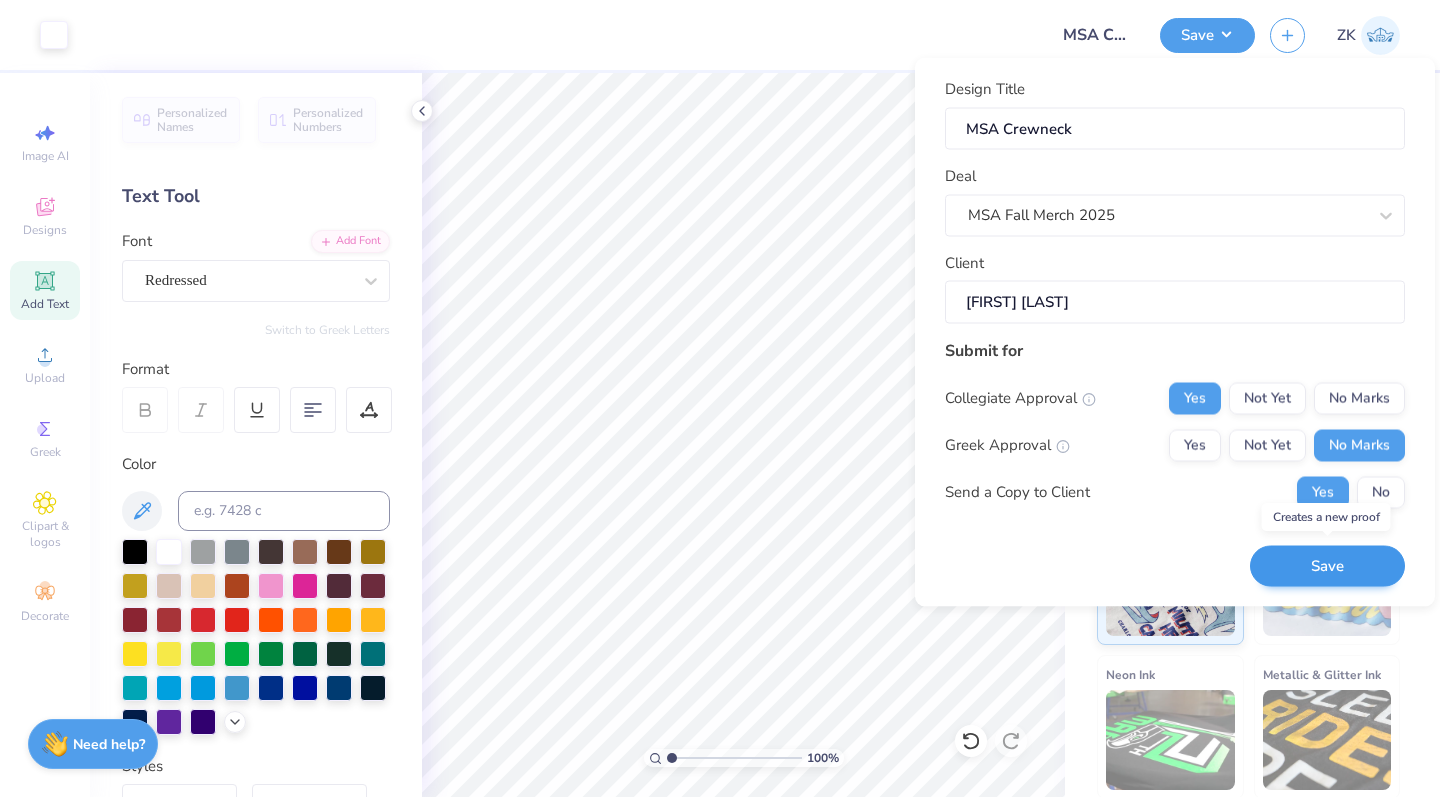 click on "Save" at bounding box center (1327, 566) 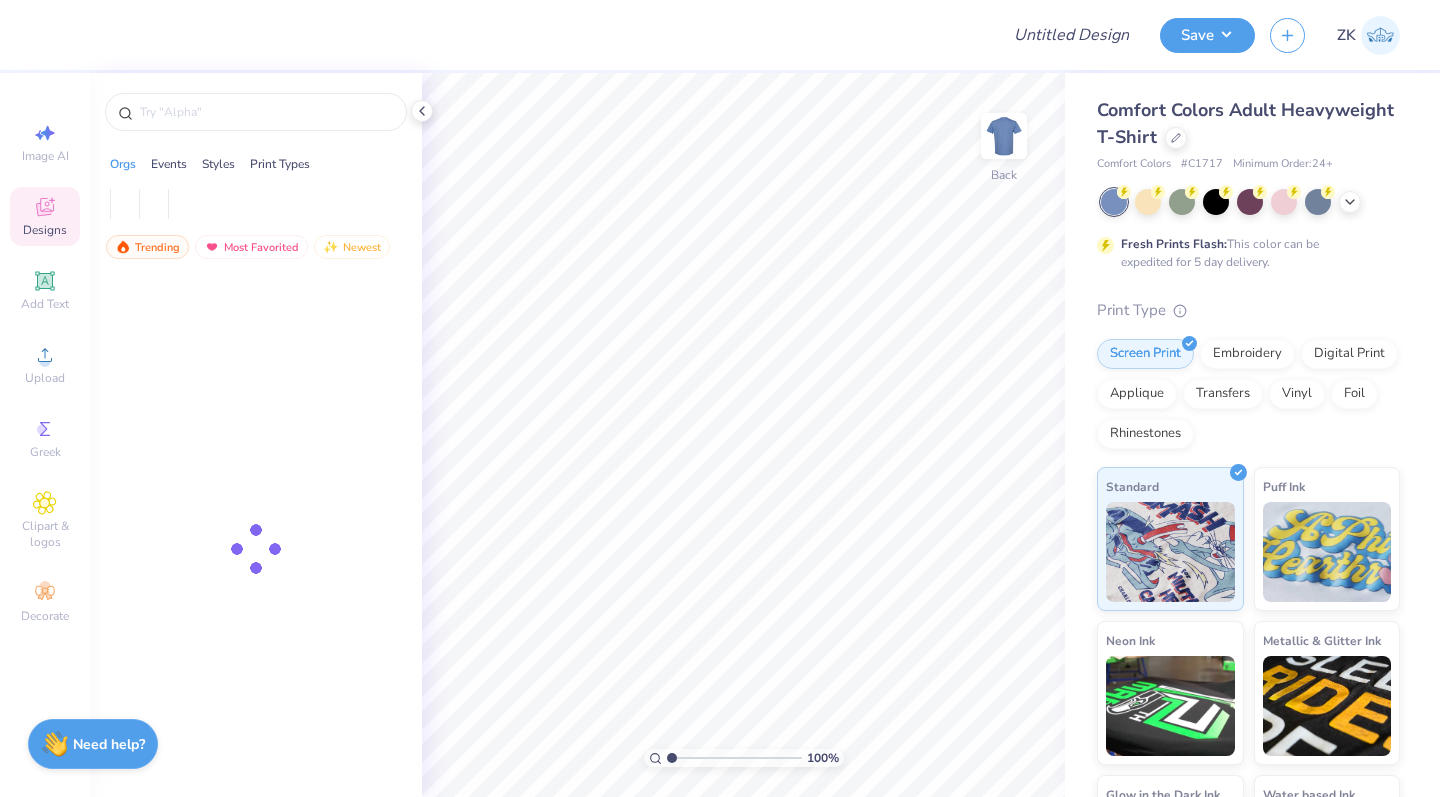 scroll, scrollTop: 0, scrollLeft: 0, axis: both 